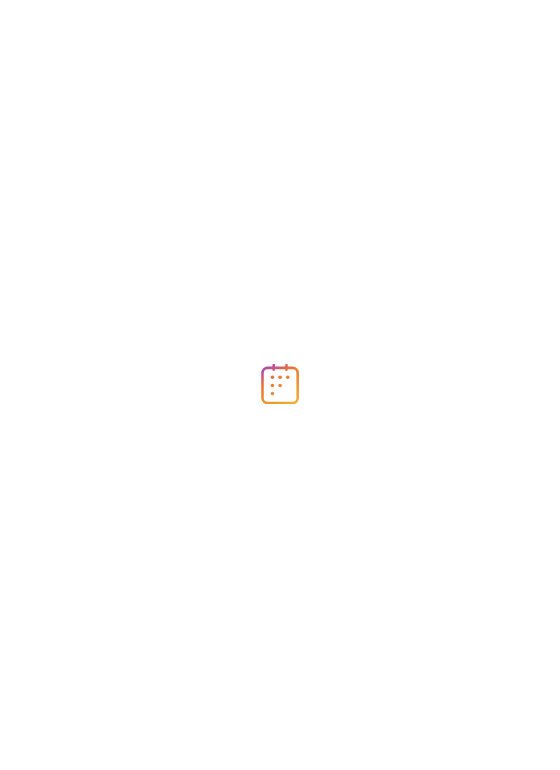 scroll, scrollTop: 0, scrollLeft: 0, axis: both 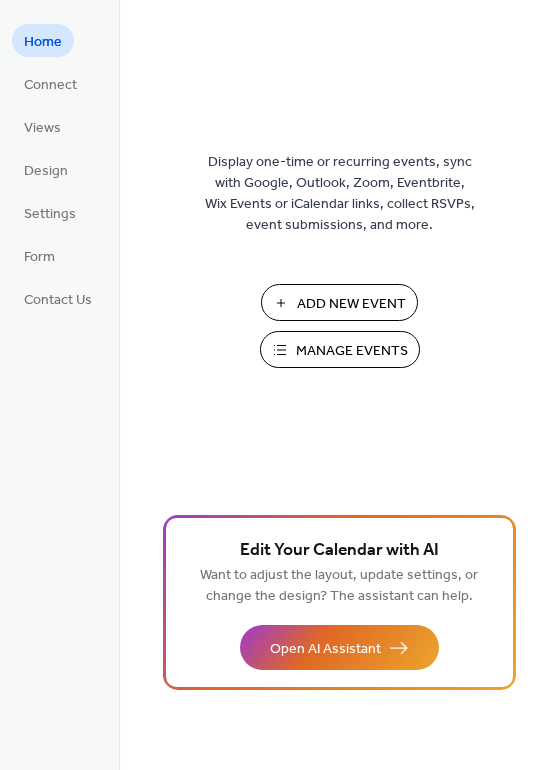 click on "Manage Events" at bounding box center [352, 351] 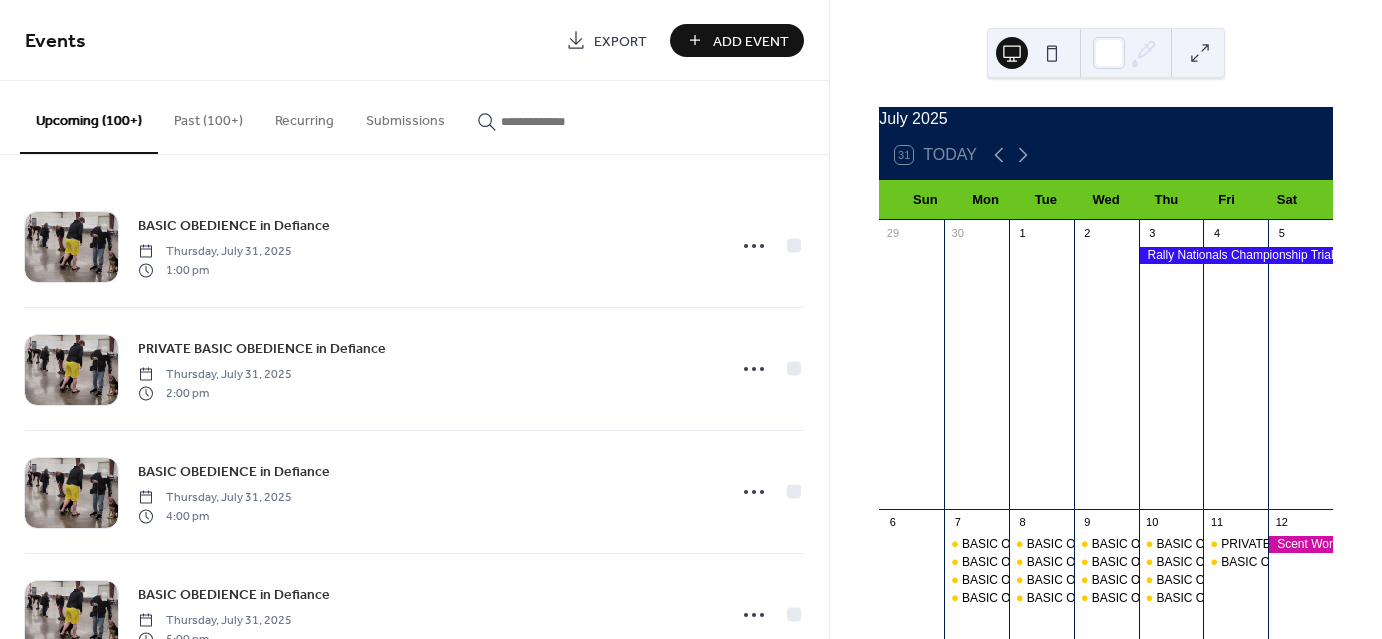 scroll, scrollTop: 0, scrollLeft: 0, axis: both 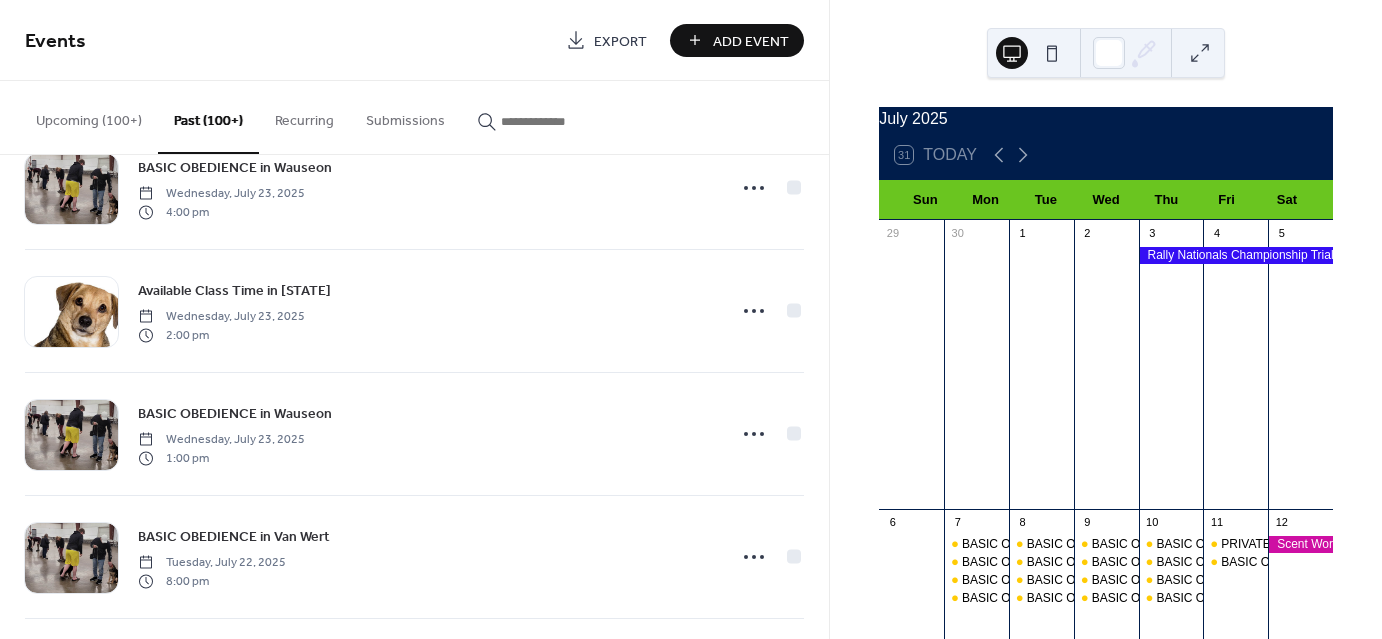 click on "[MONTH] [YEAR] 31 Today Sun Mon Tue Wed Thu Fri Sat 29 30 1 2 3 4 5 6 7 BASIC OBEDIENCE in [STATE] BASIC OBEDIENCE in [STATE] BASIC OBEDIENCE in [STATE] BASIC OBEDIENCE in [STATE] 8 BASIC OBEDIENCE in [STATE] BASIC OBEDIENCE in [STATE] BASIC OBEDIENCE in [STATE] BASIC OBEDIENCE in [STATE] 9 BASIC OBEDIENCE in [STATE] BASIC OBEDIENCE in [STATE] BASIC OBEDIENCE in [STATE] BASIC OBEDIENCE in [STATE] 10 BASIC OBEDIENCE in [STATE] BASIC OBEDIENCE in [STATE] BASIC OBEDIENCE in [STATE] BASIC OBEDIENCE in [STATE] 11 PRIVATE BASIC OBEDIENCE Fri./Thur. in [STATE] BASIC OBEDIENCE Fri./Thur. in [STATE] 12 13 14 BASIC OBEDIENCE in [STATE] Available Class Time  in [STATE] BASIC OBEDIENCE in [STATE] Available Class Time  in [STATE] BASIC OBEDIENCE in [STATE] Rally Obedience in [STATE] BASIC OBEDIENCE in [STATE] 15 BASIC OBEDIENCE in [STATE] Available Class Time  in [STATE] BASIC OBEDIENCE in [STATE] Available Class Time  in [STATE] BASIC OBEDIENCE in [STATE] 16 17 18 19 20 21 22 23" at bounding box center (1106, 319) 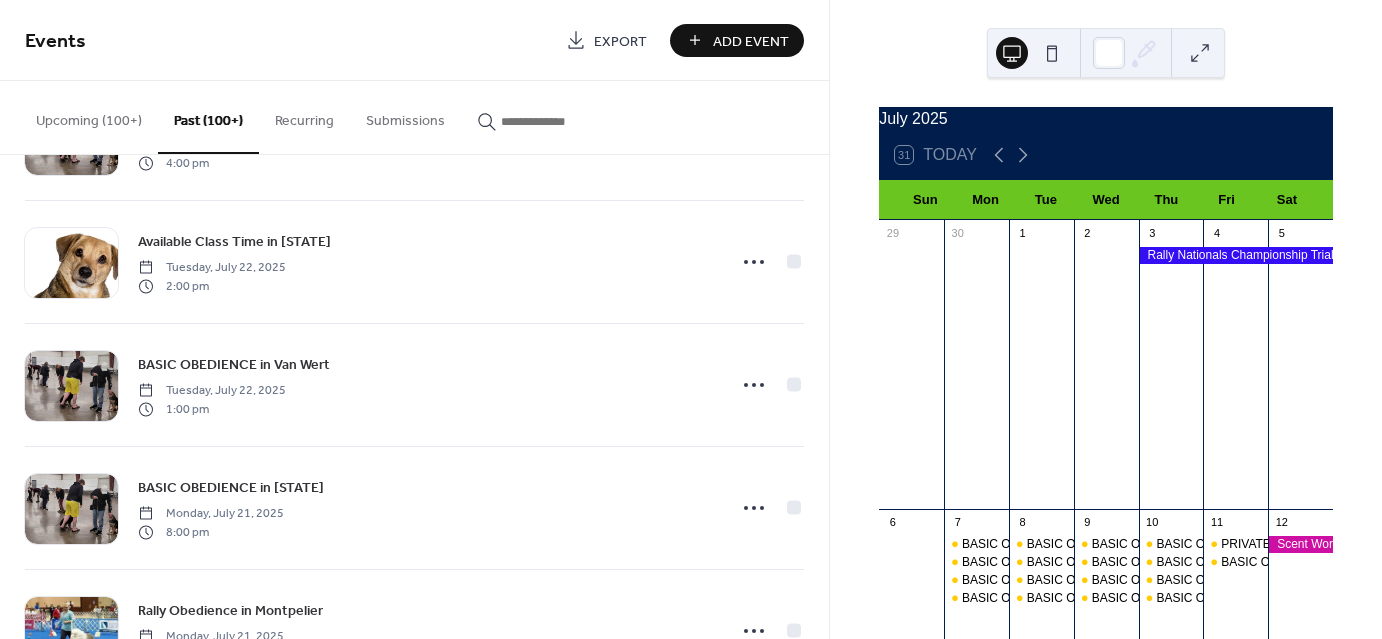scroll, scrollTop: 5714, scrollLeft: 0, axis: vertical 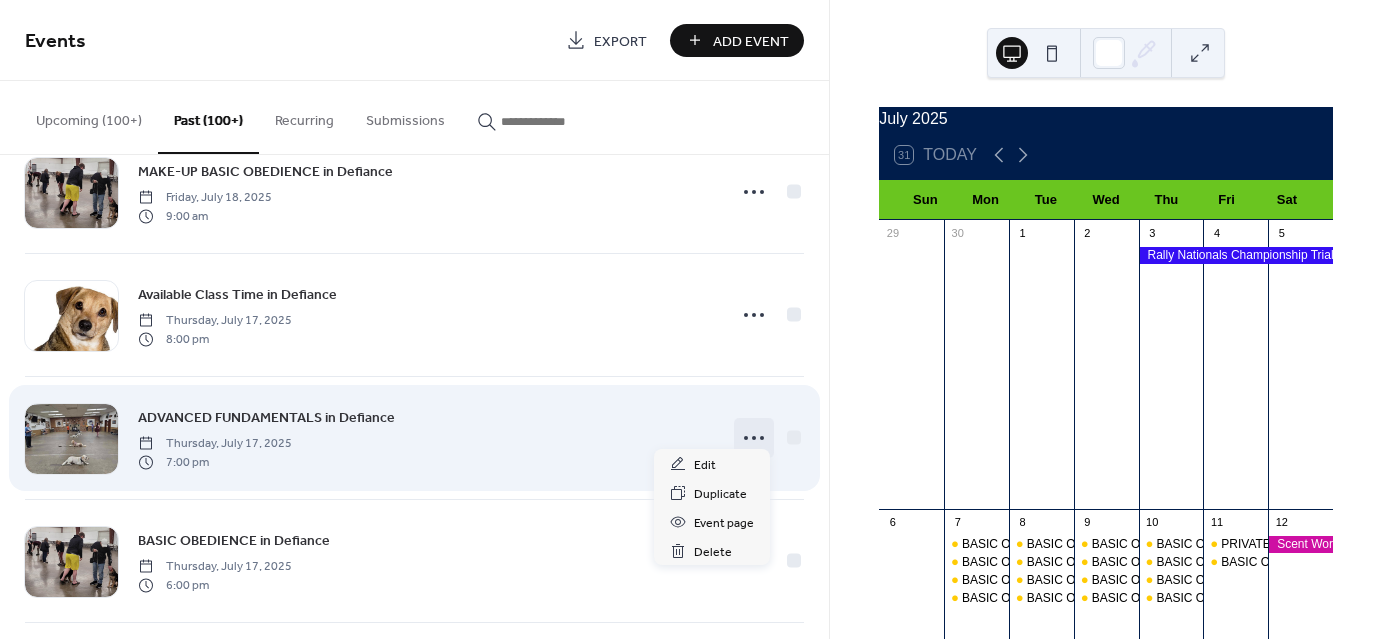 click 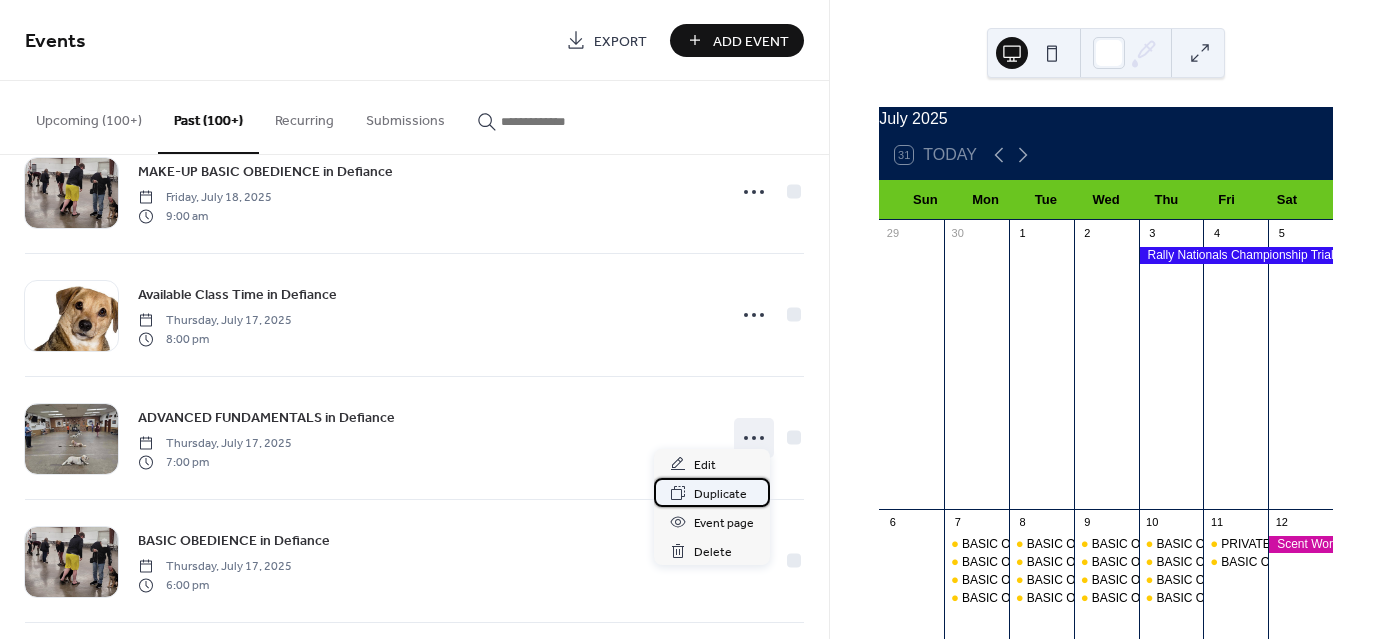 click on "Duplicate" at bounding box center (720, 494) 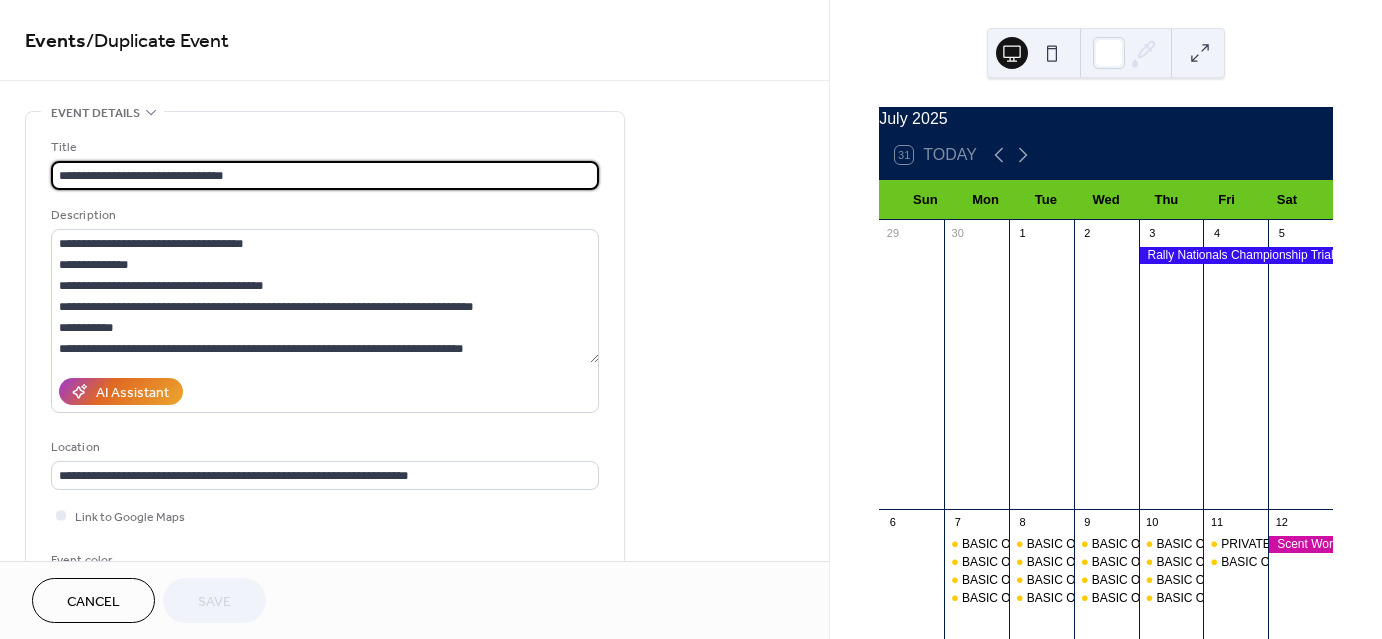 scroll, scrollTop: 491, scrollLeft: 0, axis: vertical 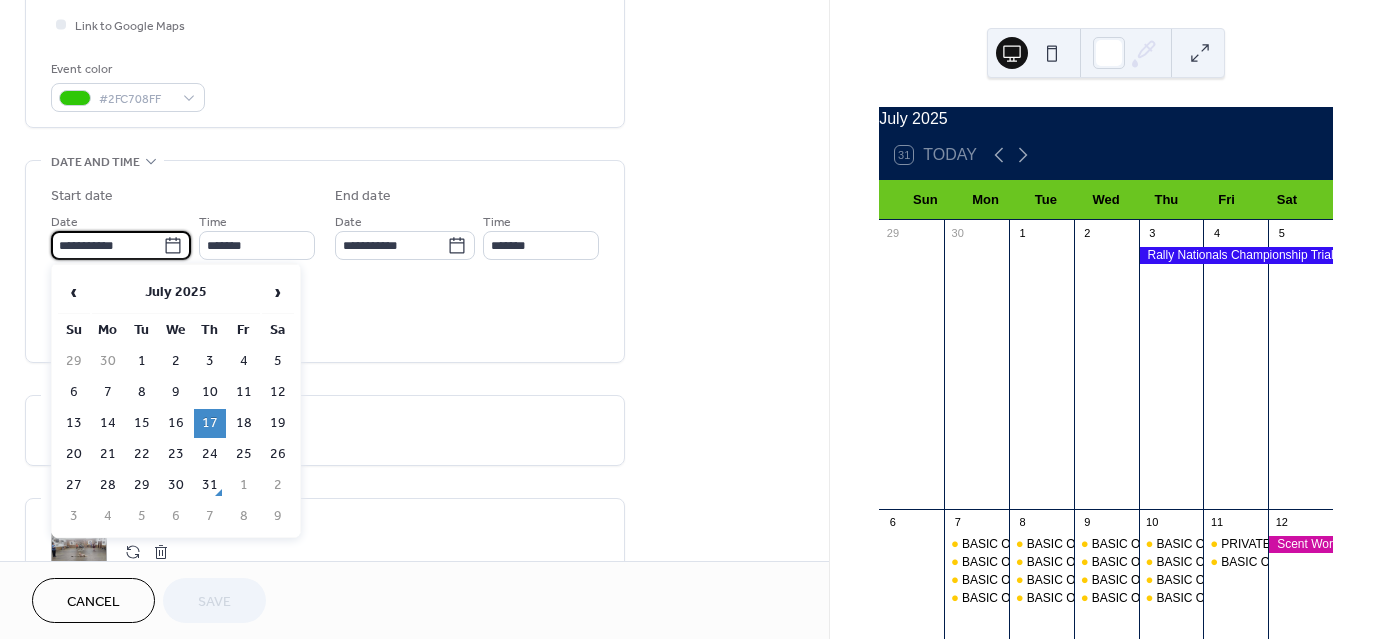 click on "**********" at bounding box center (107, 245) 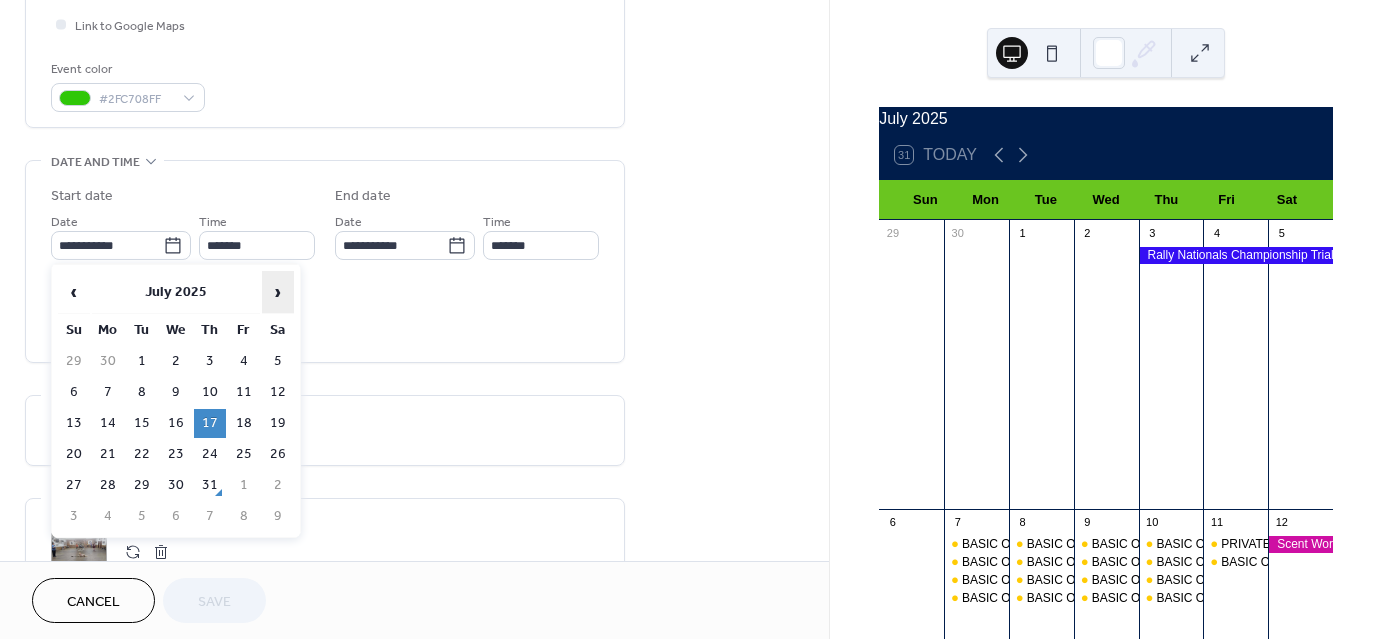 click on "›" at bounding box center [278, 292] 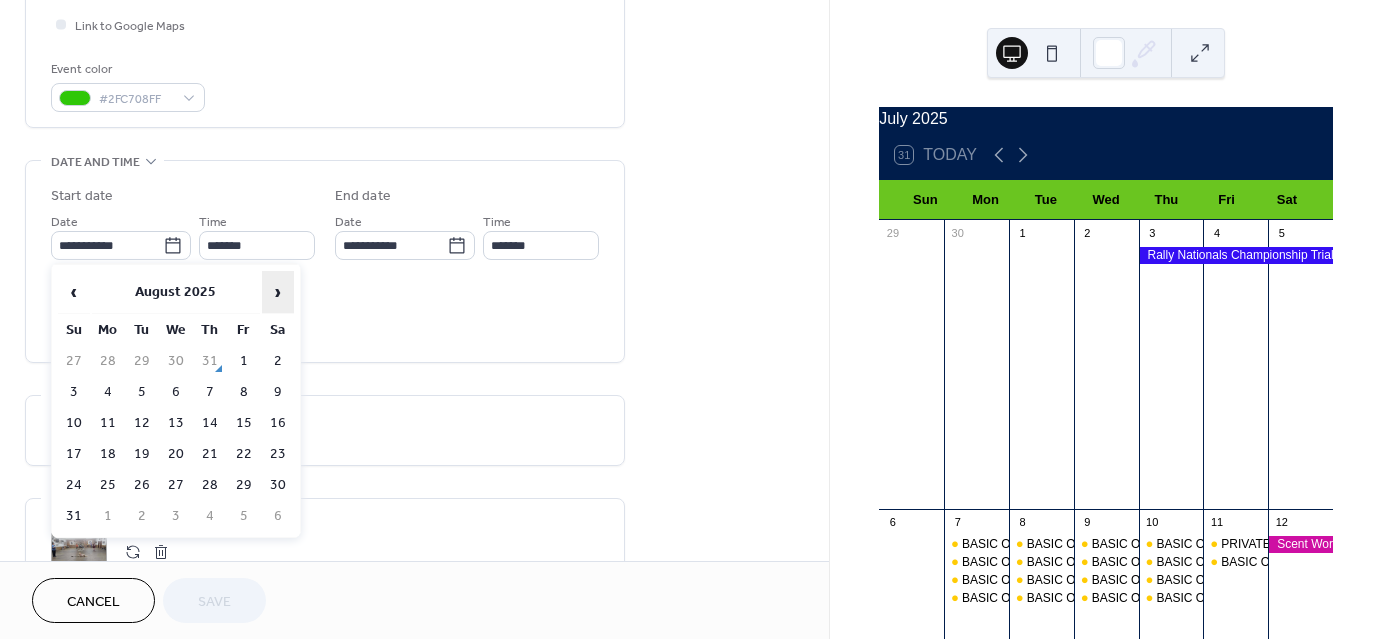 click on "›" at bounding box center (278, 292) 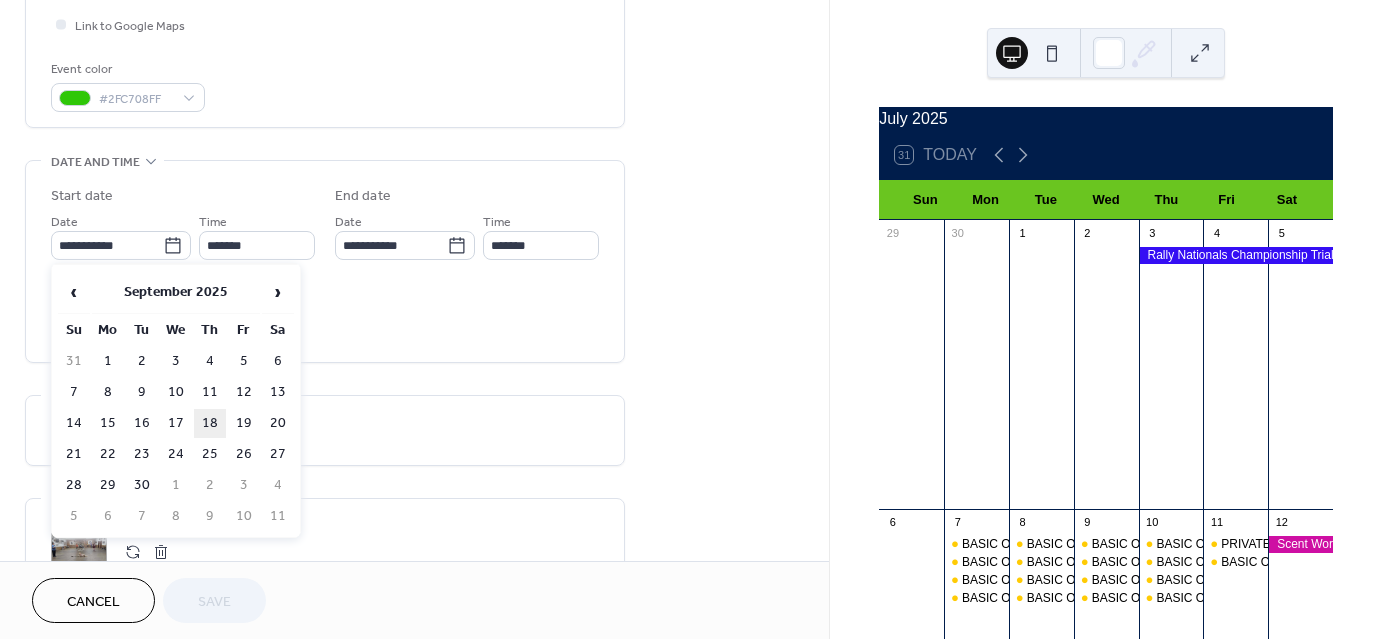 click on "18" at bounding box center [210, 423] 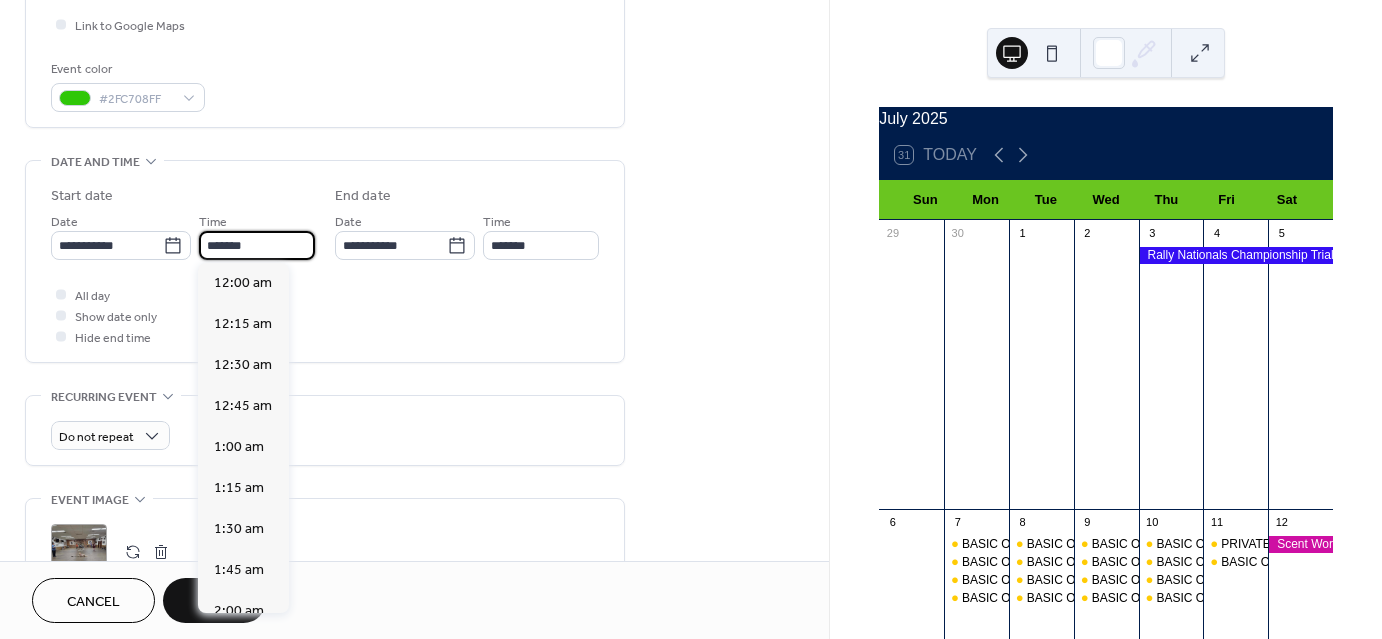 scroll, scrollTop: 3116, scrollLeft: 0, axis: vertical 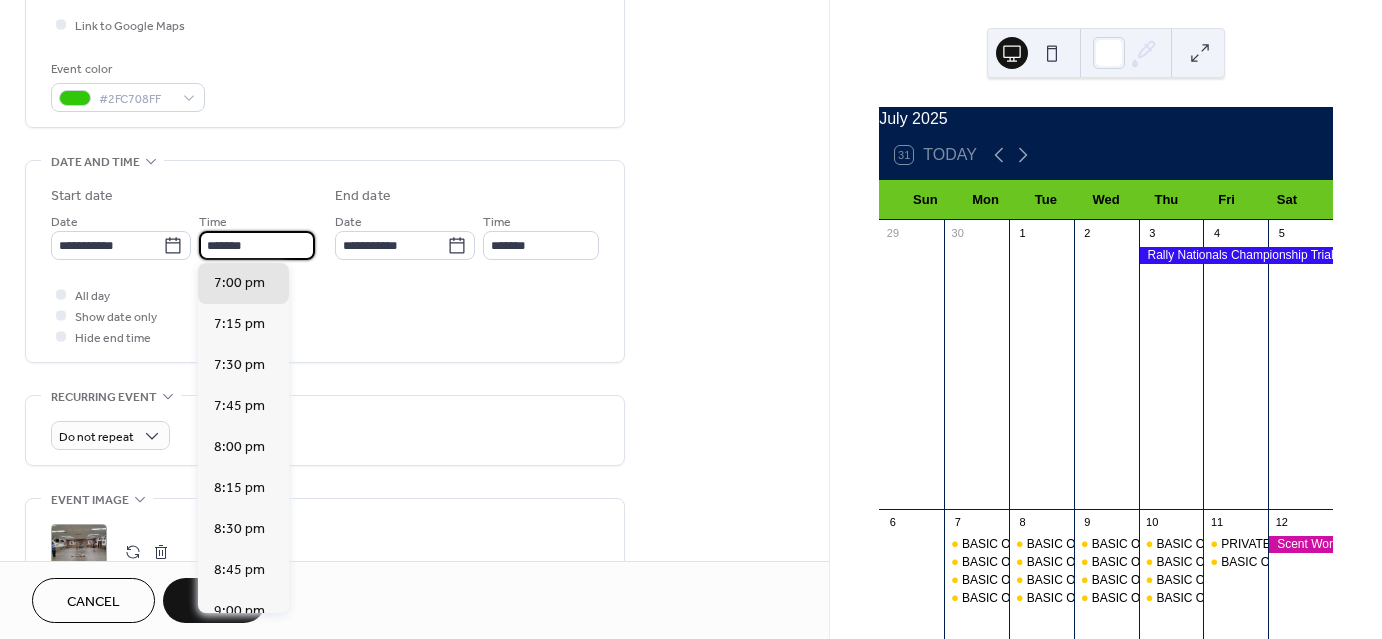 click on "*******" at bounding box center (257, 245) 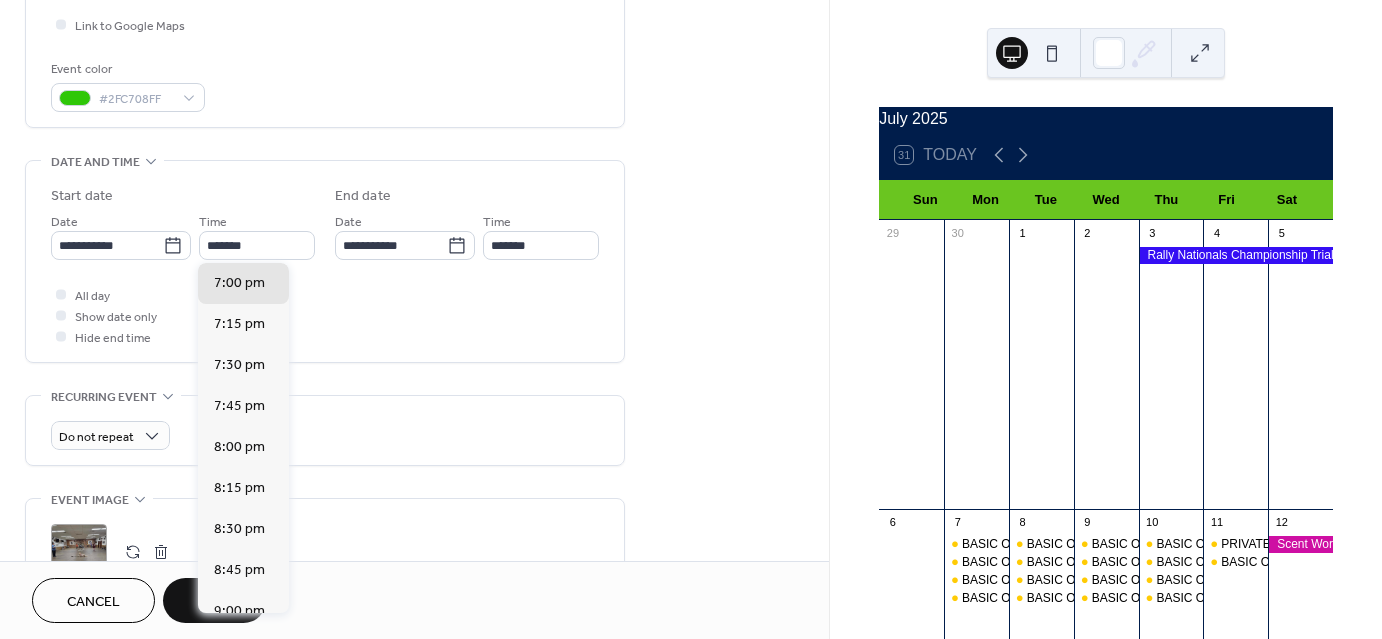 scroll, scrollTop: 2810, scrollLeft: 0, axis: vertical 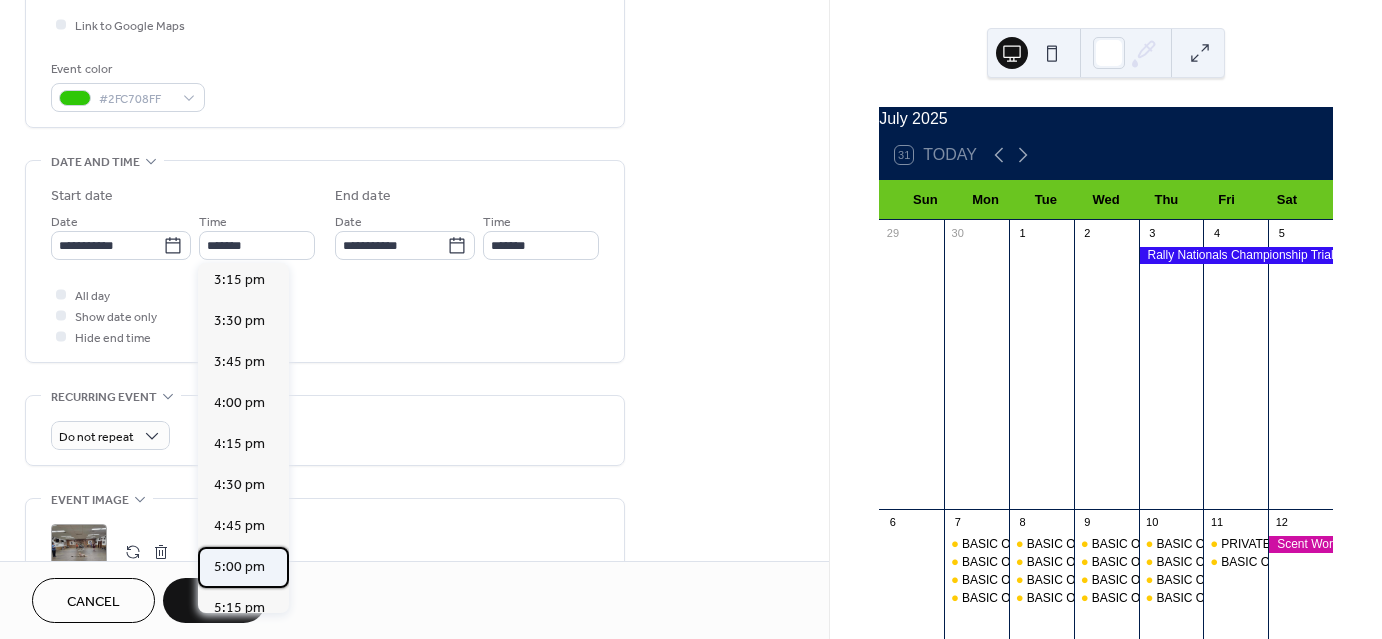 click on "5:00 pm" at bounding box center (239, 567) 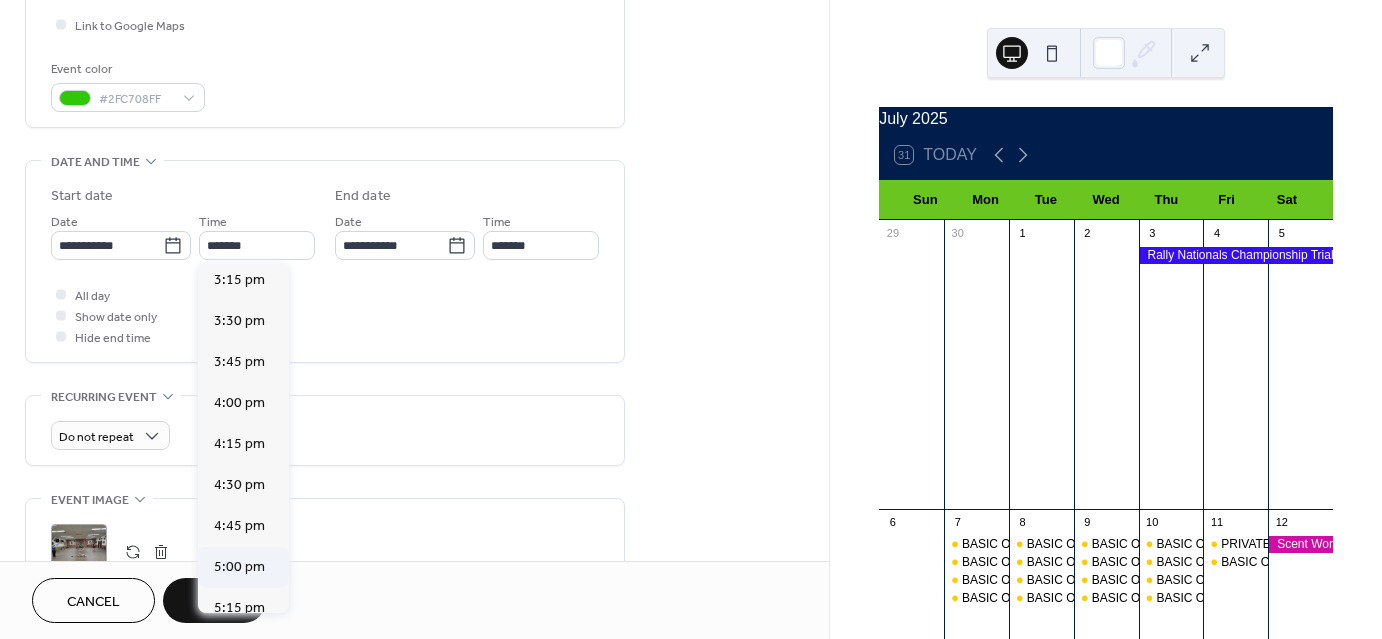 type on "*******" 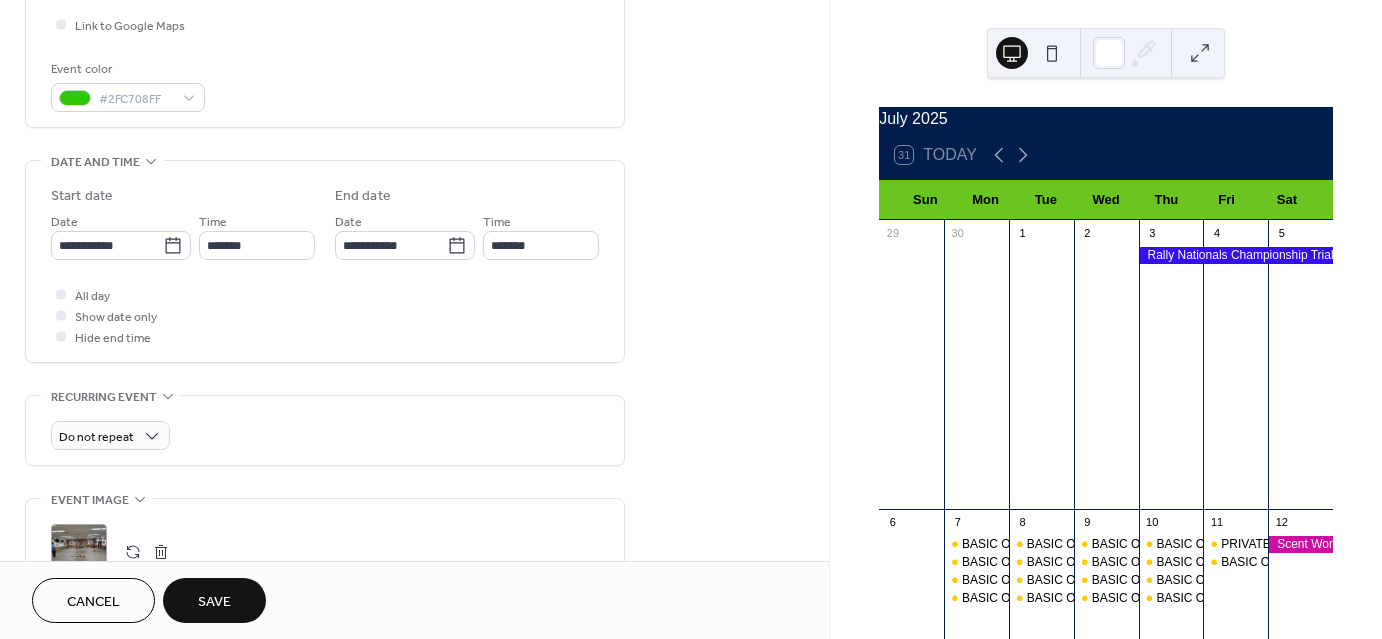 scroll, scrollTop: 983, scrollLeft: 0, axis: vertical 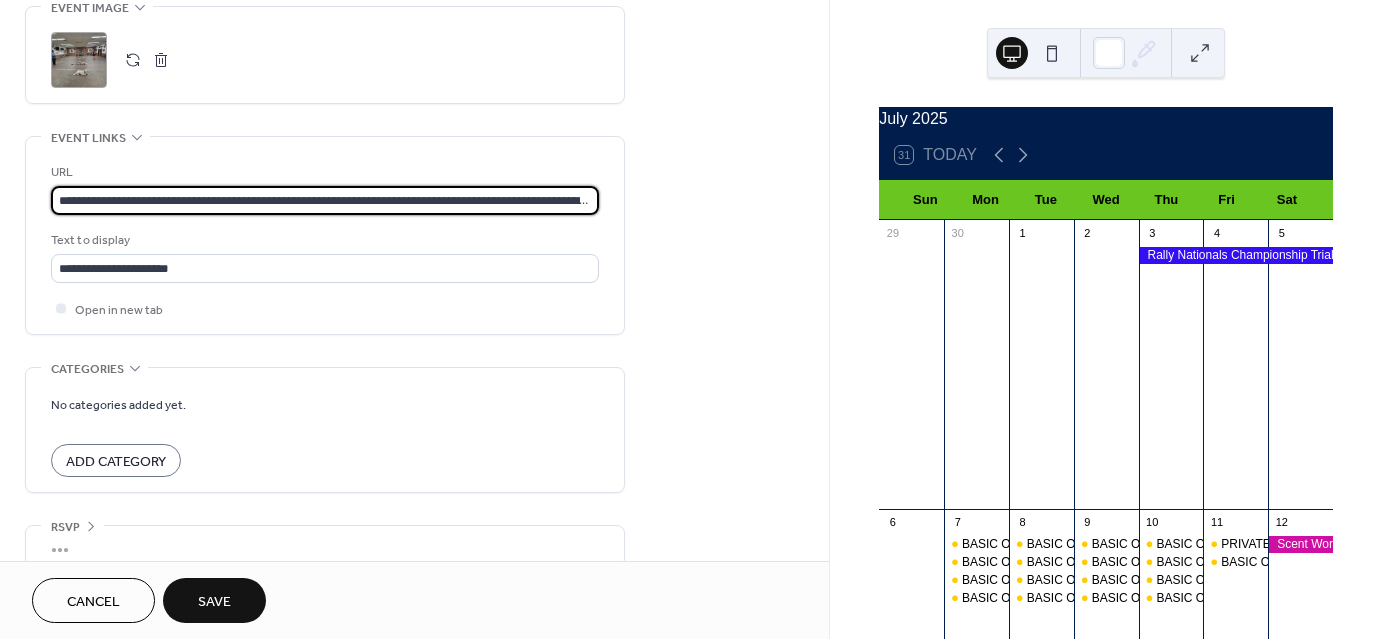 click on "**********" at bounding box center (325, 200) 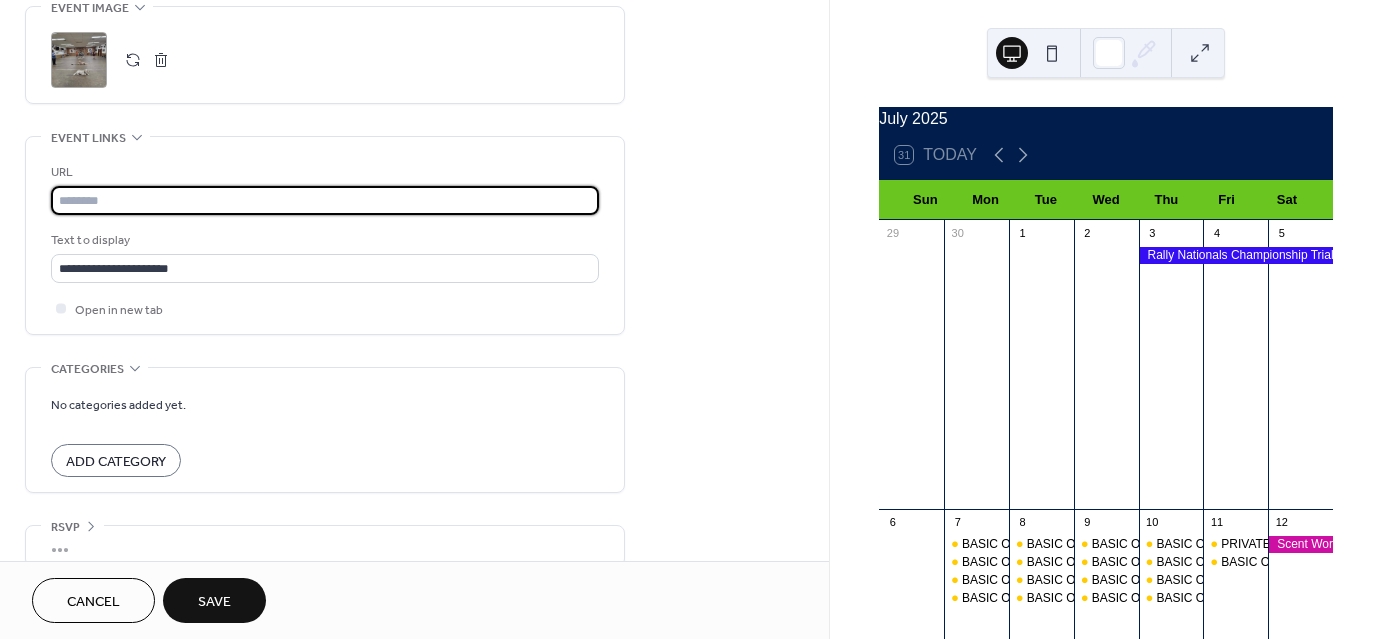 scroll, scrollTop: 0, scrollLeft: 0, axis: both 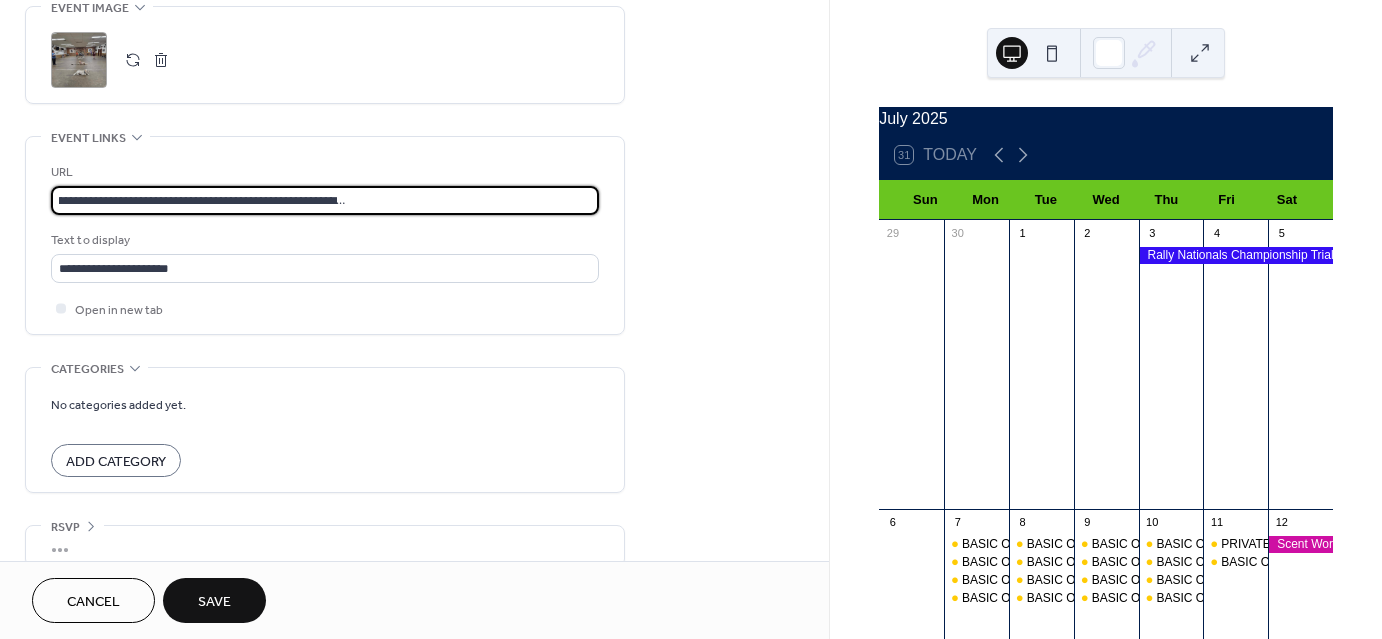 type on "**********" 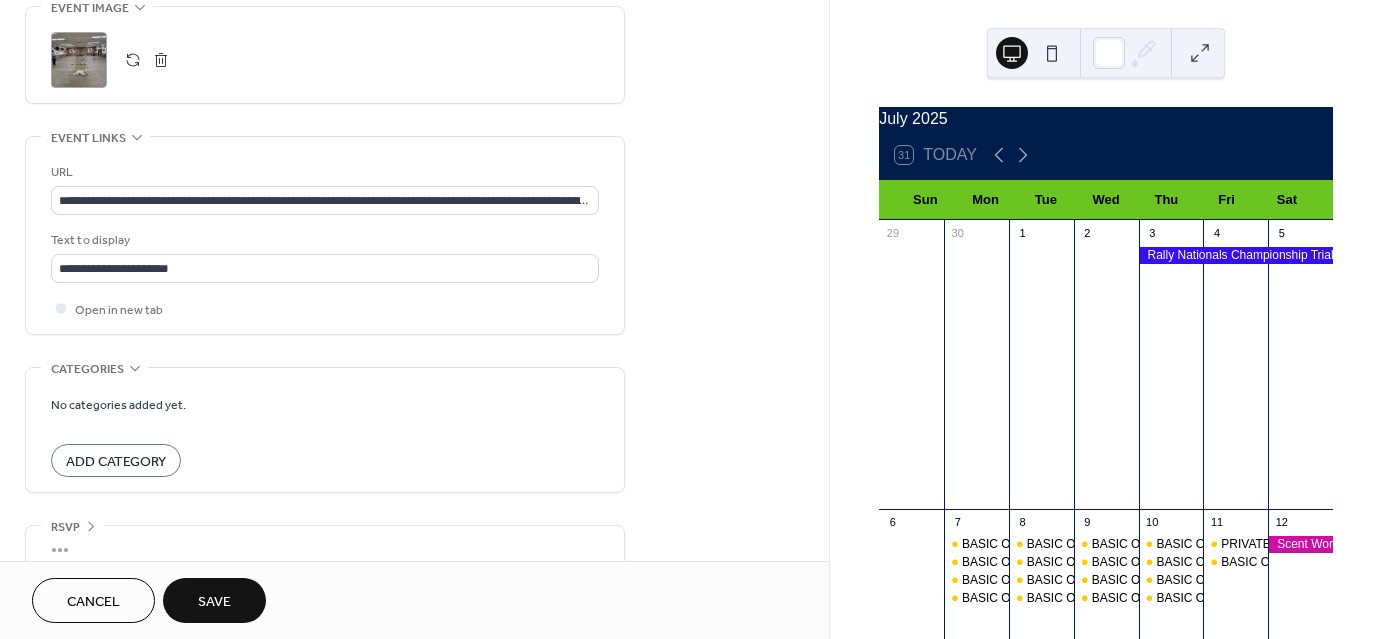 click on "Save" at bounding box center [214, 600] 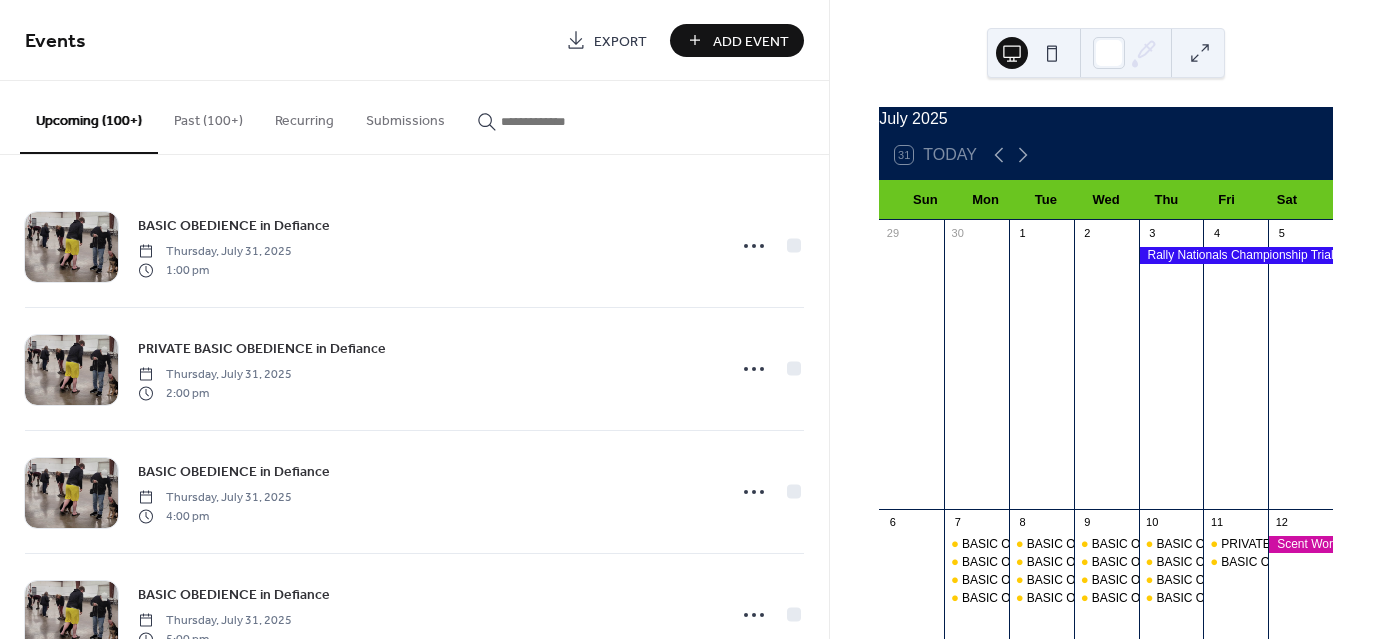 click on "Past (100+)" at bounding box center (208, 116) 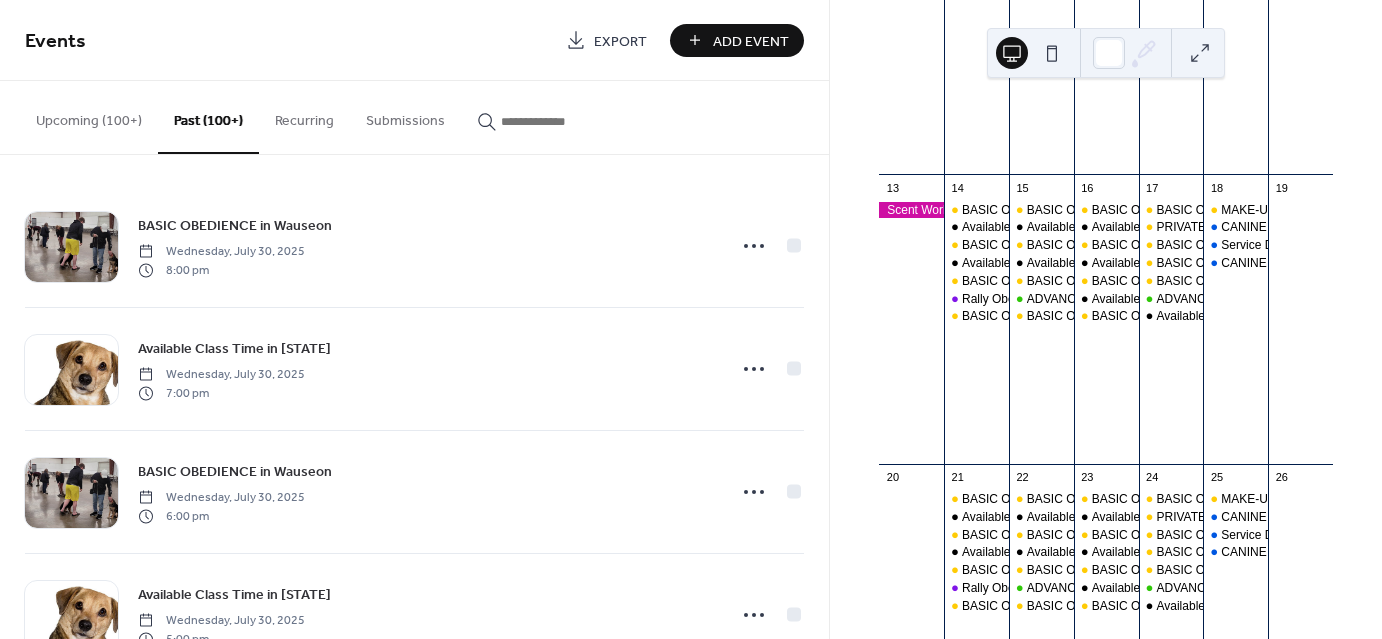 scroll, scrollTop: 628, scrollLeft: 0, axis: vertical 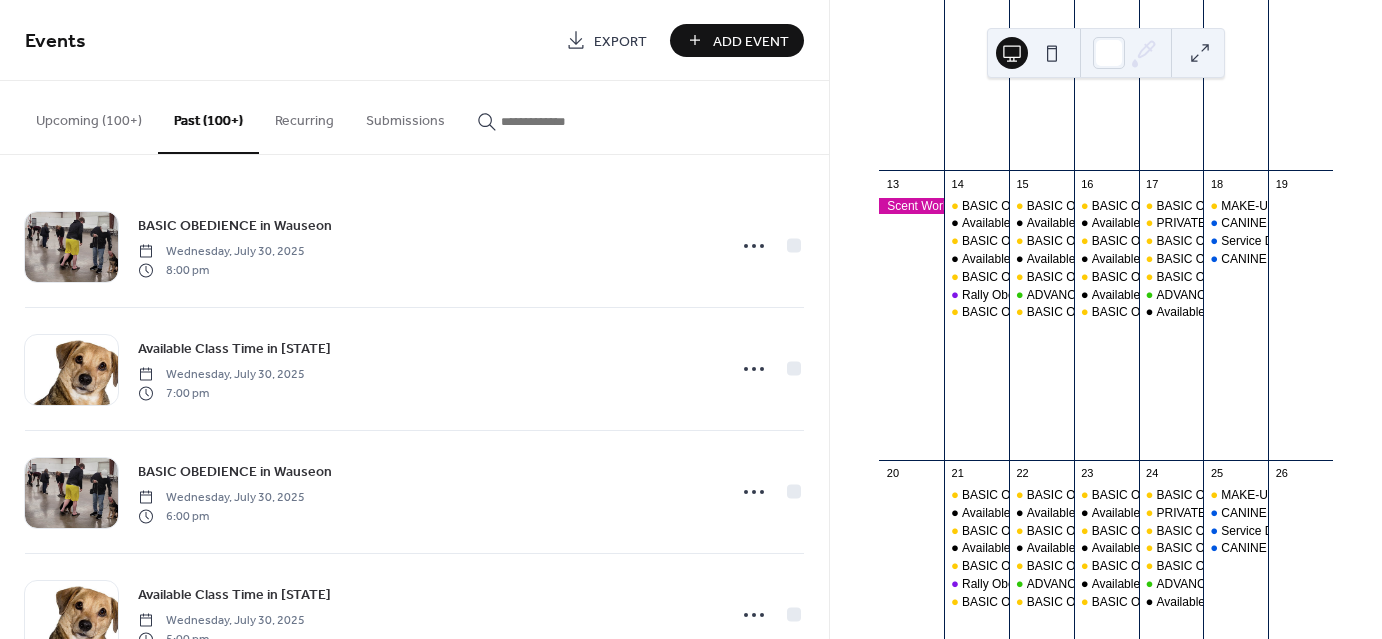 click on "July 2025 31 Today Sun Mon Tue Wed Thu Fri Sat 29 30 1 2 3 4 5 6 7 BASIC OBEDIENCE in Montpelier BASIC OBEDIENCE in Montpelier BASIC OBEDIENCE in Montpelier BASIC OBEDIENCE in Montpelier 8 BASIC OBEDIENCE in Van Wert BASIC OBEDIENCE in Van Wert BASIC OBEDIENCE in Van Wert BASIC OBEDIENCE in Van Wert 9 BASIC OBEDIENCE in Wauseon BASIC OBEDIENCE in Wauseon BASIC OBEDIENCE in Wauseon BASIC OBEDIENCE in Wauseon 10 BASIC OBEDIENCE in Defiance BASIC OBEDIENCE in Defiance BASIC OBEDIENCE in Defiance BASIC OBEDIENCE in Defiance 11 PRIVATE BASIC OBEDIENCE Fri./Thur. in Defiance BASIC OBEDIENCE Fri./Thur. in Defiance 12 13 14 BASIC OBEDIENCE in Montpelier Available Class Time  in Montpelier BASIC OBEDIENCE in Montpelier Available Class Time  in Montpelier BASIC OBEDIENCE in Montpelier Rally Obedience in Montpelier BASIC OBEDIENCE in Montpelier 15 BASIC OBEDIENCE in Van Wert Available Class Time  in Van Wert BASIC OBEDIENCE in Van Wert Available Class Time  in Van Wert BASIC OBEDIENCE in Van Wert 16 17 18 19 20 21 22 23" at bounding box center (1106, 319) 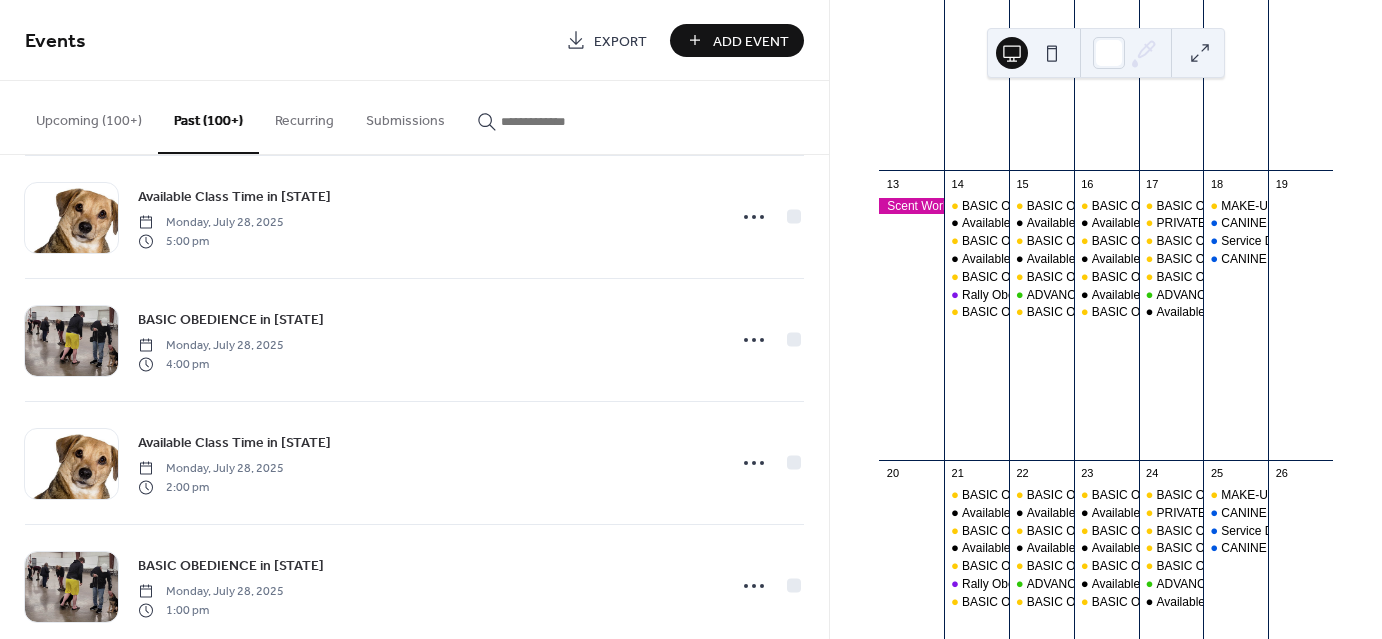 scroll, scrollTop: 2545, scrollLeft: 0, axis: vertical 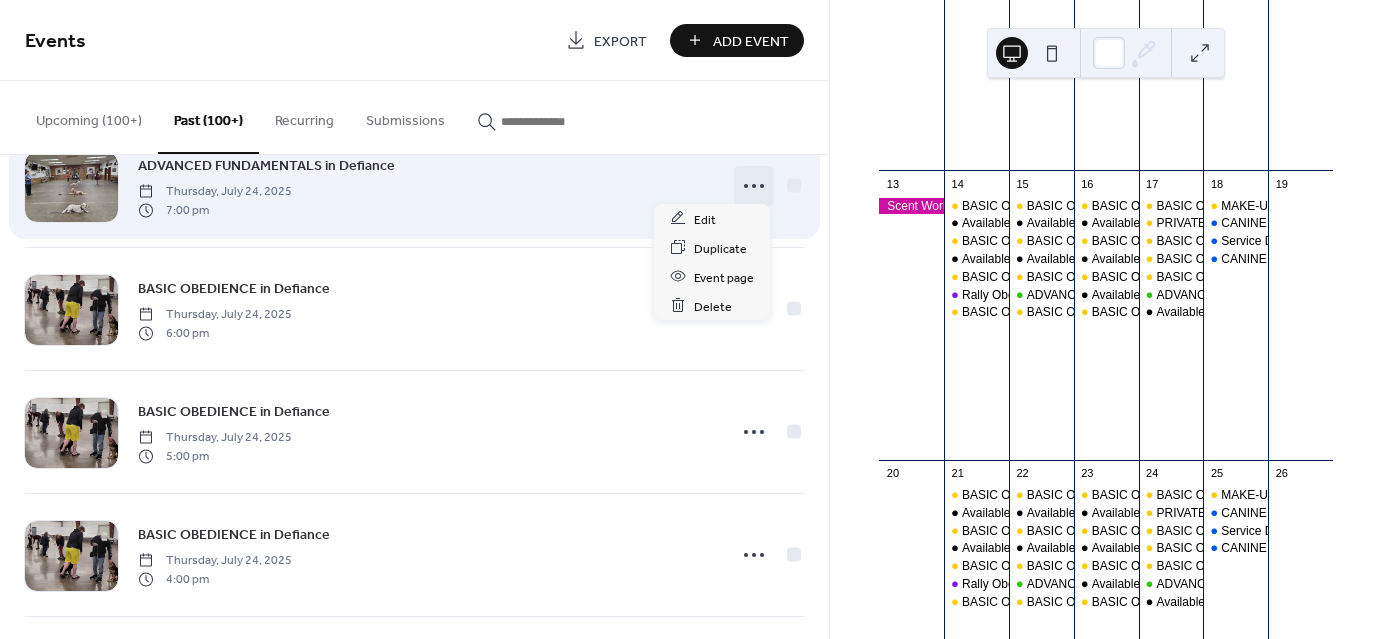 click 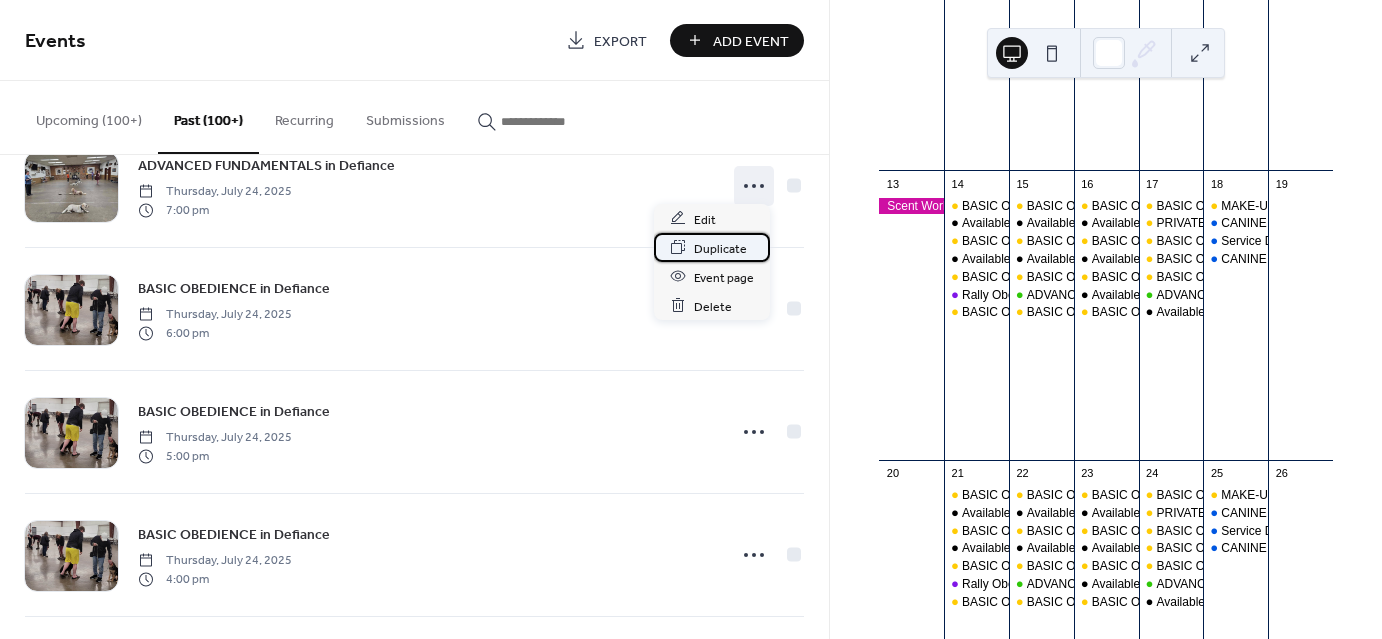 click on "Duplicate" at bounding box center [720, 248] 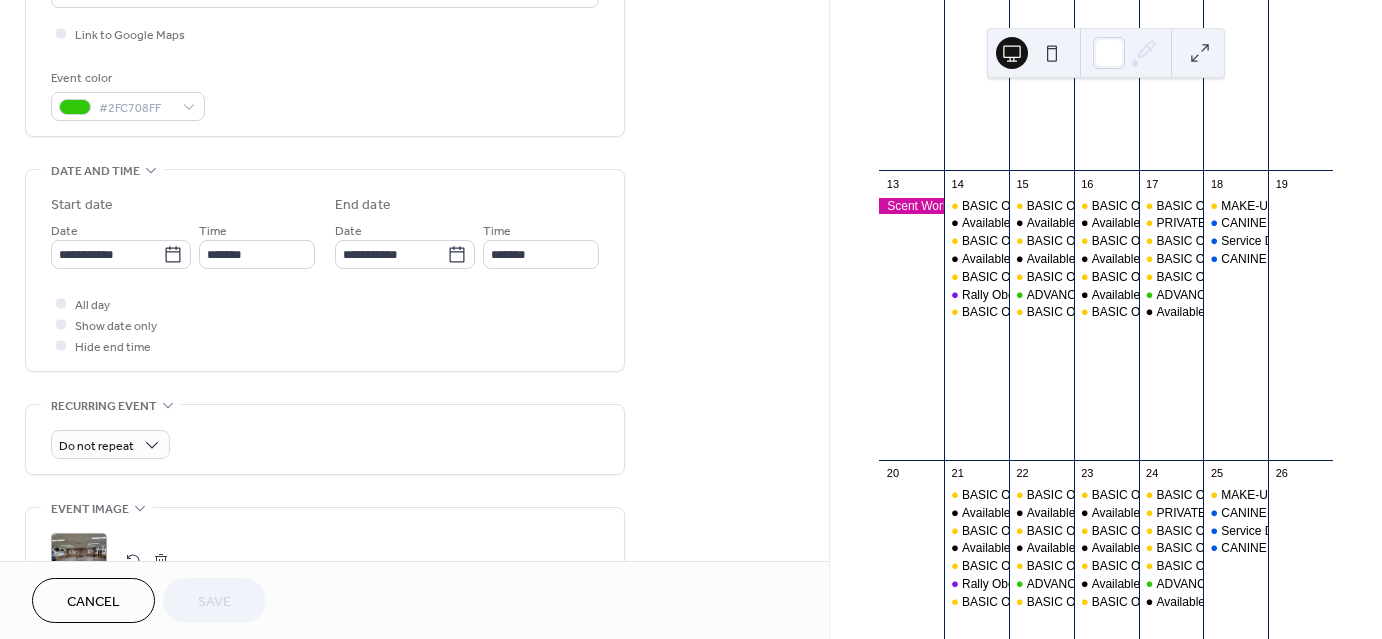 scroll, scrollTop: 491, scrollLeft: 0, axis: vertical 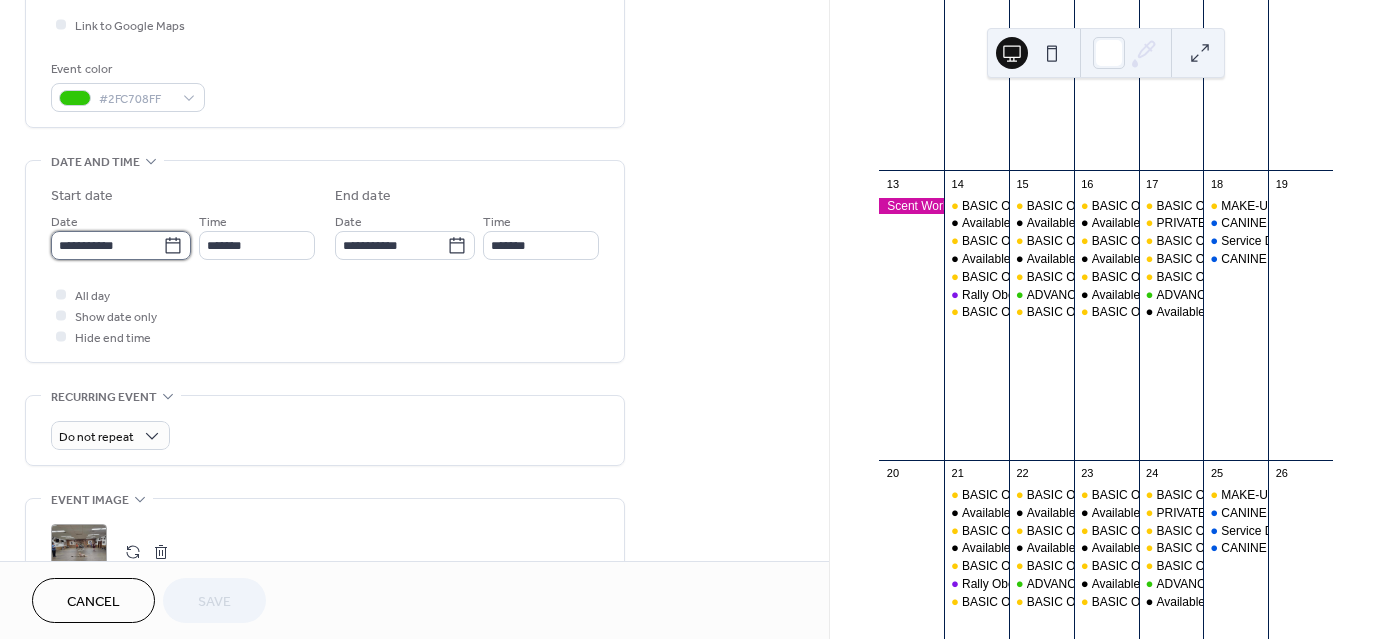 click on "**********" at bounding box center (107, 245) 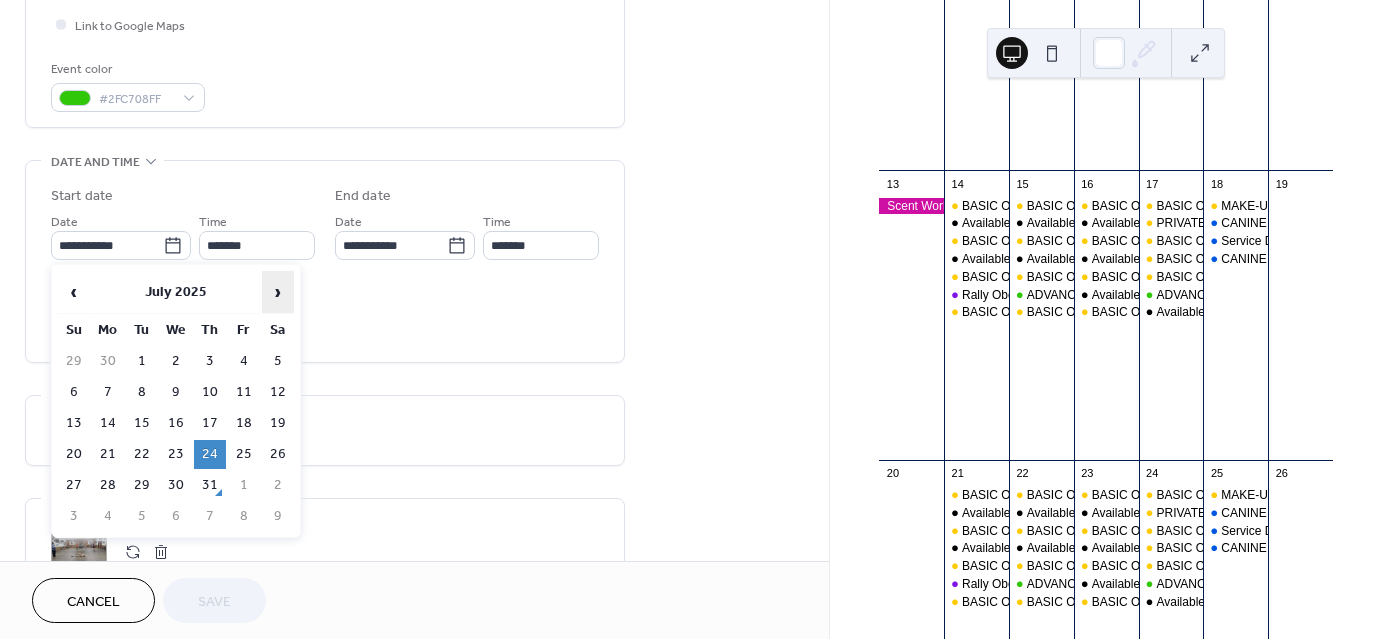 click on "›" at bounding box center (278, 292) 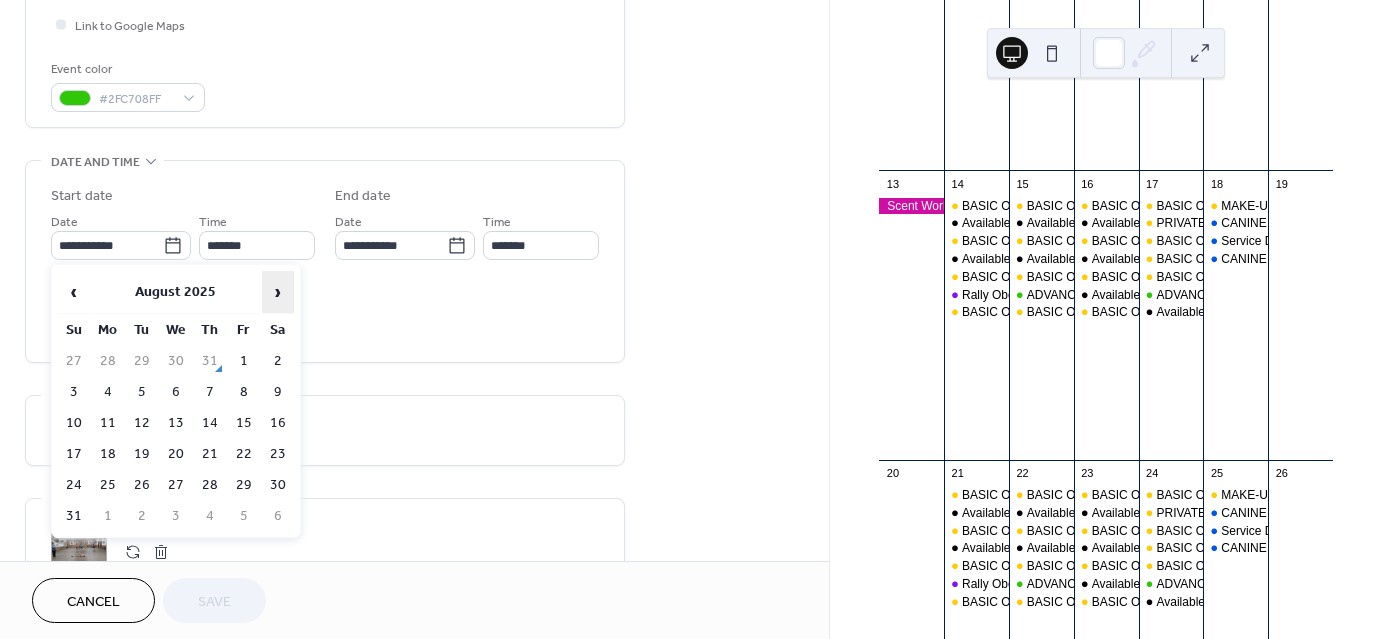 click on "›" at bounding box center (278, 292) 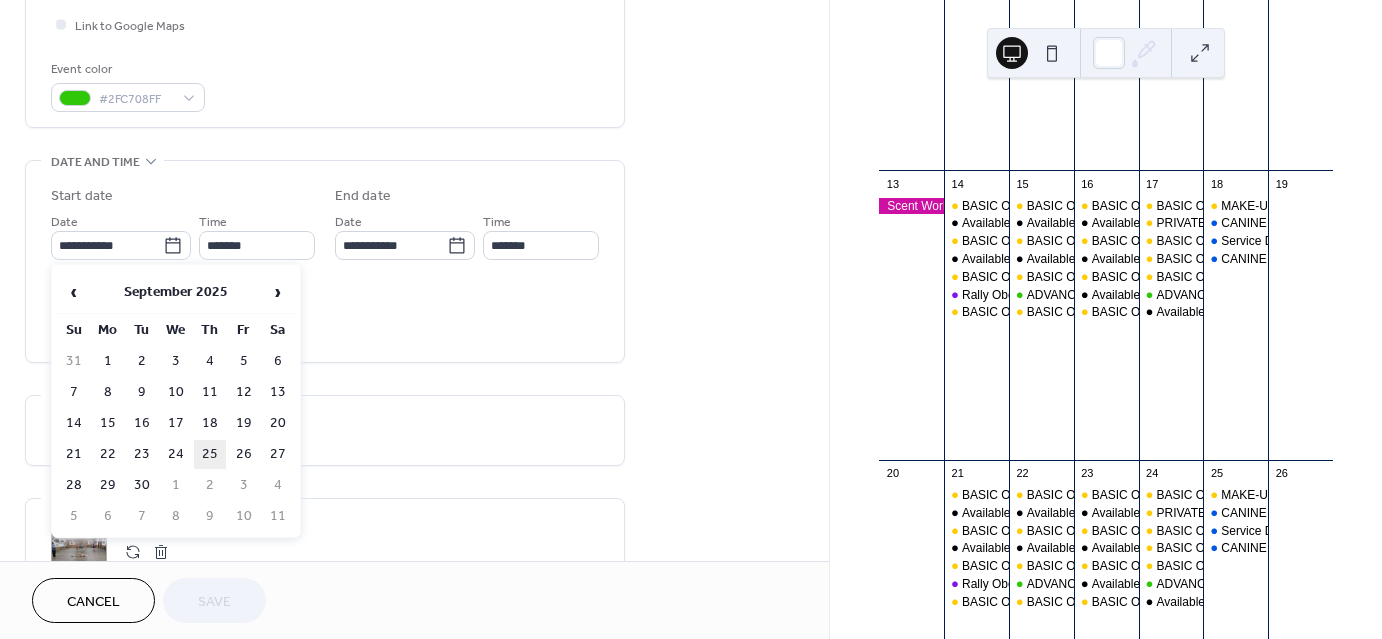 click on "25" at bounding box center [210, 454] 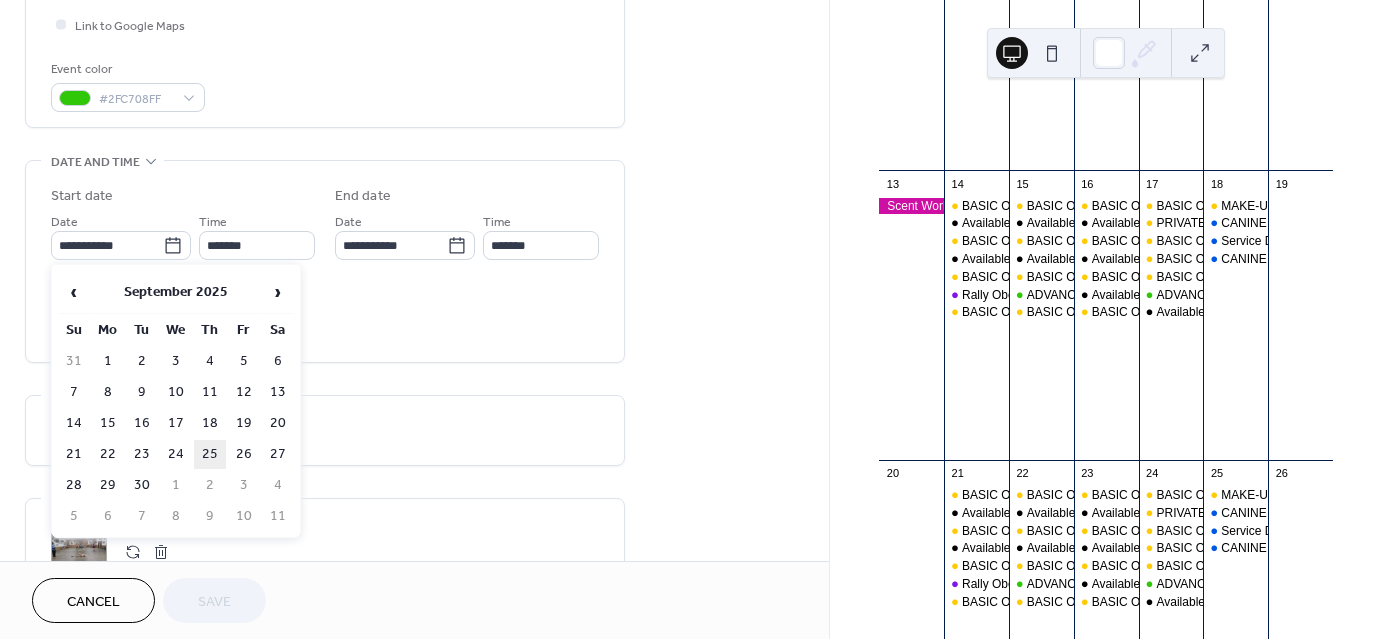 type on "**********" 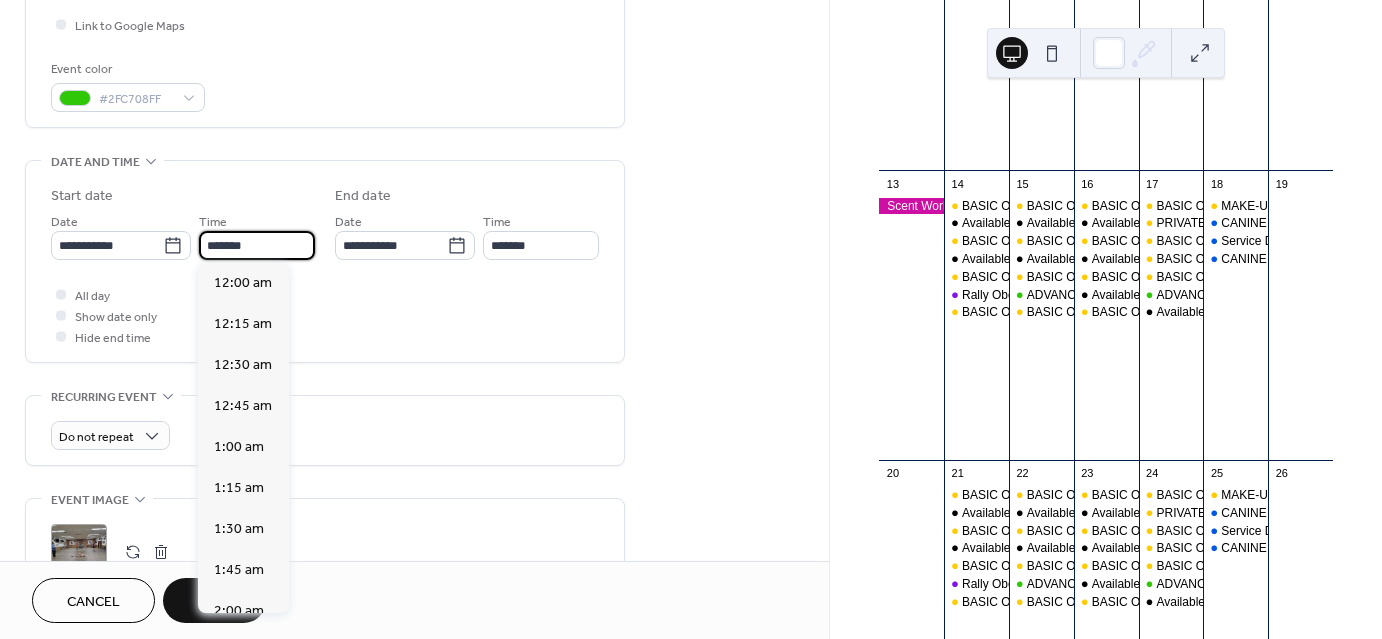 click on "*******" at bounding box center (257, 245) 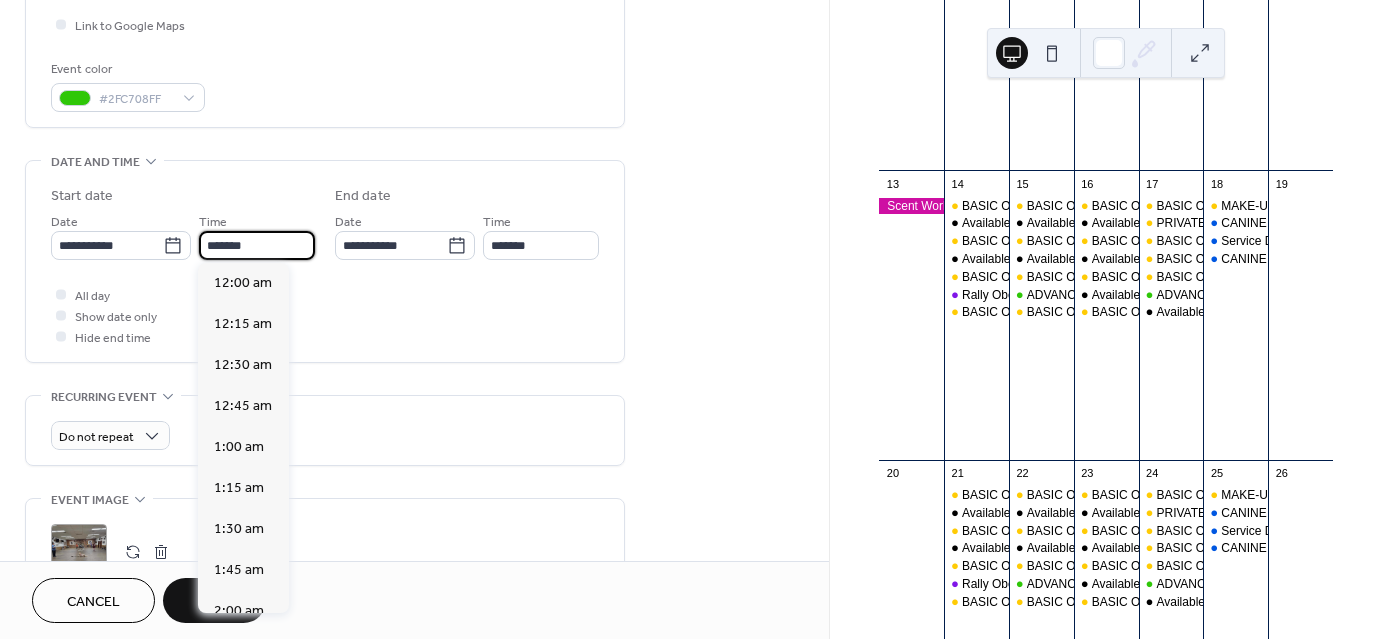 scroll, scrollTop: 3116, scrollLeft: 0, axis: vertical 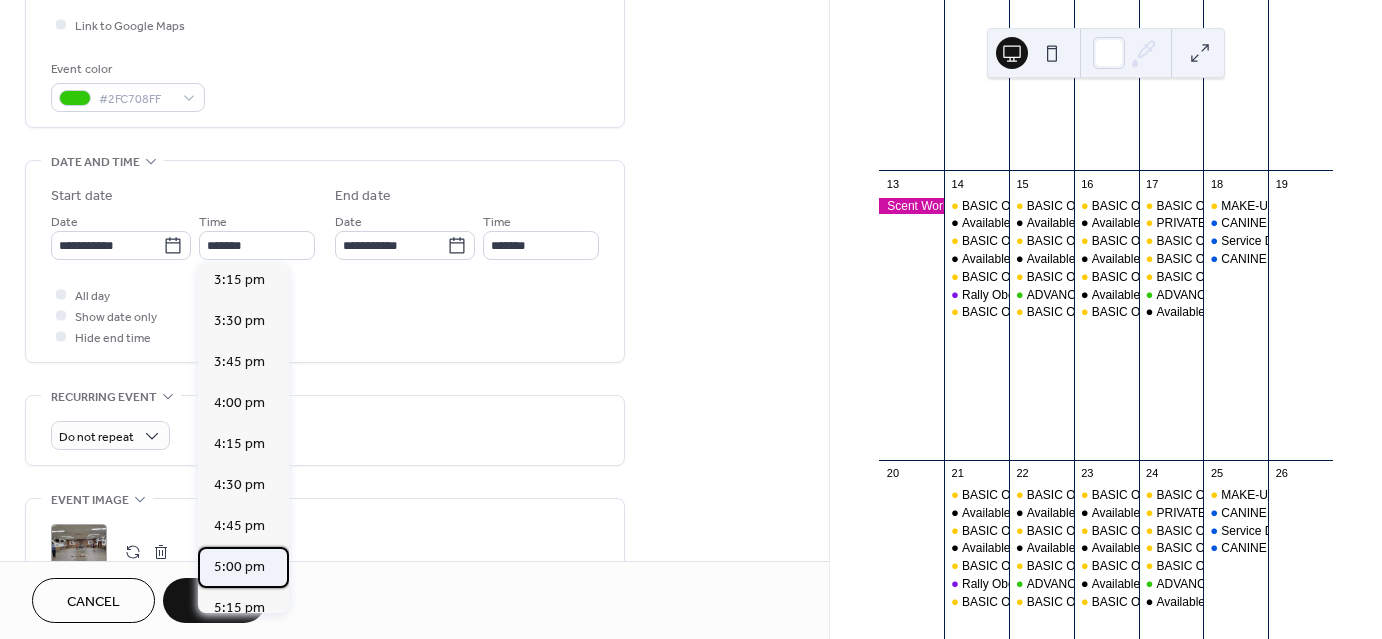 click on "5:00 pm" at bounding box center [239, 567] 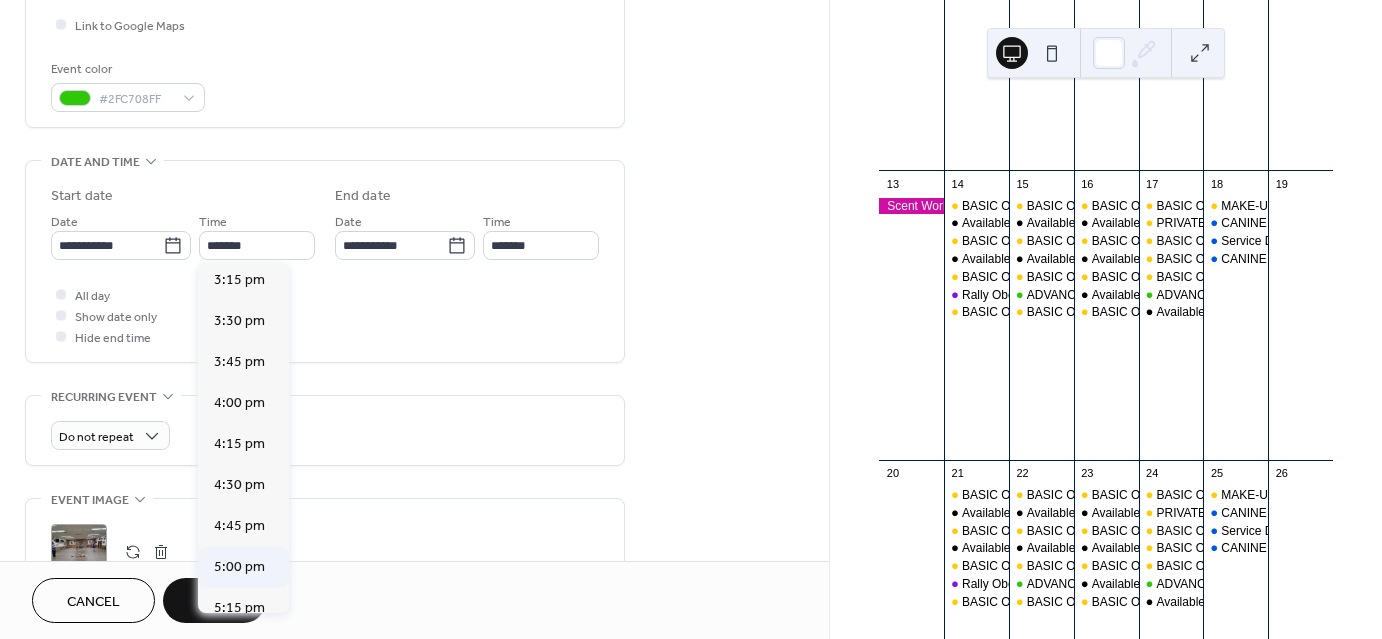 type on "*******" 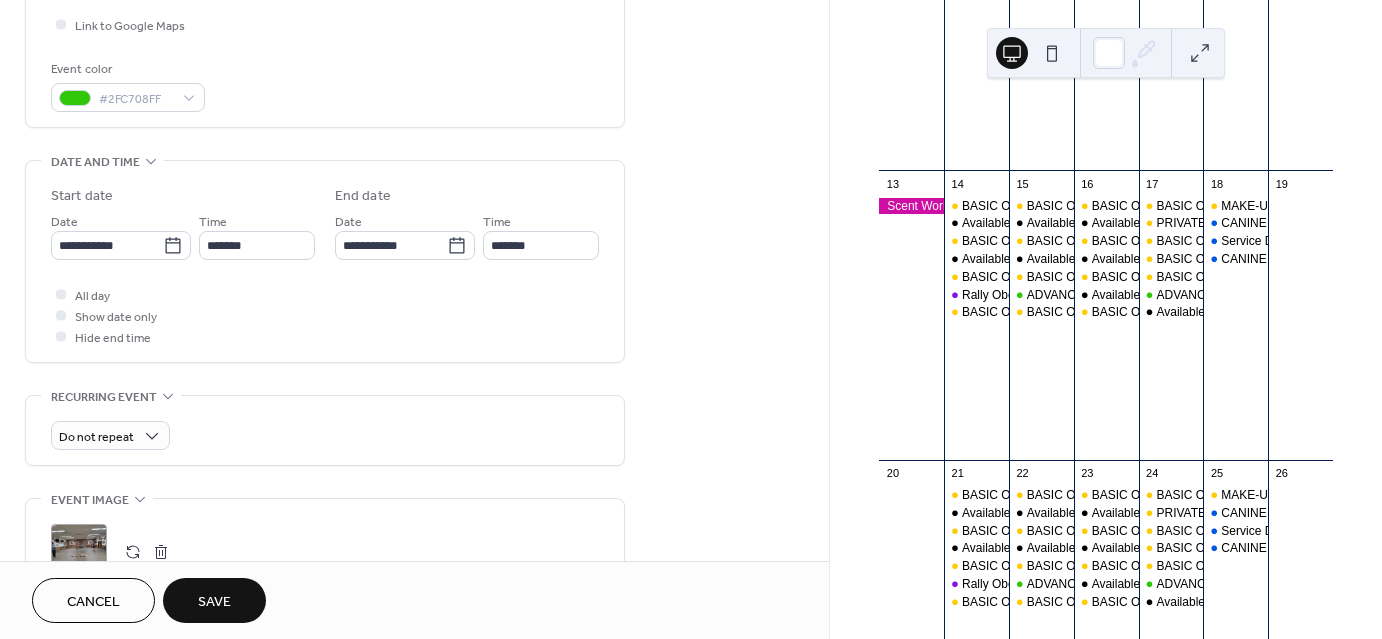 scroll, scrollTop: 983, scrollLeft: 0, axis: vertical 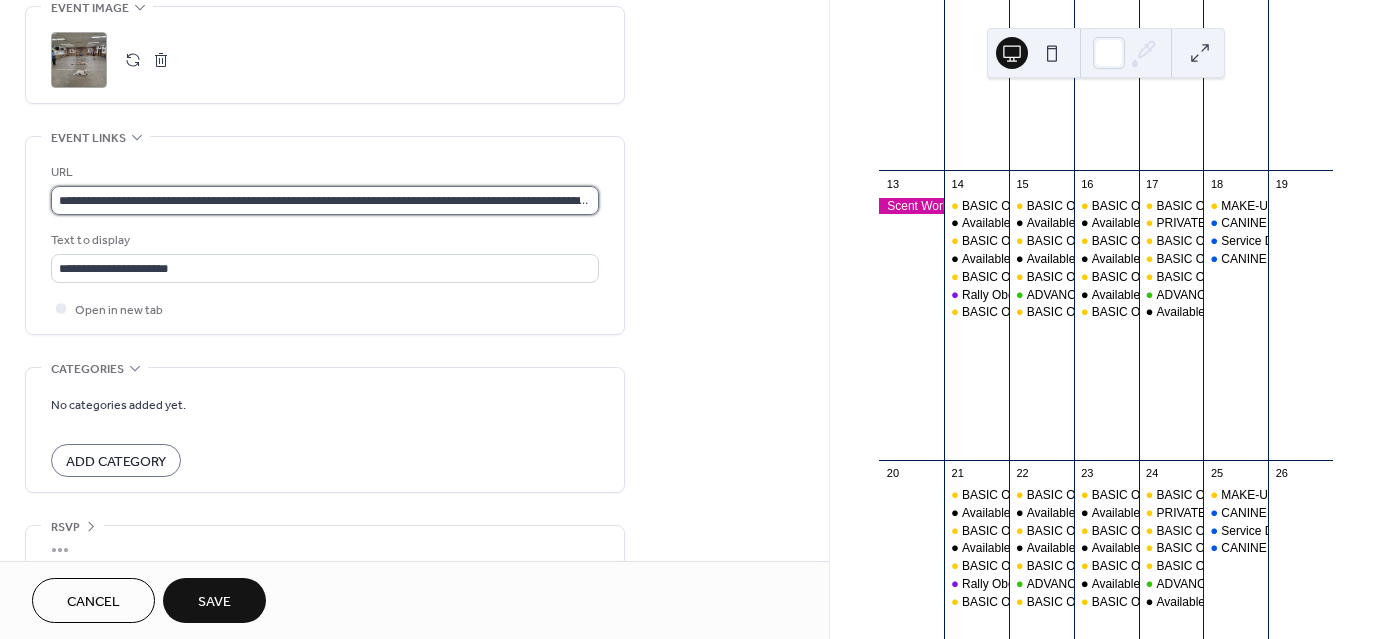 click on "**********" at bounding box center [325, 200] 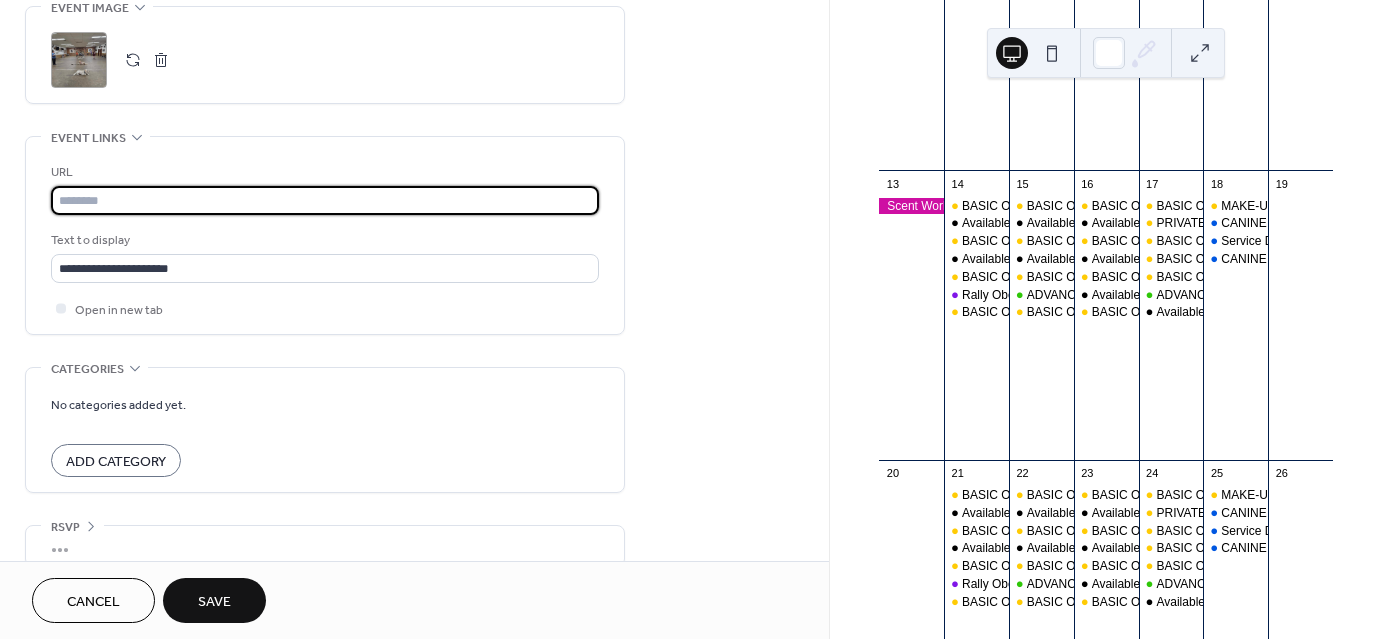 scroll, scrollTop: 0, scrollLeft: 0, axis: both 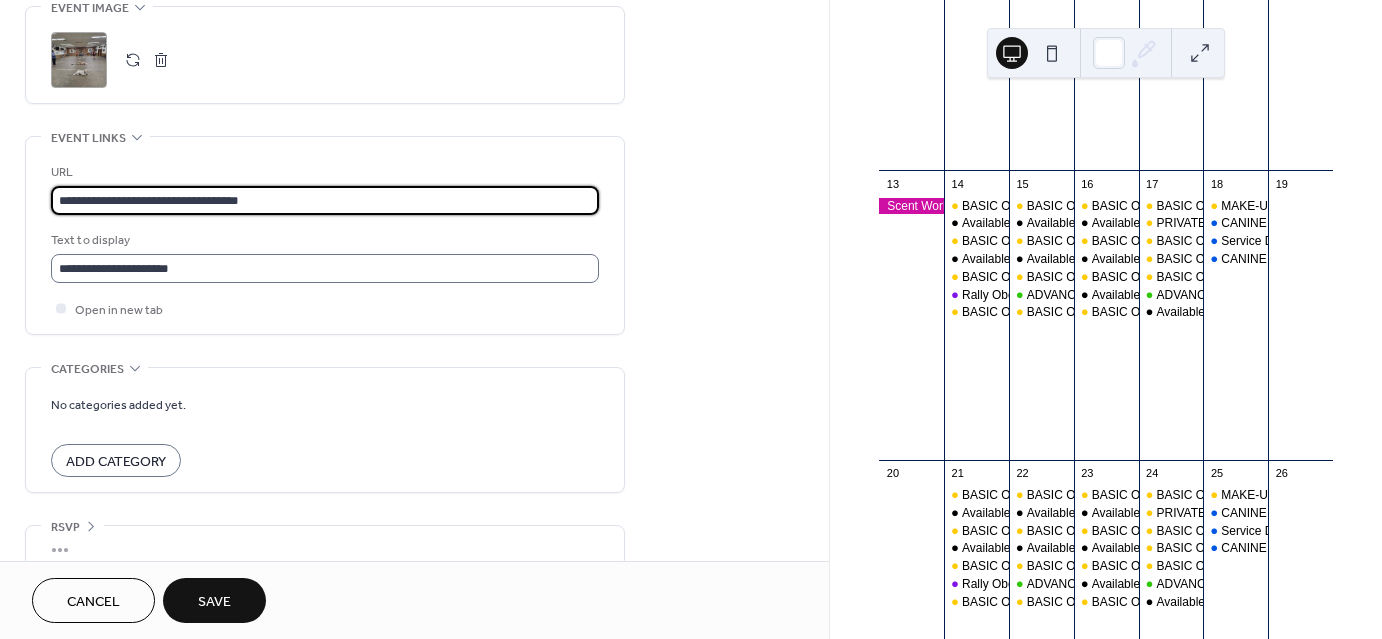 type on "**********" 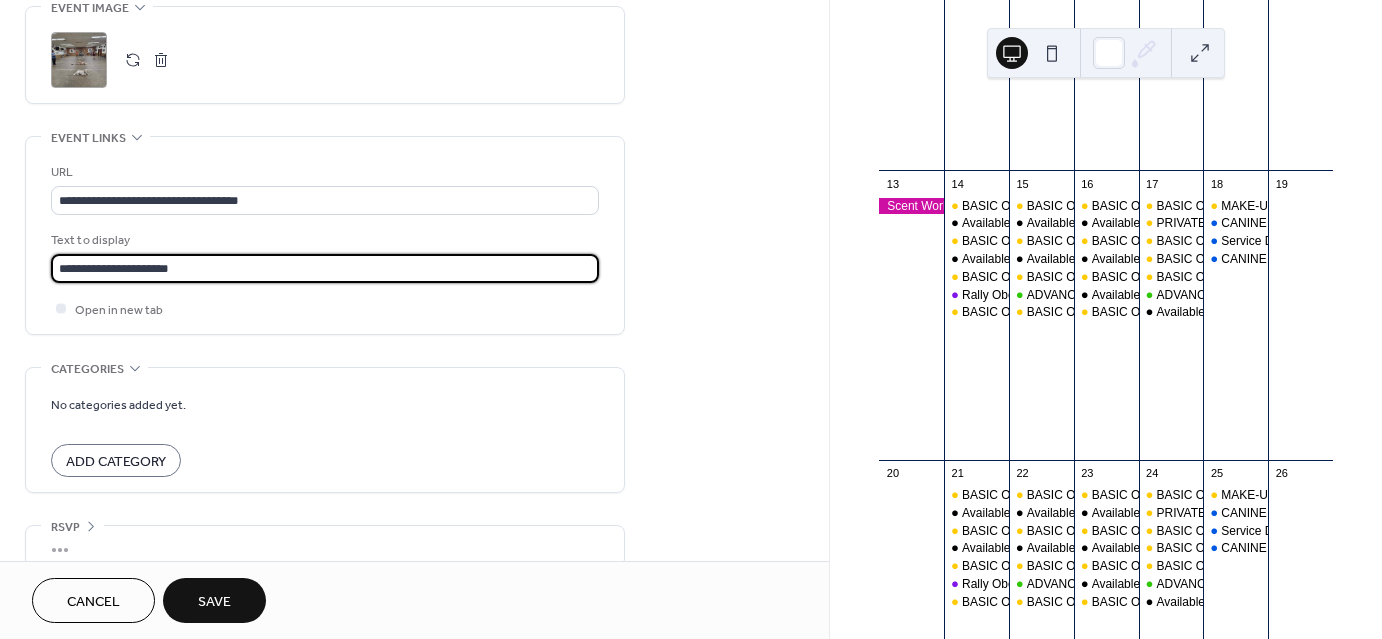 click on "**********" at bounding box center [325, 268] 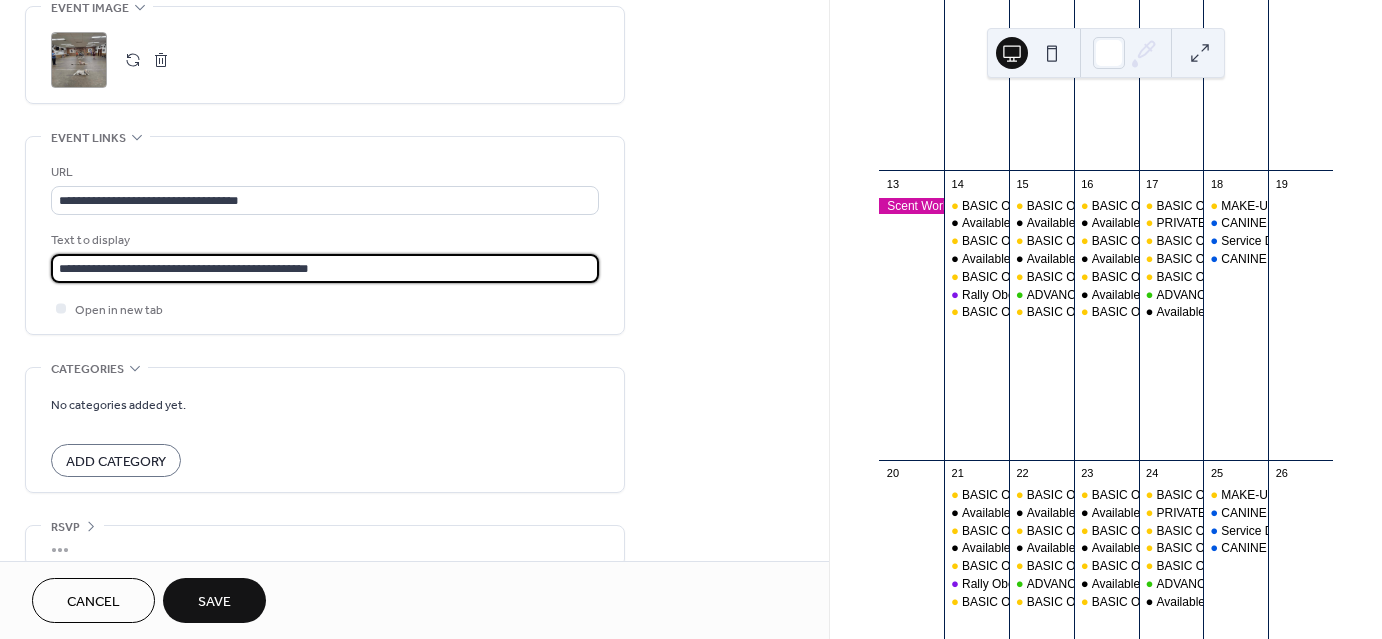 type on "**********" 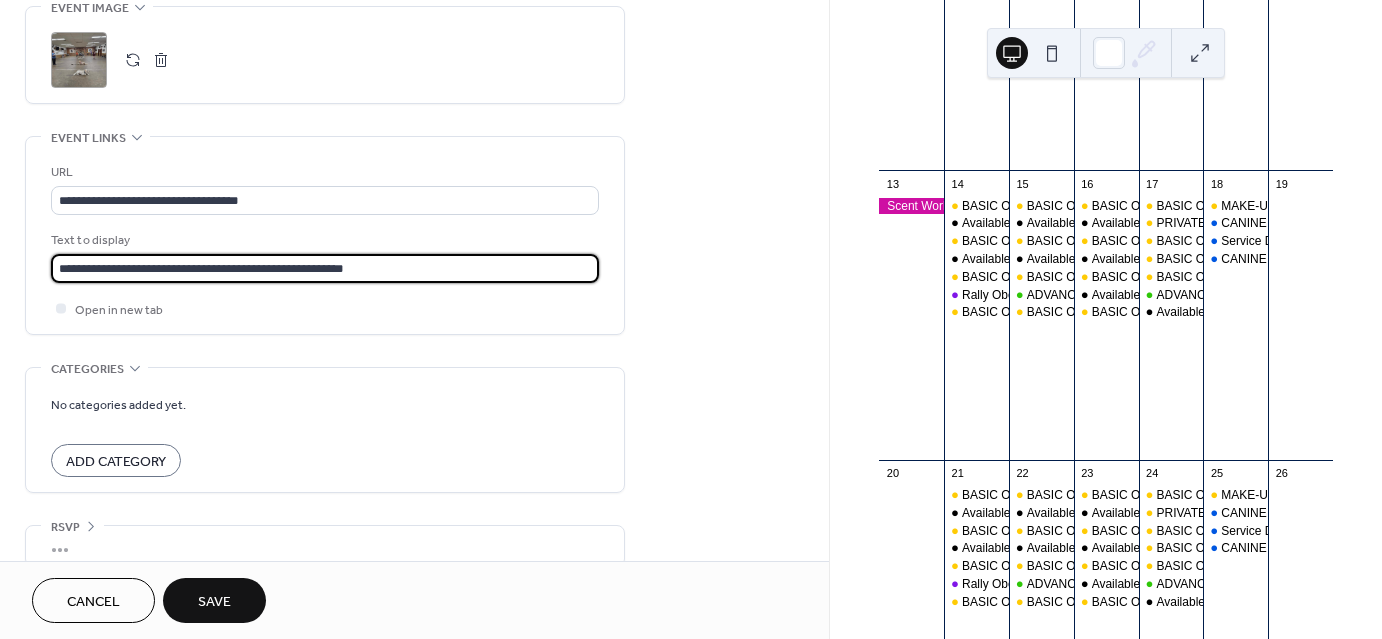 click on "Save" at bounding box center [214, 600] 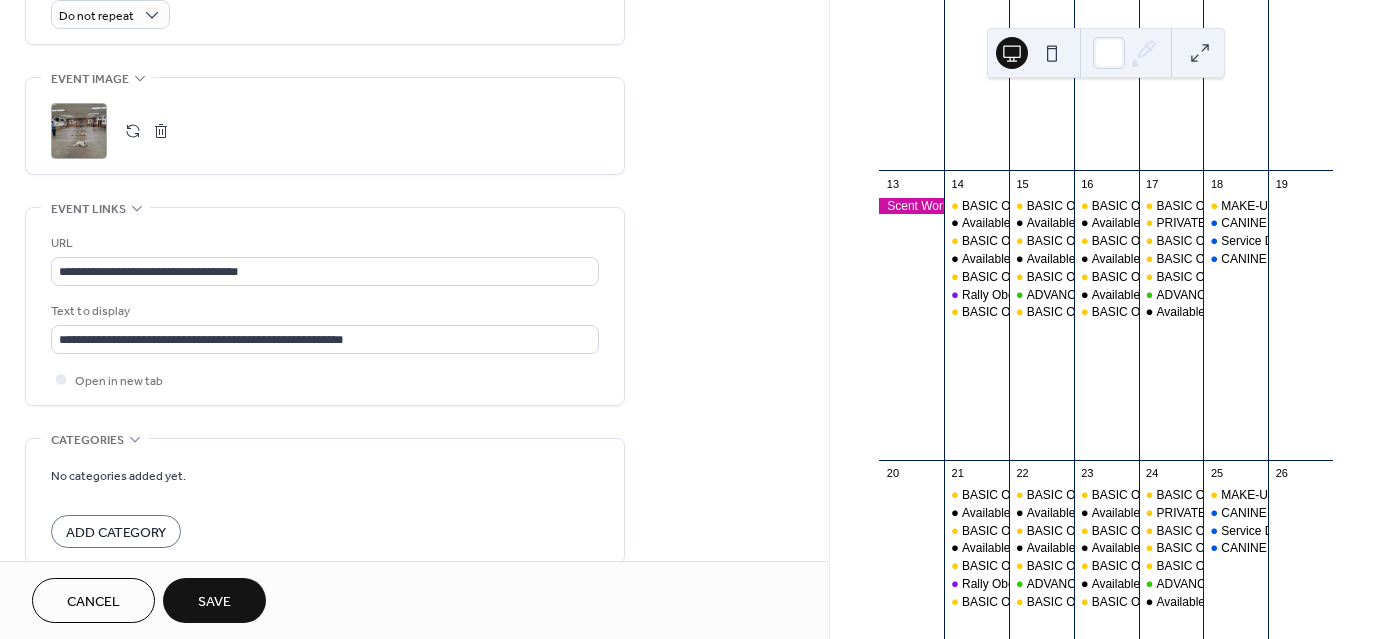 scroll, scrollTop: 1053, scrollLeft: 0, axis: vertical 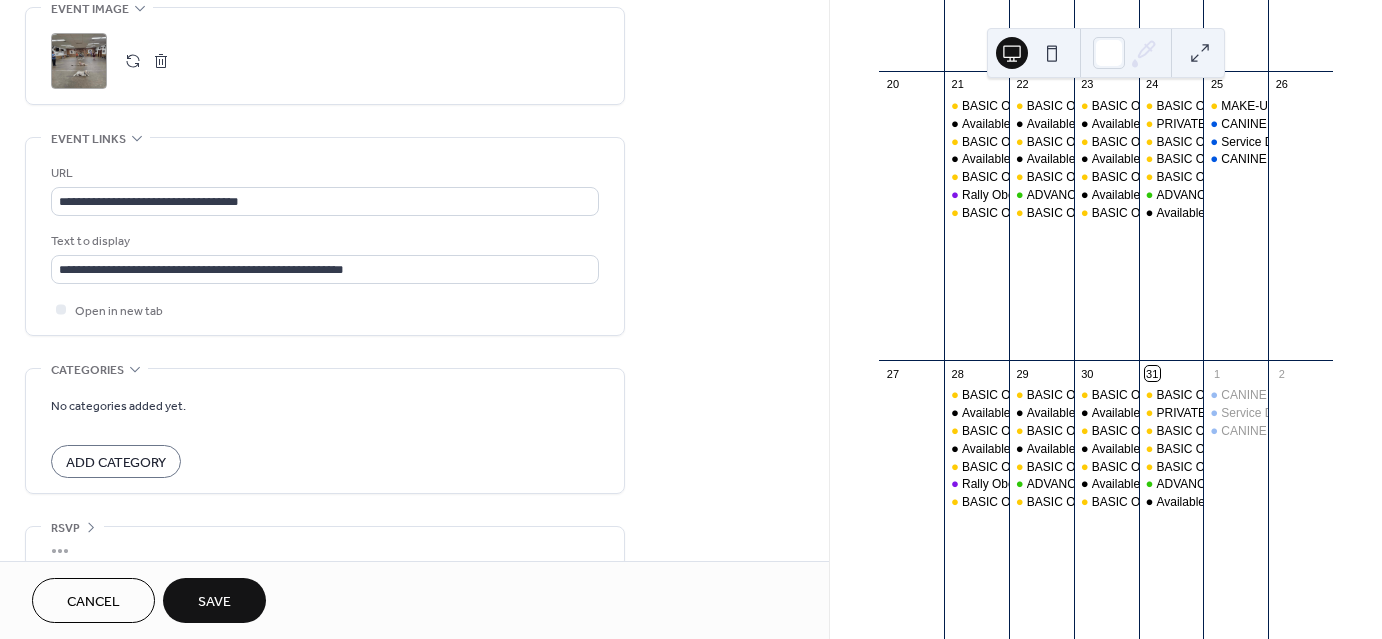 click on "Save" at bounding box center [214, 600] 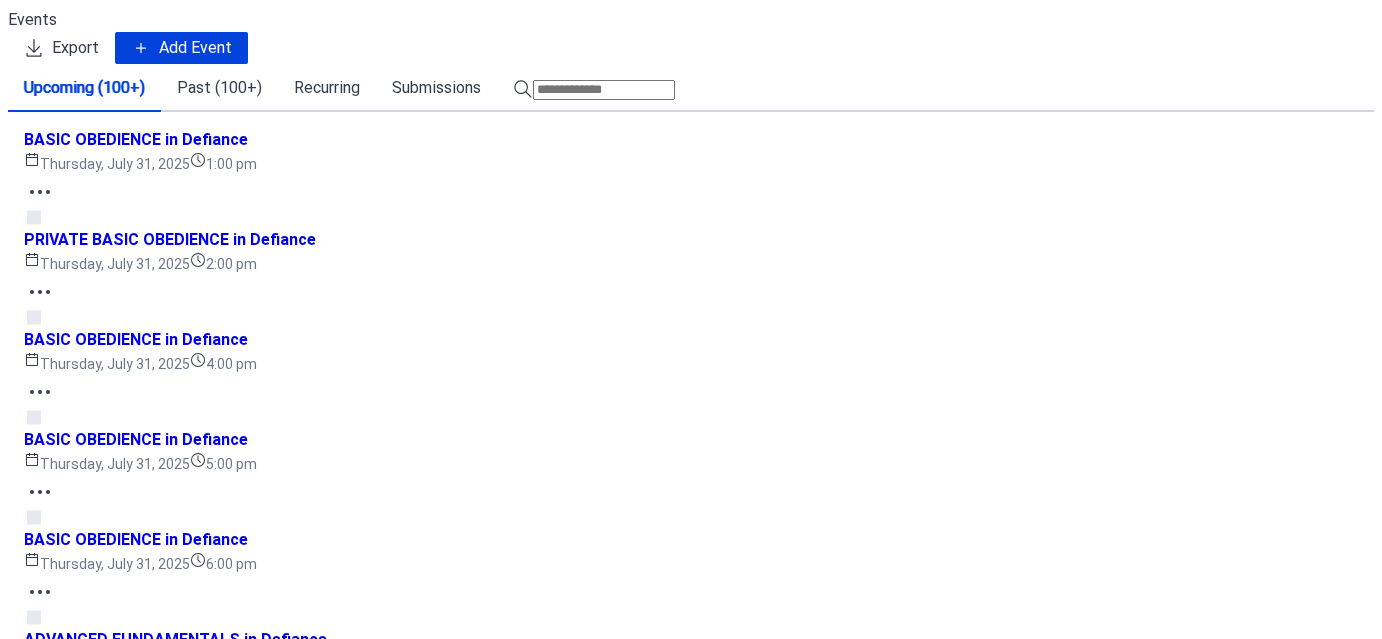scroll, scrollTop: 0, scrollLeft: 0, axis: both 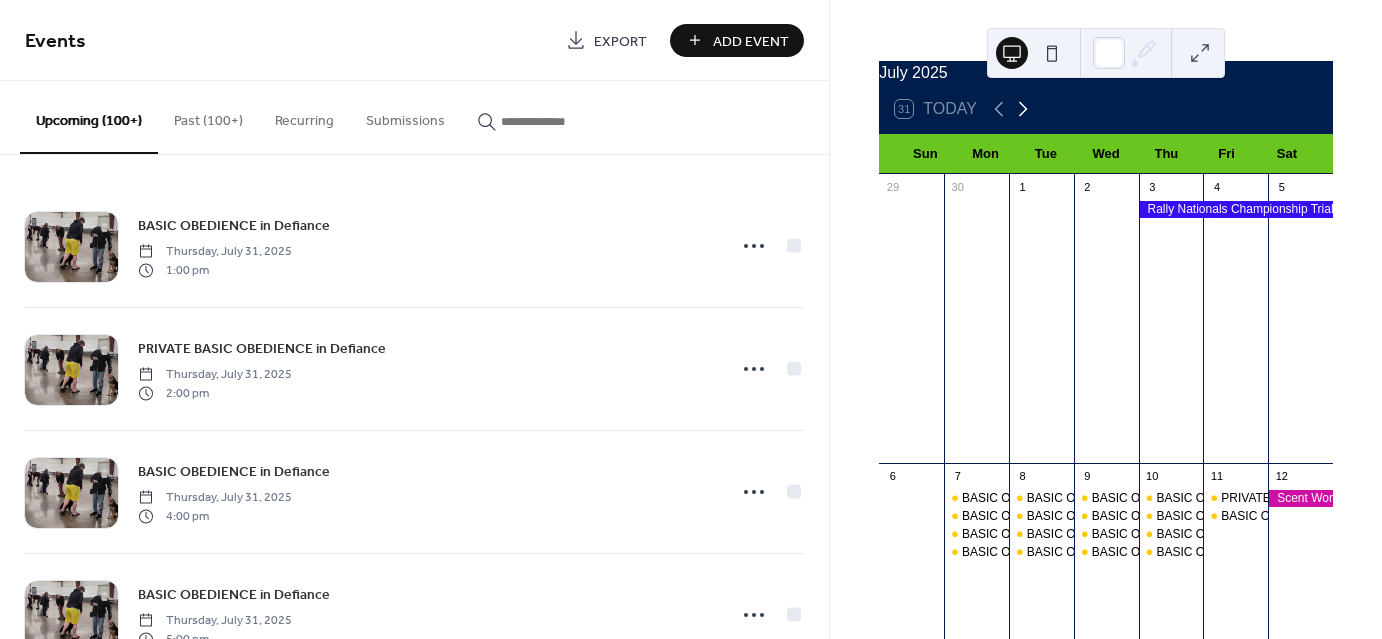 click 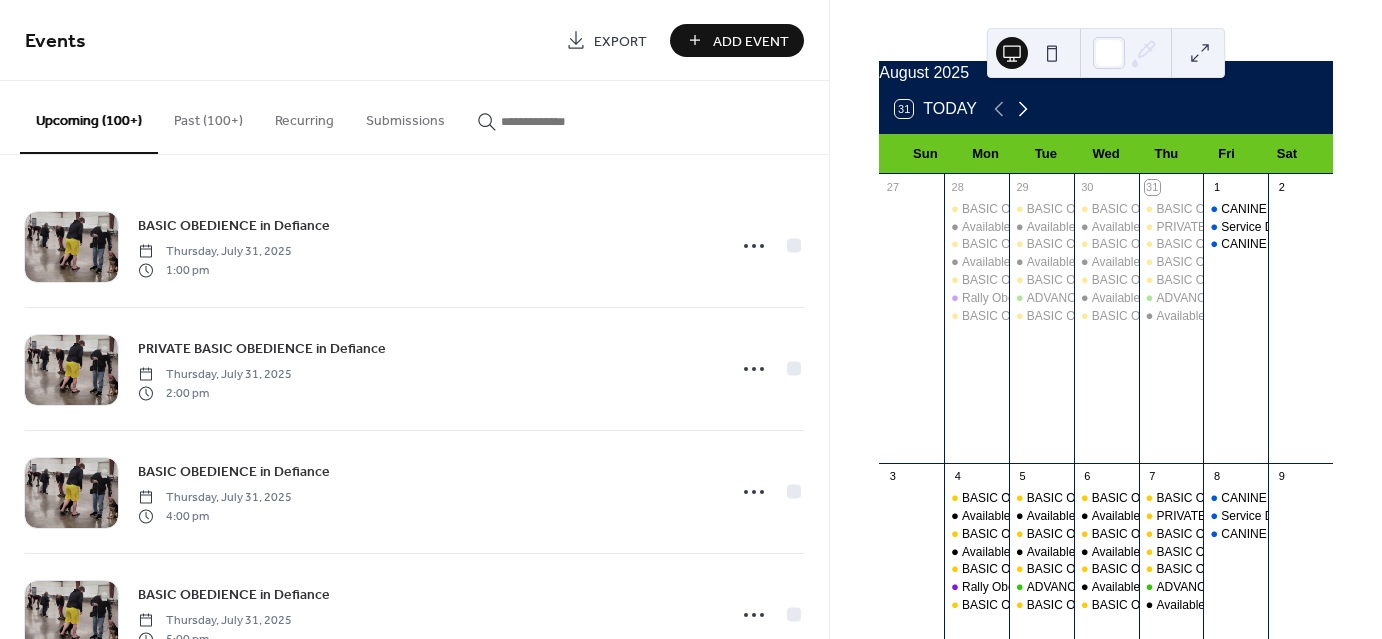click 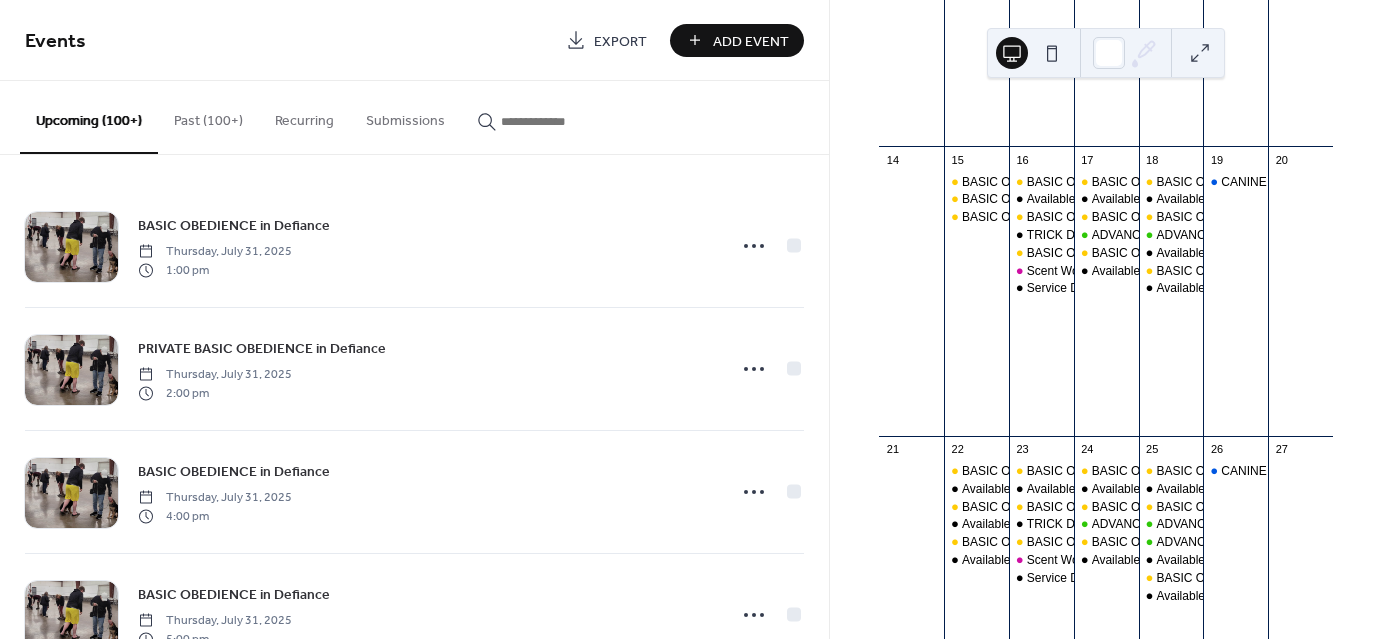 scroll, scrollTop: 653, scrollLeft: 0, axis: vertical 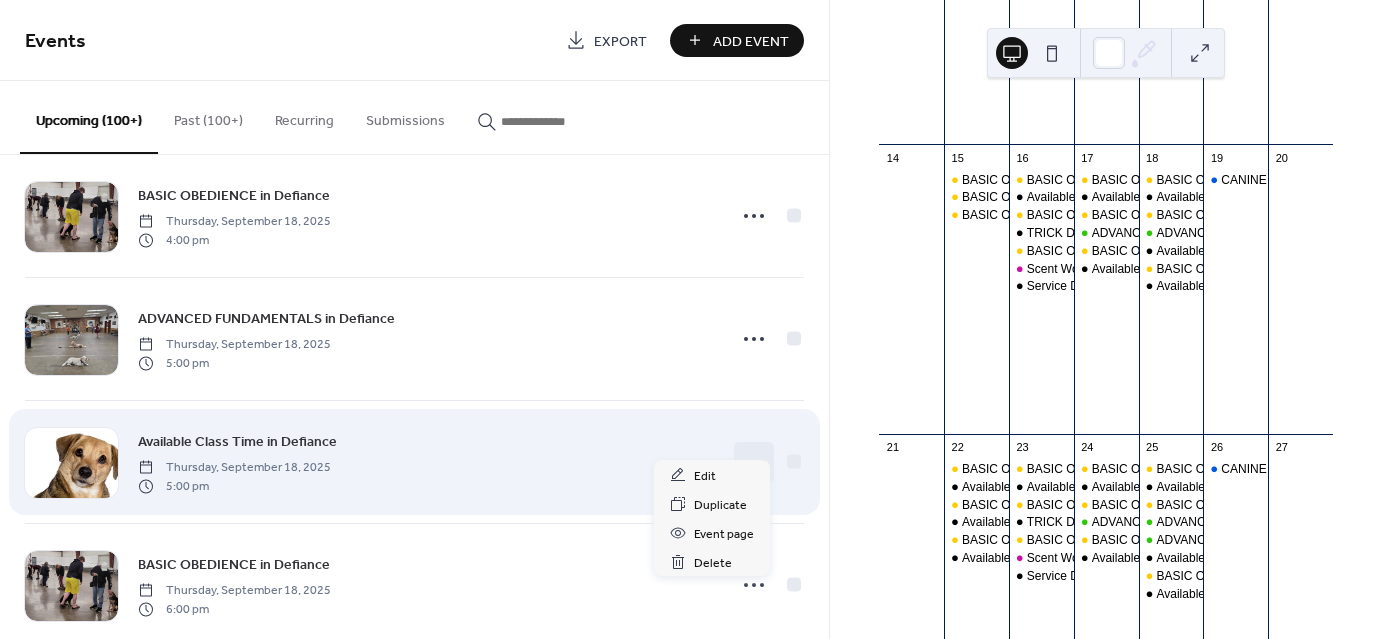 click 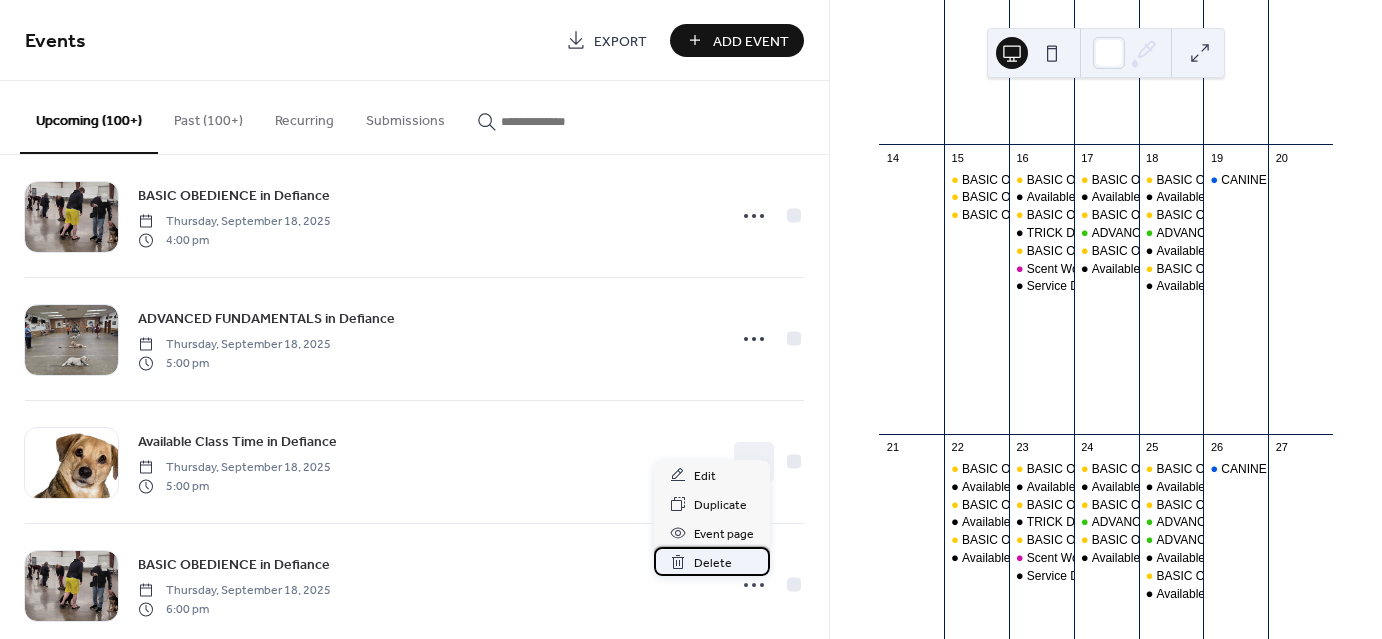 click on "Delete" at bounding box center [712, 561] 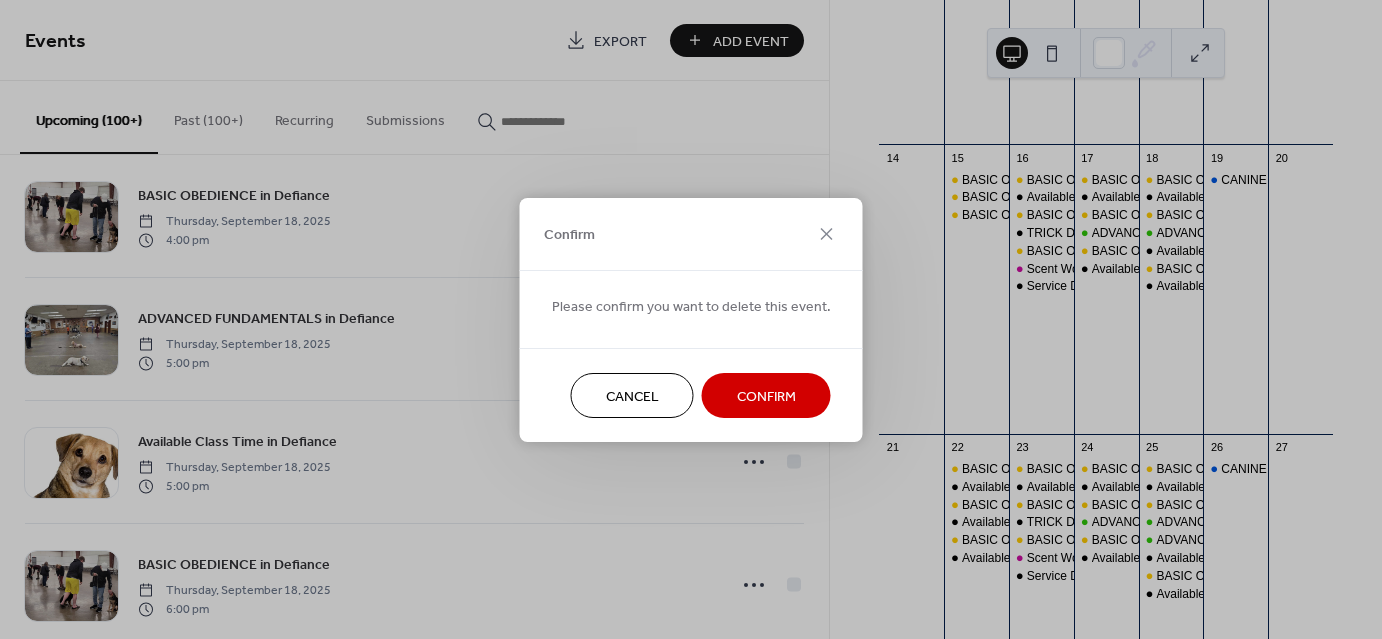 click on "Confirm" at bounding box center [766, 396] 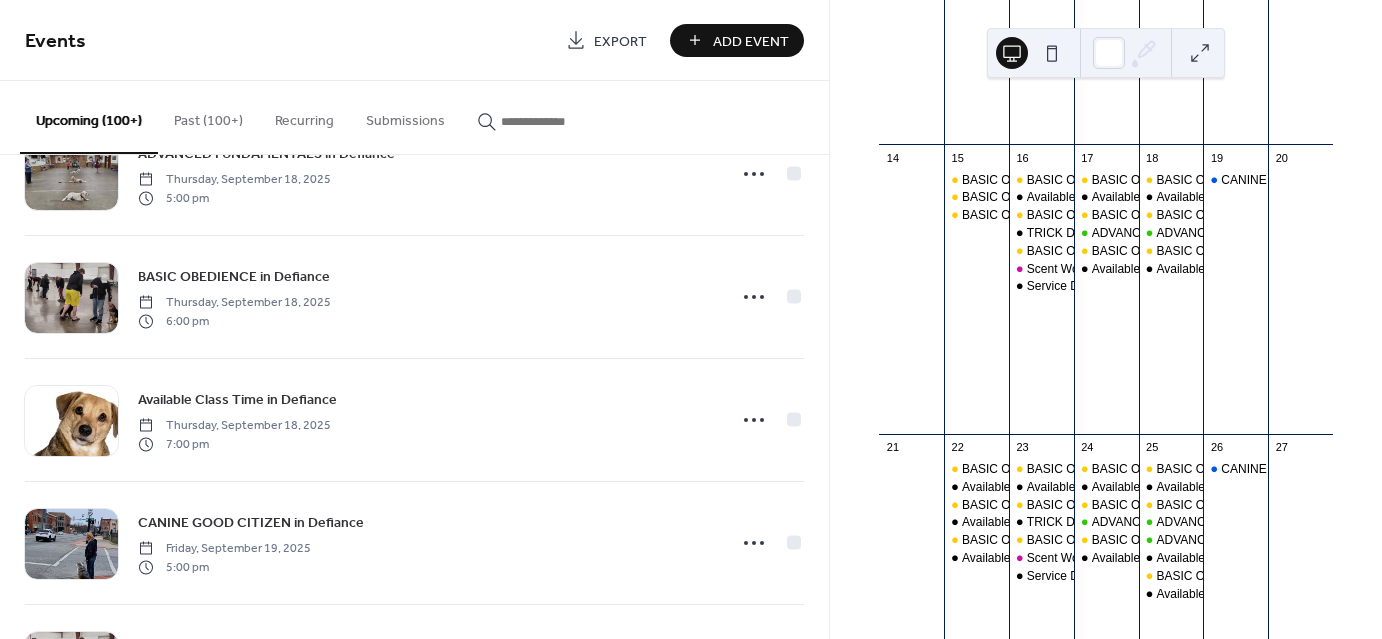 scroll, scrollTop: 15415, scrollLeft: 0, axis: vertical 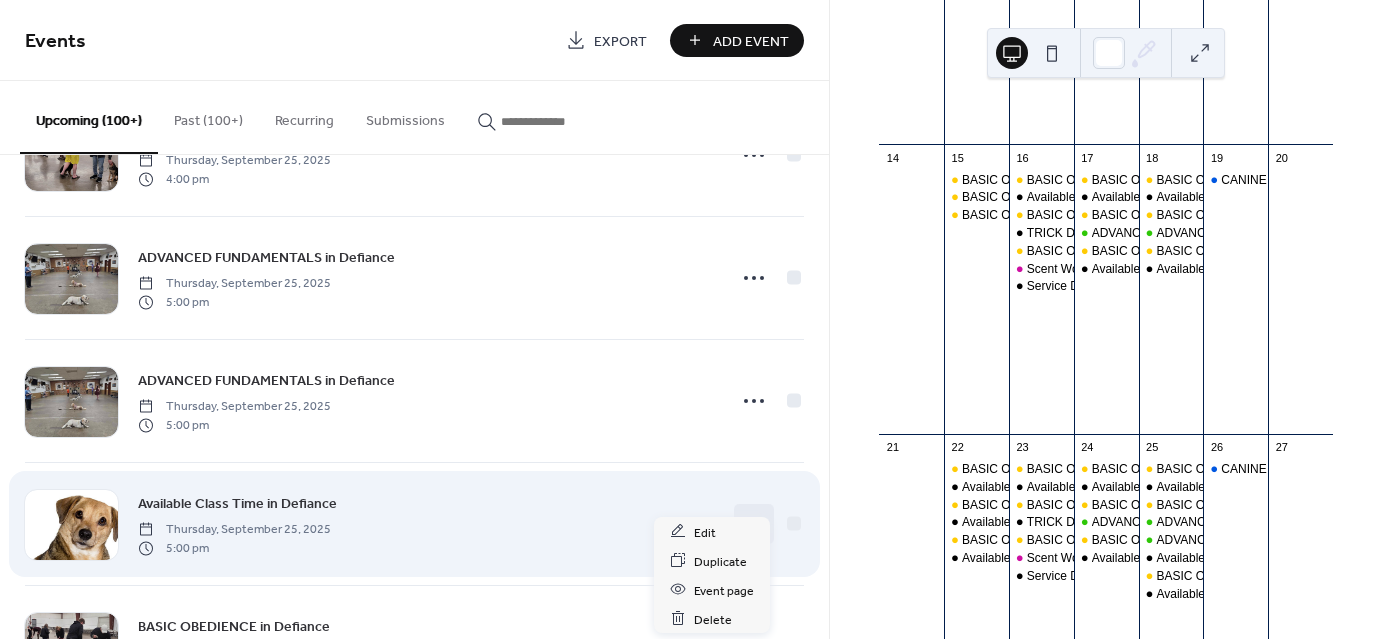 click 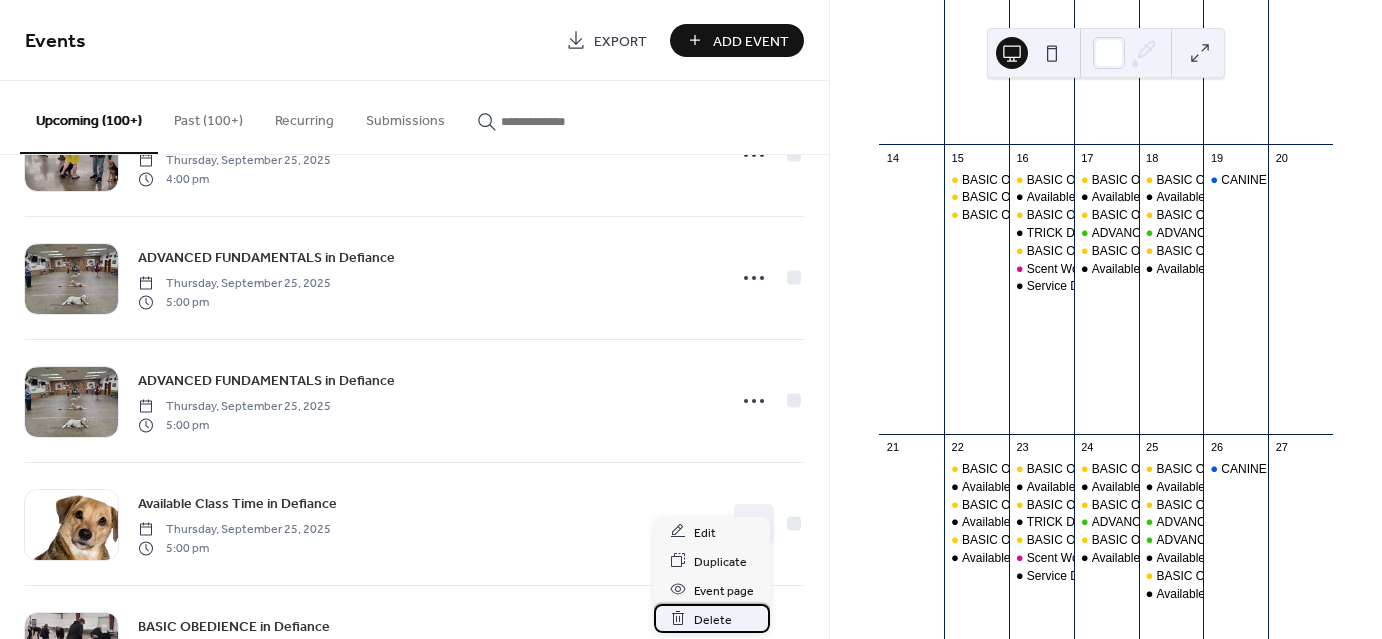 click on "Delete" at bounding box center (713, 619) 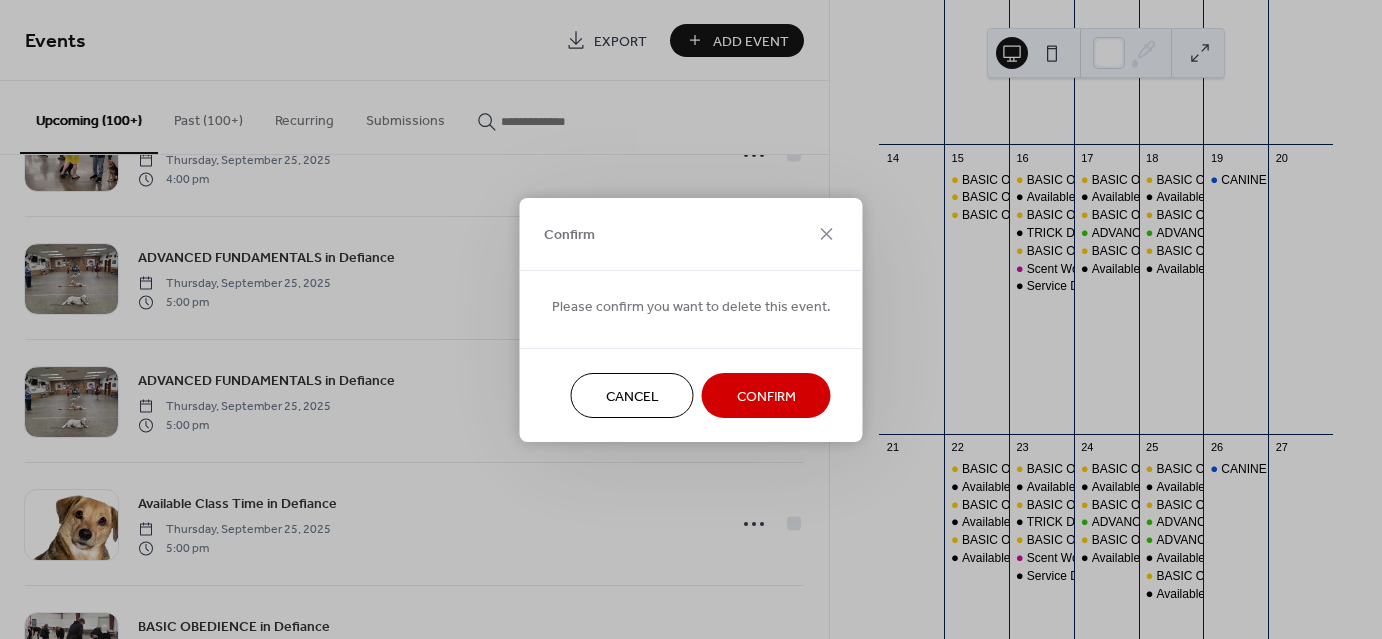 click on "Confirm" at bounding box center [766, 396] 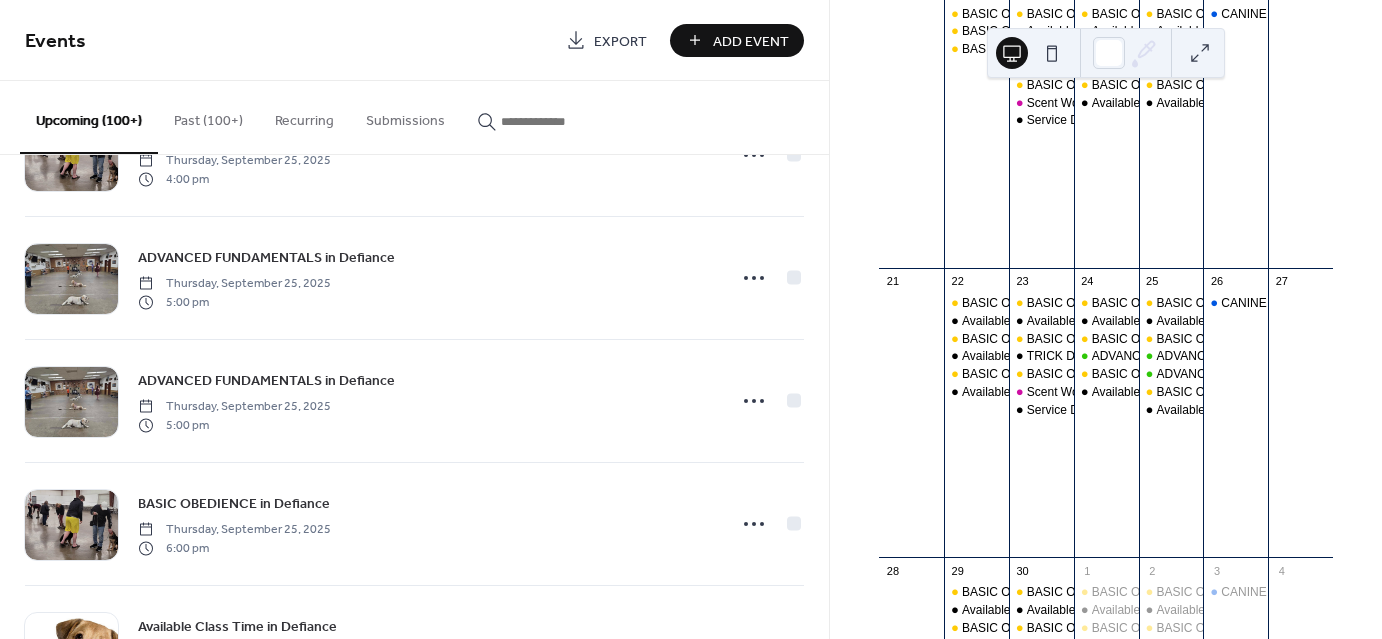scroll, scrollTop: 825, scrollLeft: 0, axis: vertical 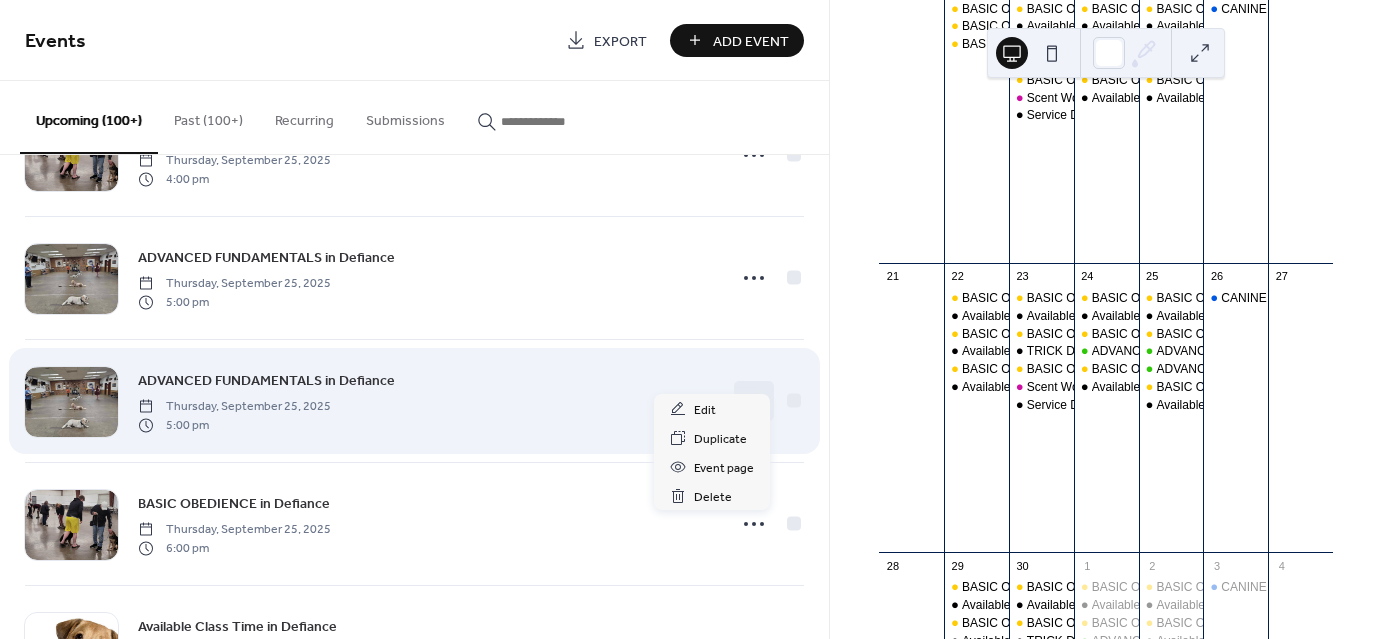 click 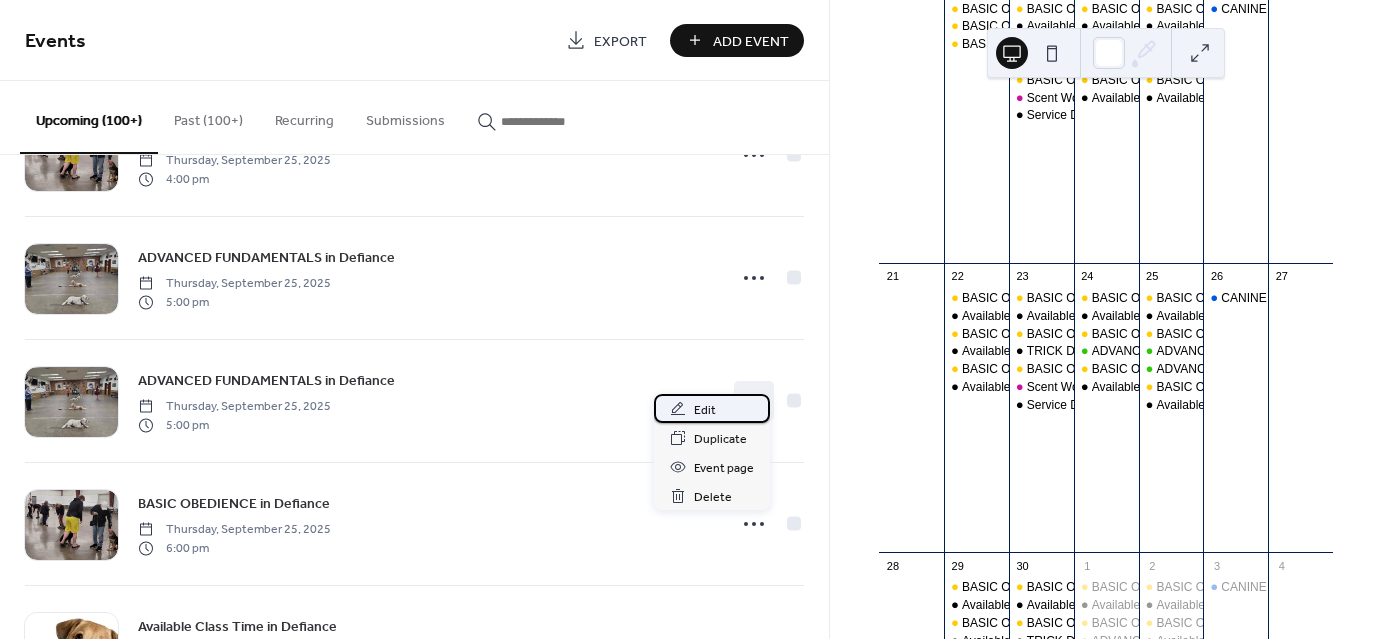 click on "Edit" at bounding box center (705, 410) 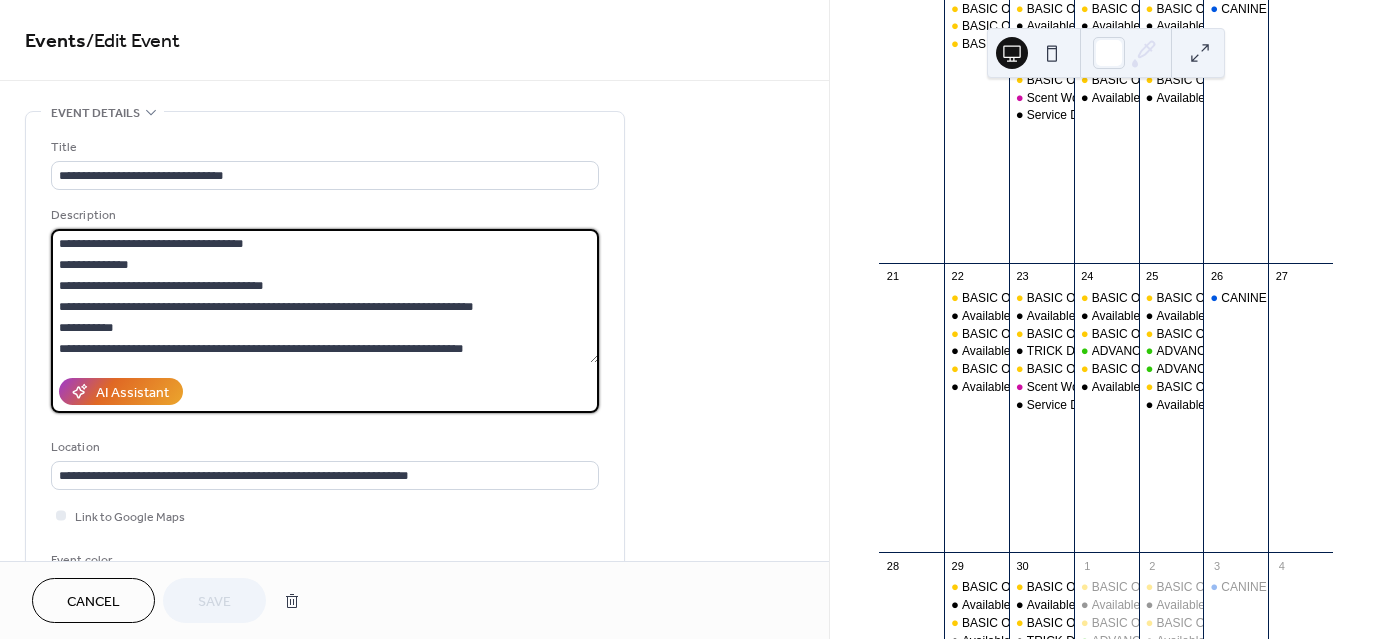 click on "**********" at bounding box center (325, 296) 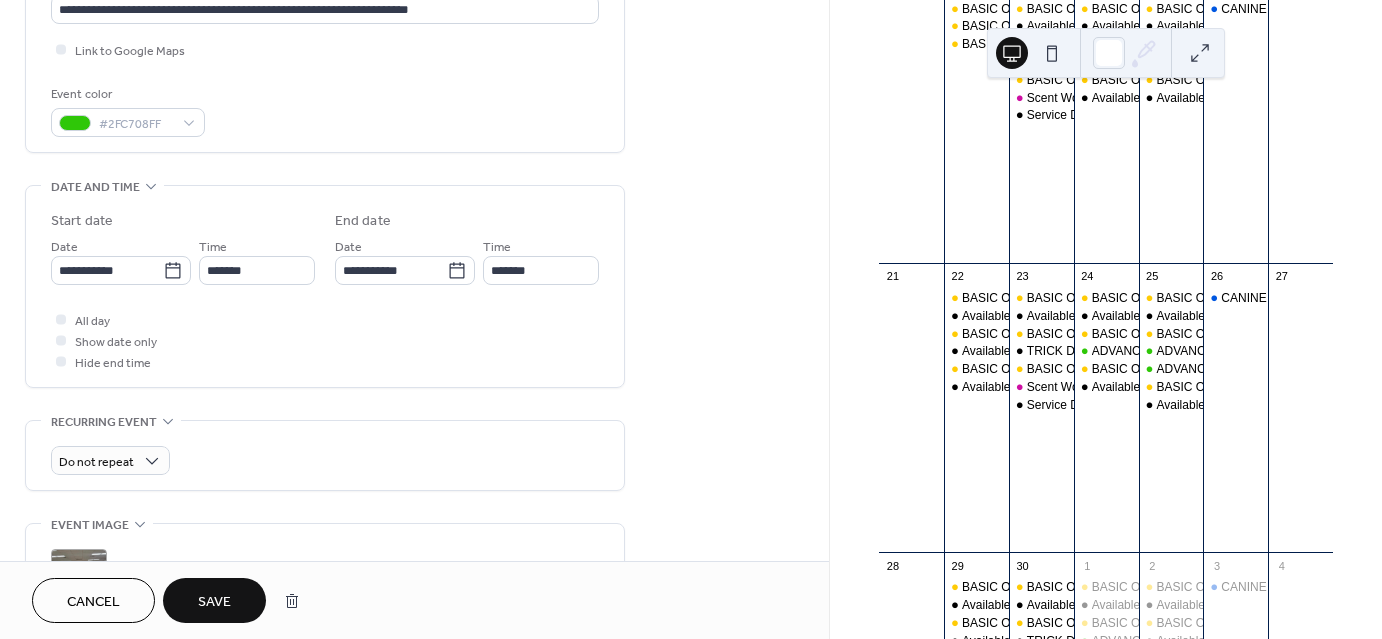 scroll, scrollTop: 491, scrollLeft: 0, axis: vertical 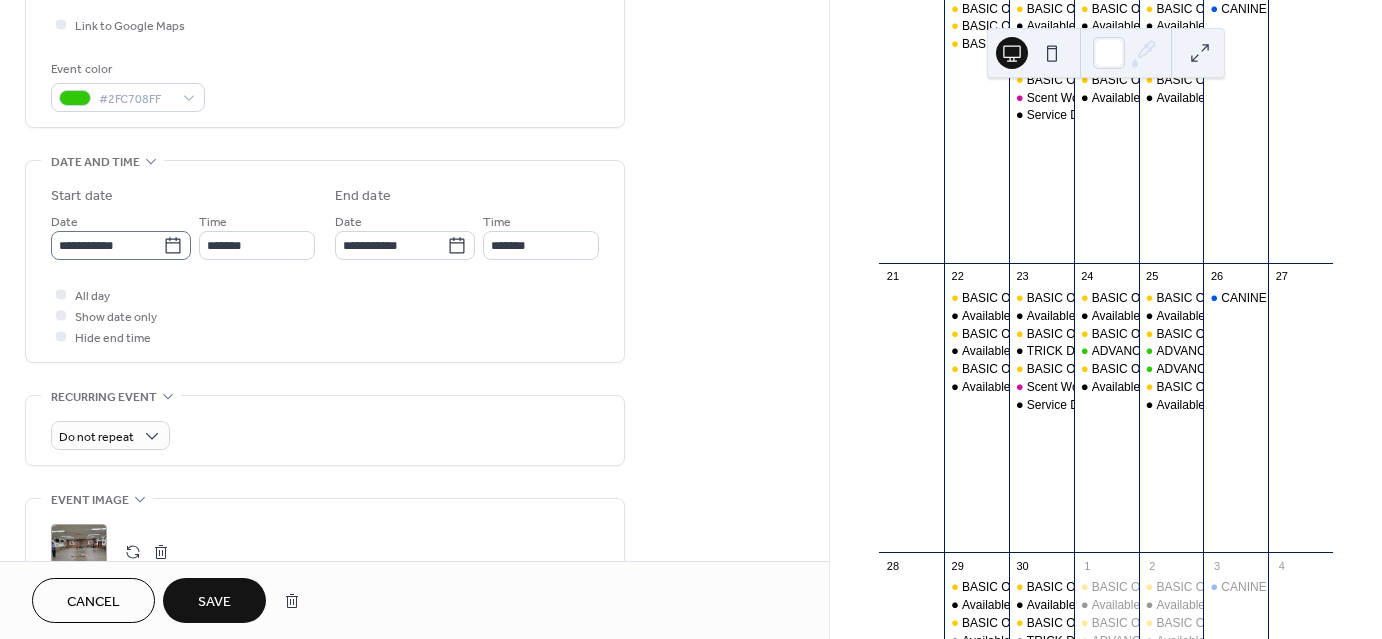 type on "**********" 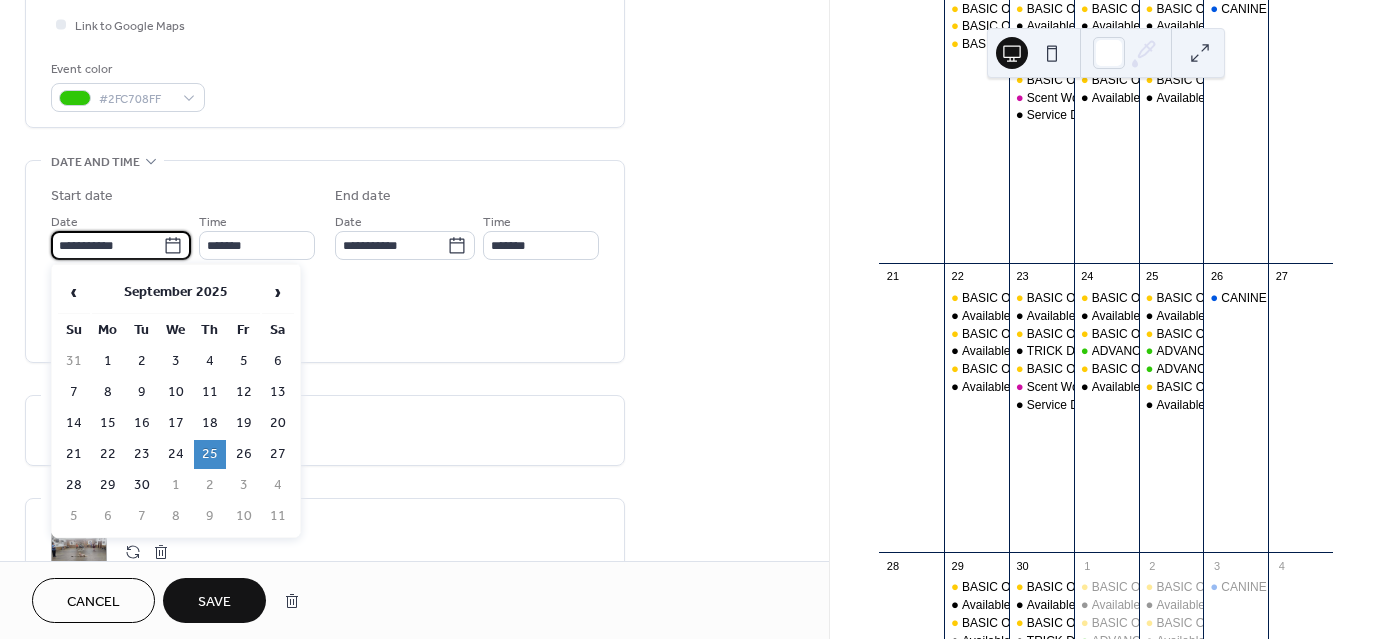 click on "**********" at bounding box center [107, 245] 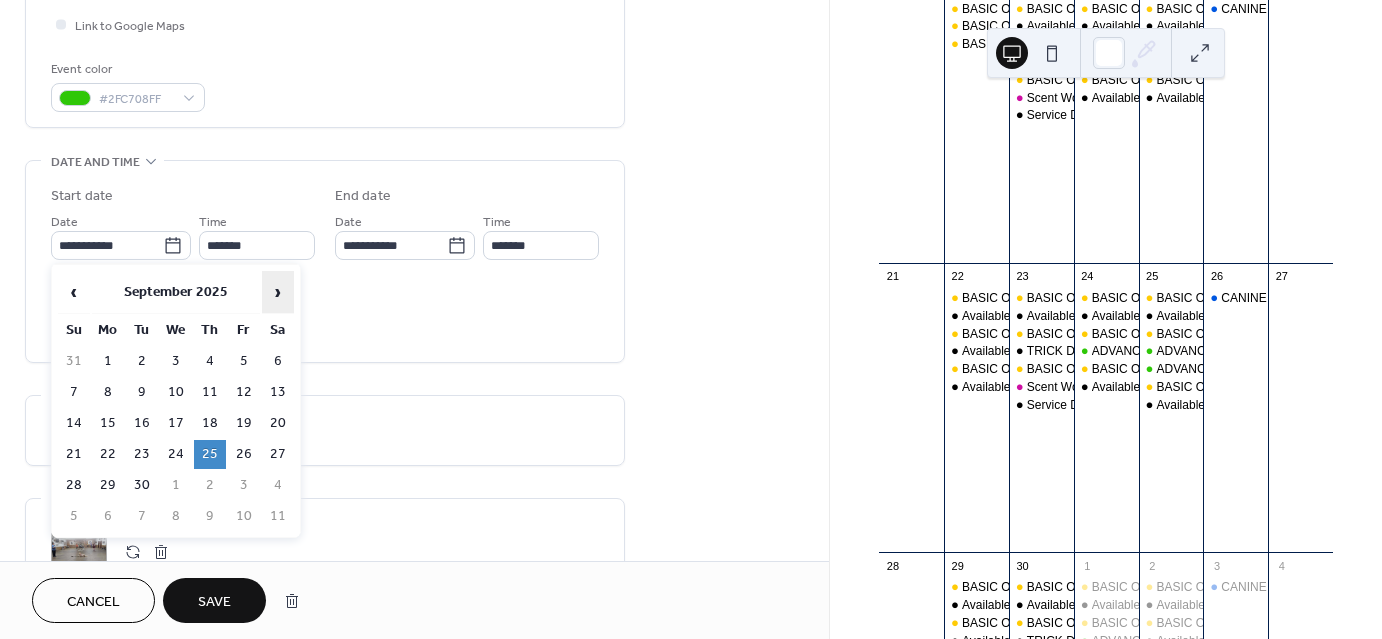 click on "›" at bounding box center [278, 292] 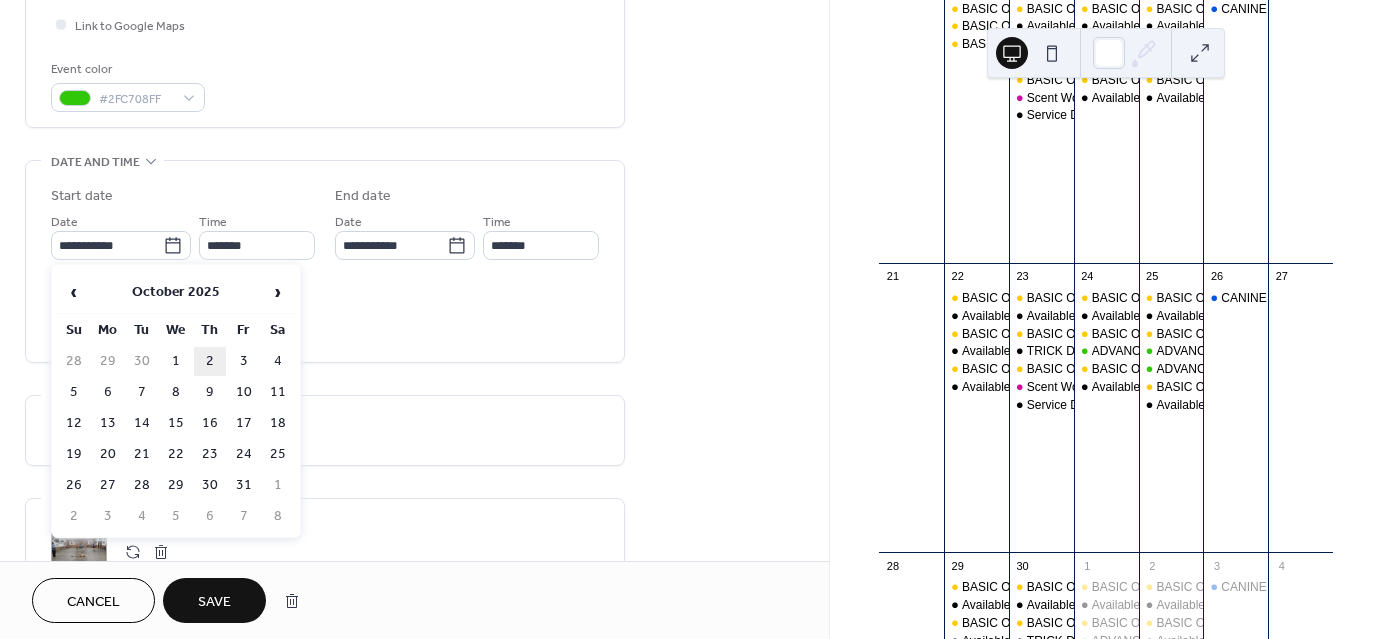 click on "2" at bounding box center [210, 361] 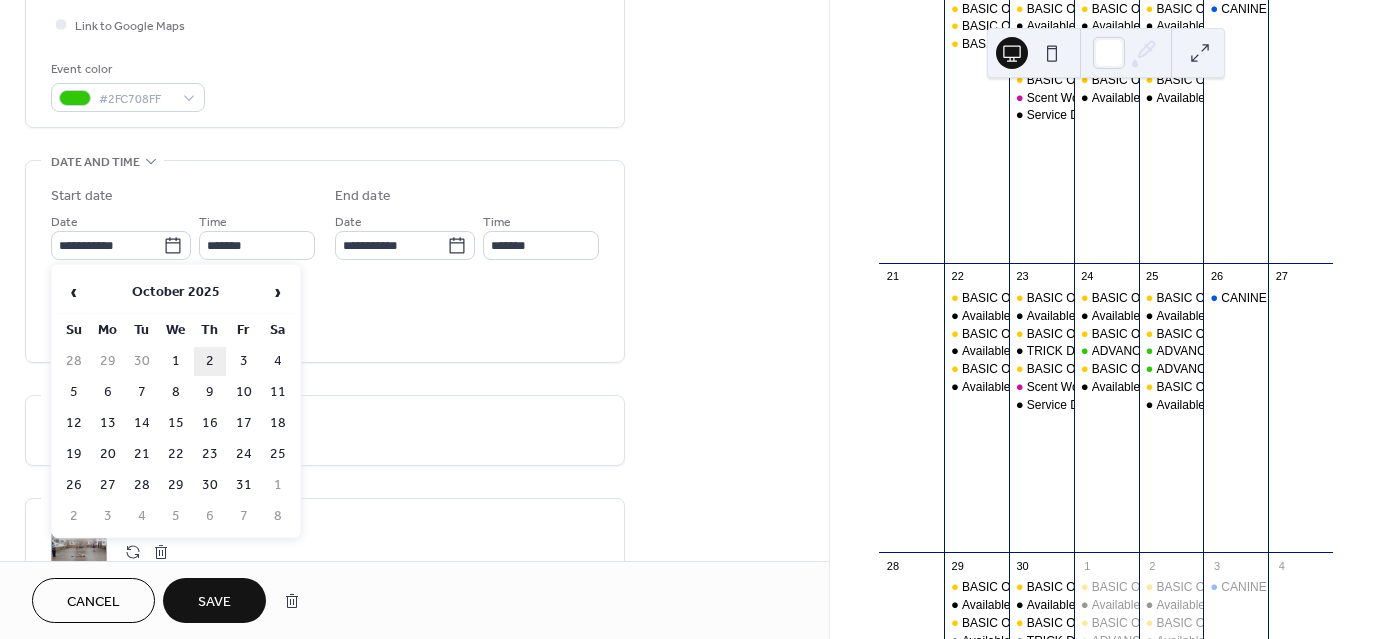 type on "**********" 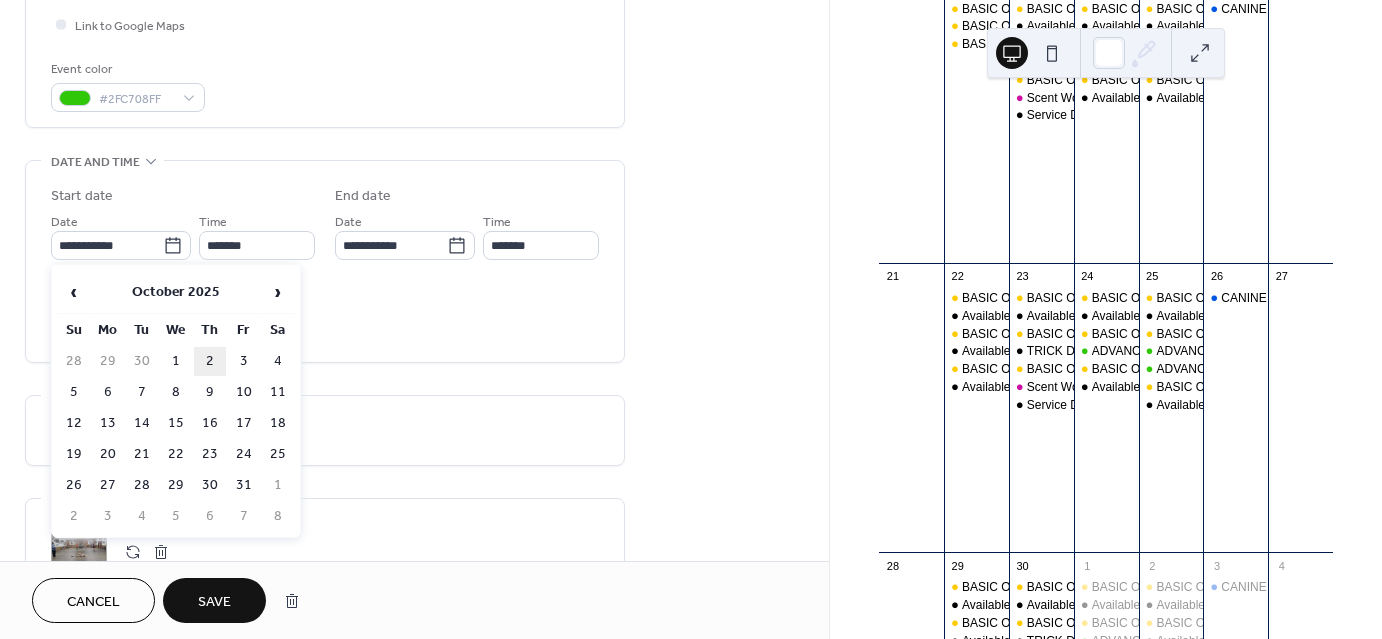 type on "**********" 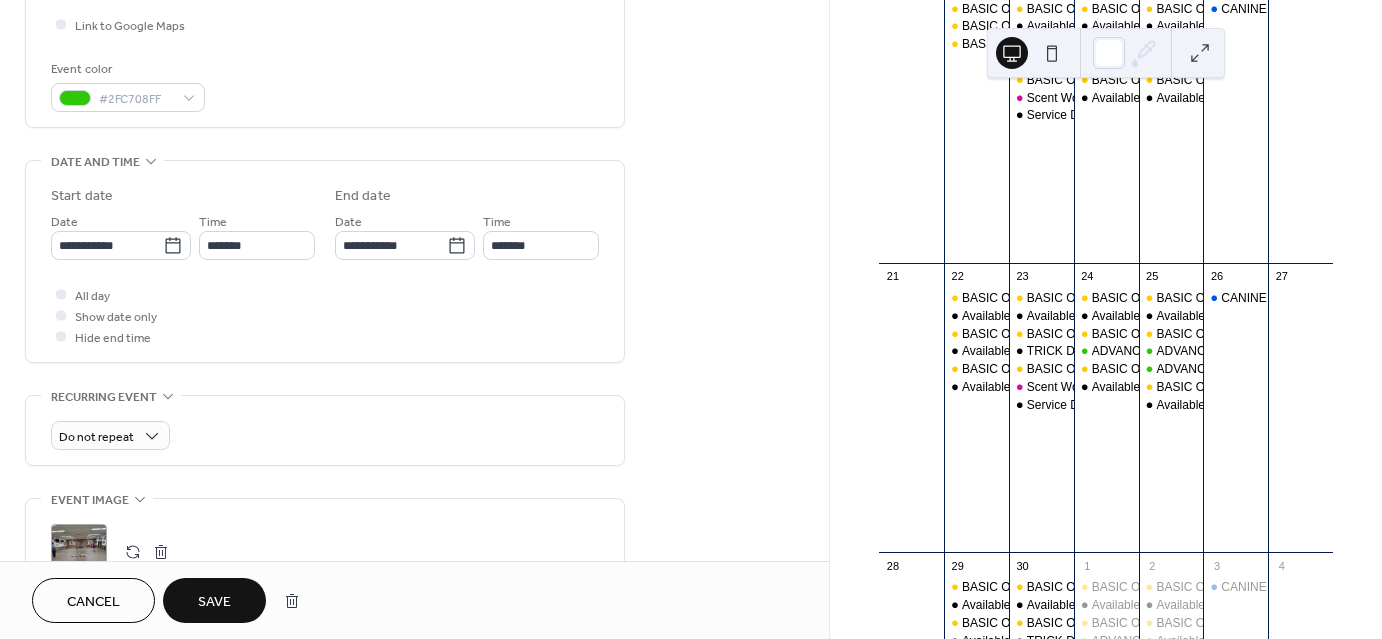 click on "Save" at bounding box center [214, 602] 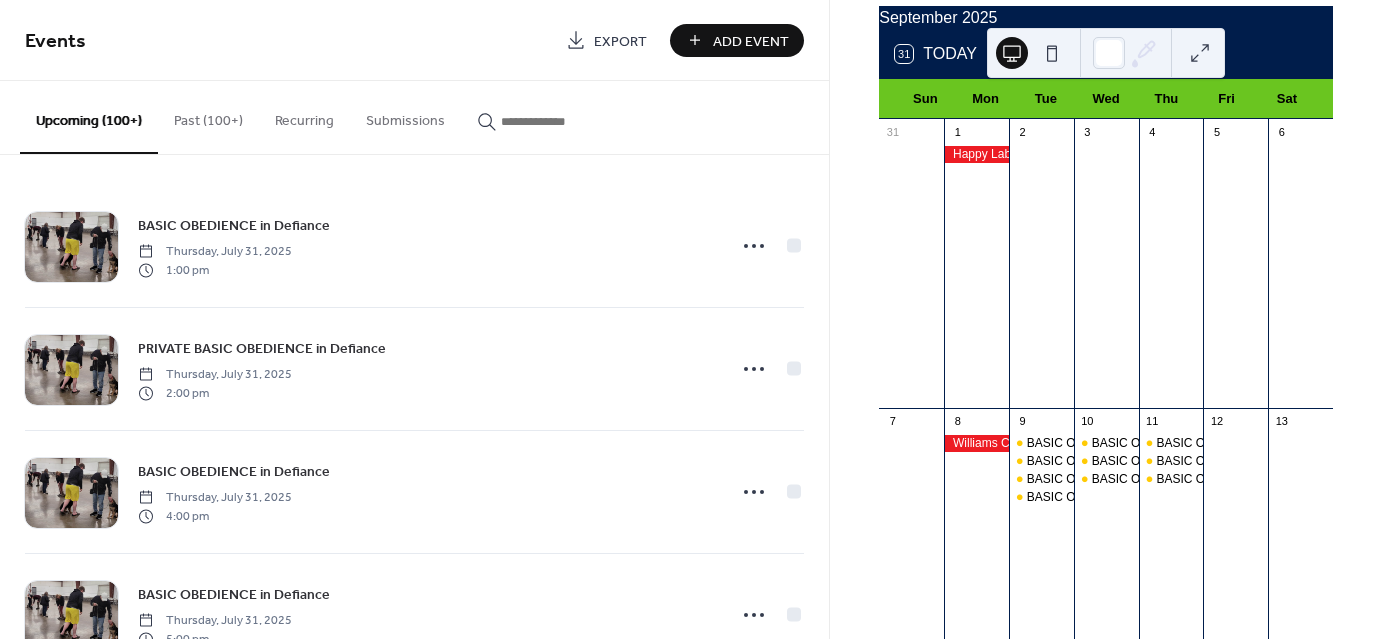 scroll, scrollTop: 0, scrollLeft: 0, axis: both 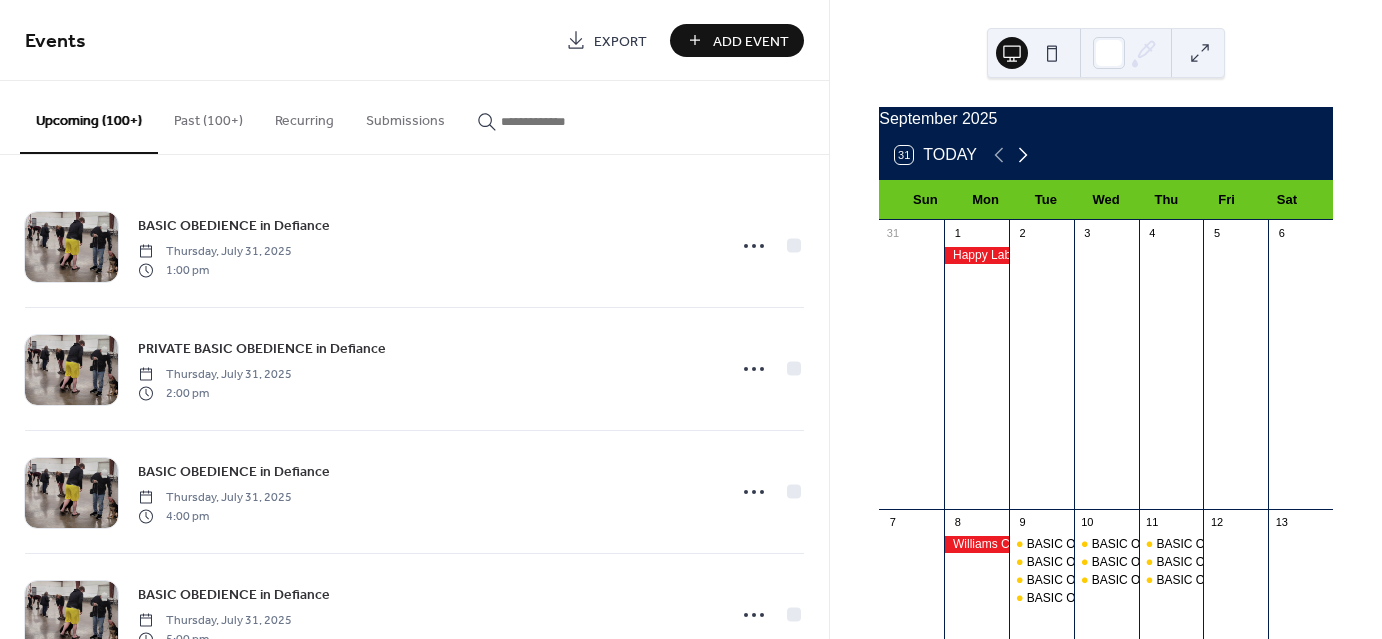 click 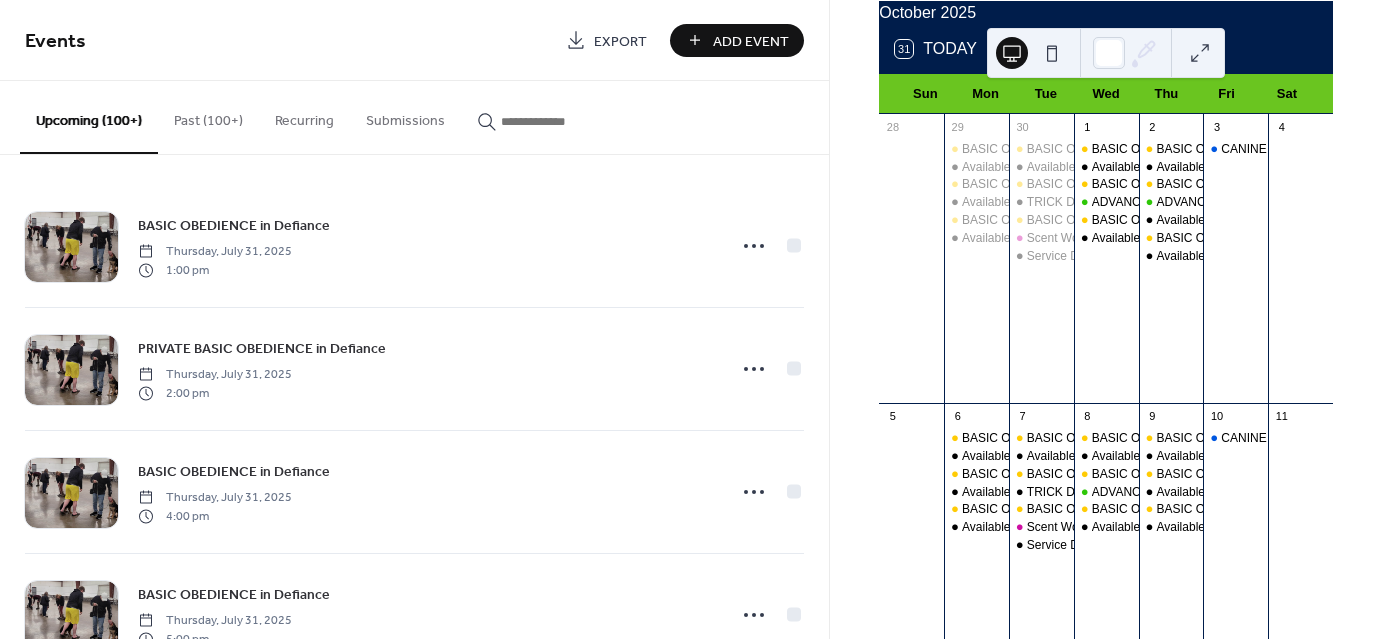 scroll, scrollTop: 108, scrollLeft: 0, axis: vertical 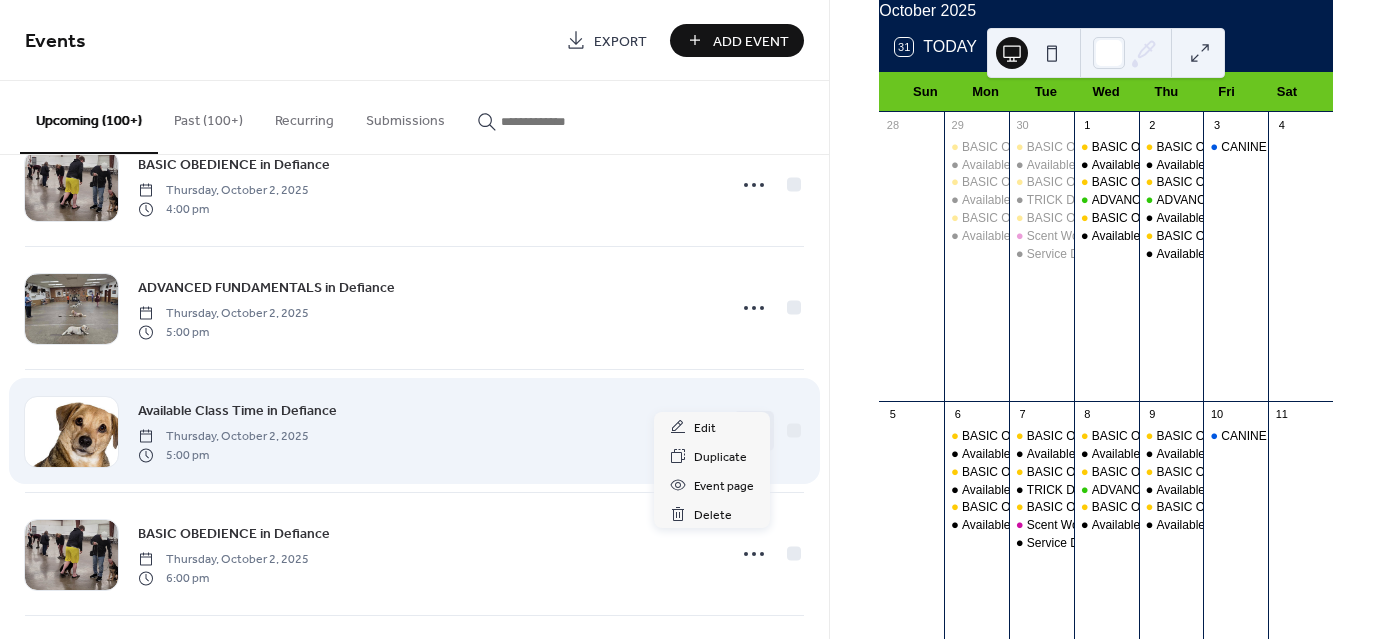 click 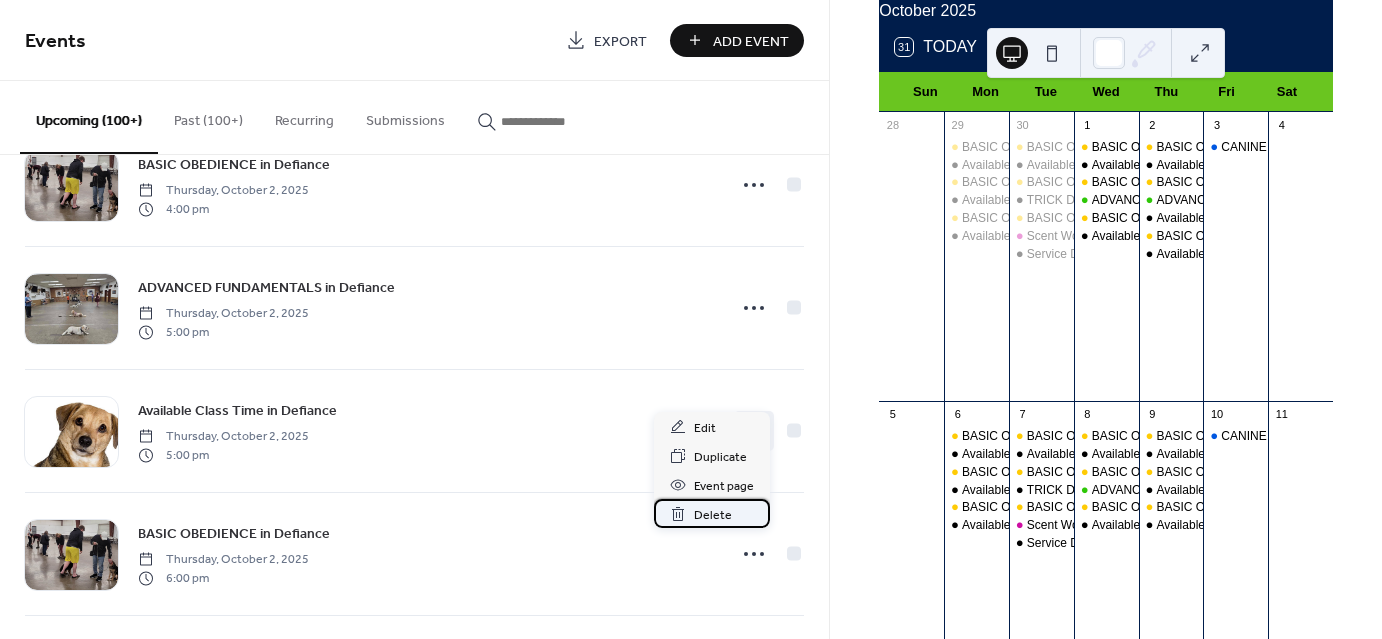 click on "Delete" at bounding box center (713, 515) 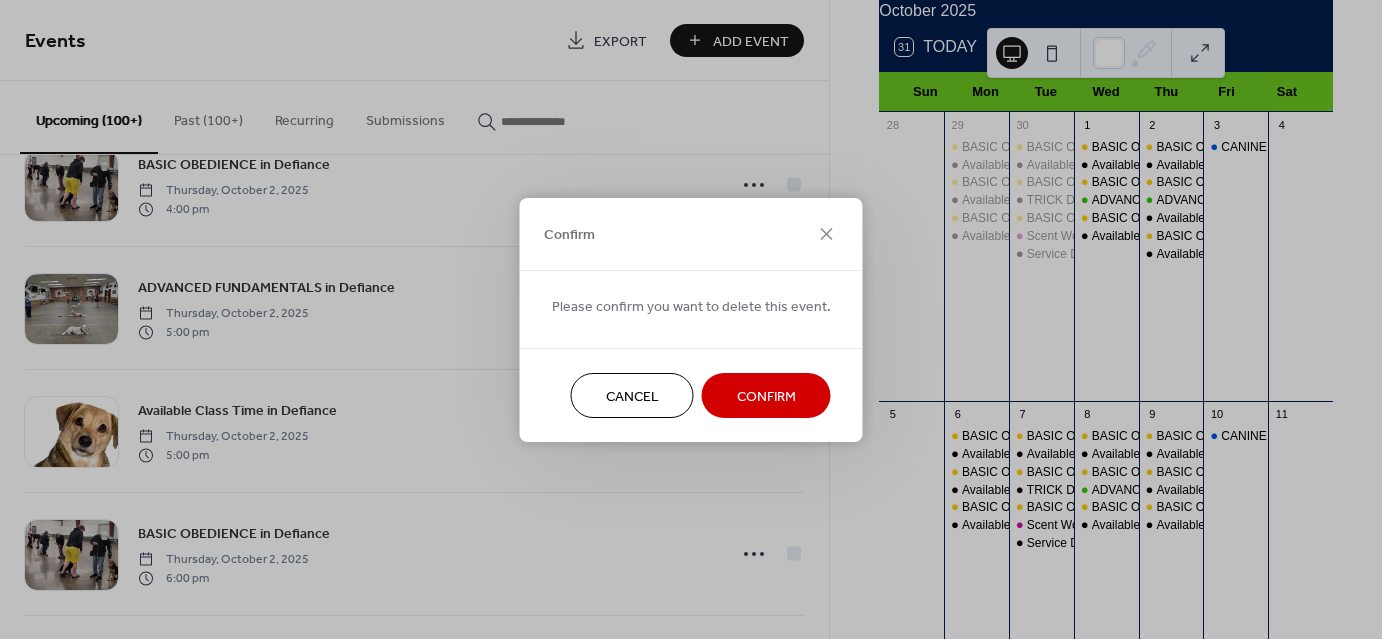 click on "Confirm" at bounding box center (766, 396) 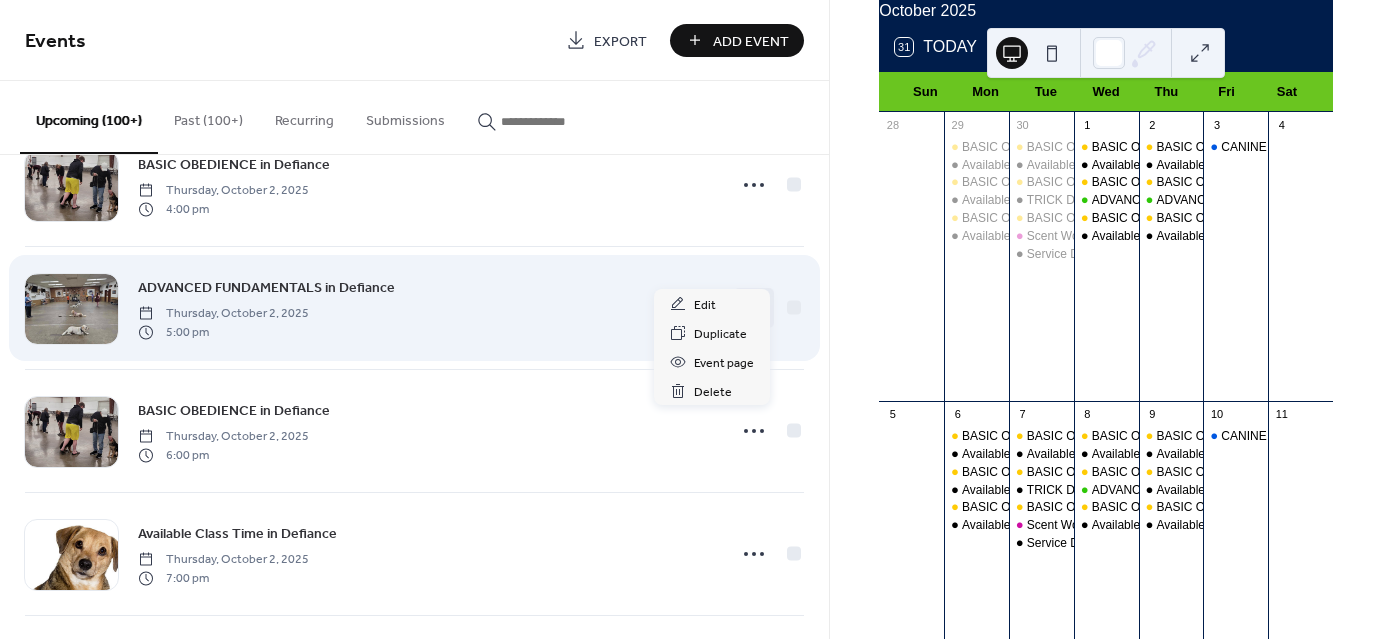 click 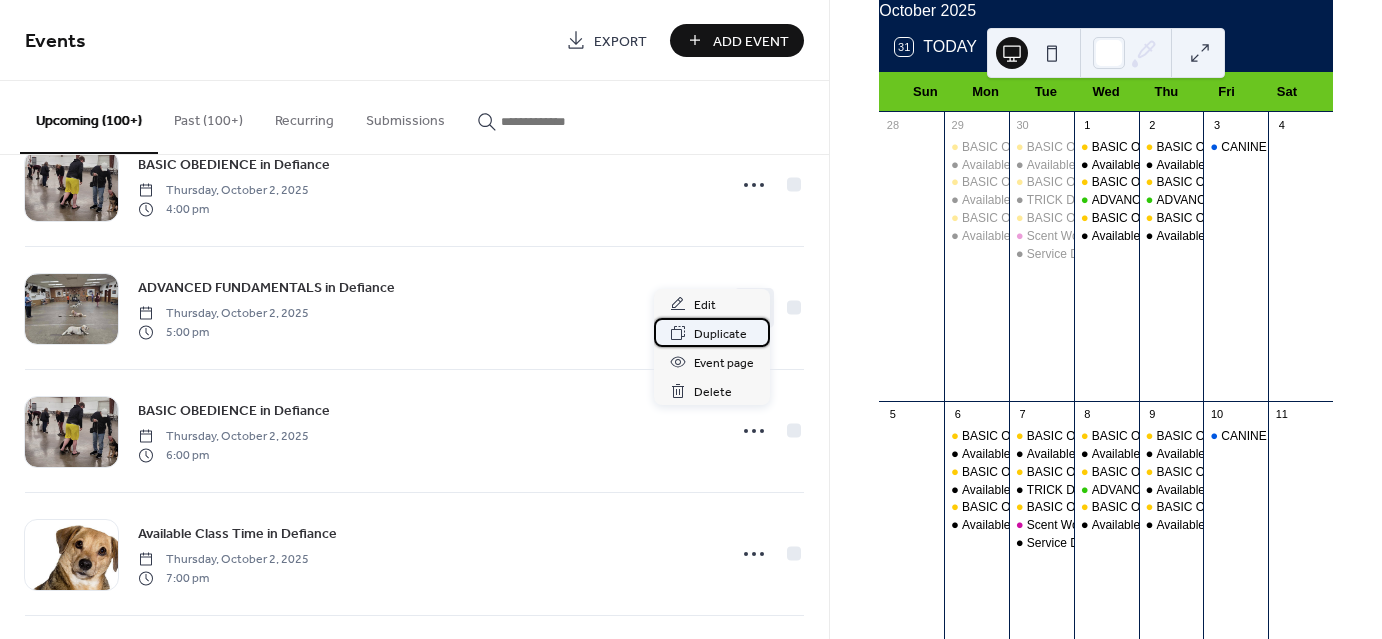 click on "Duplicate" at bounding box center (720, 334) 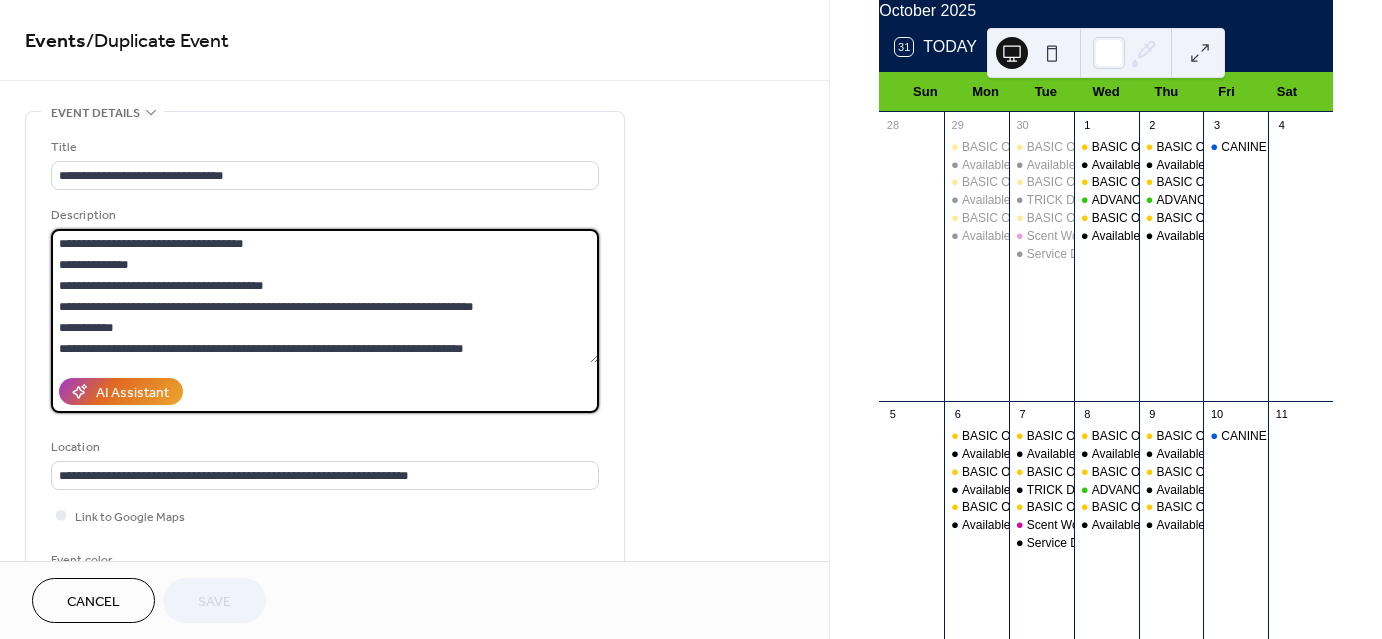 click on "**********" at bounding box center [325, 296] 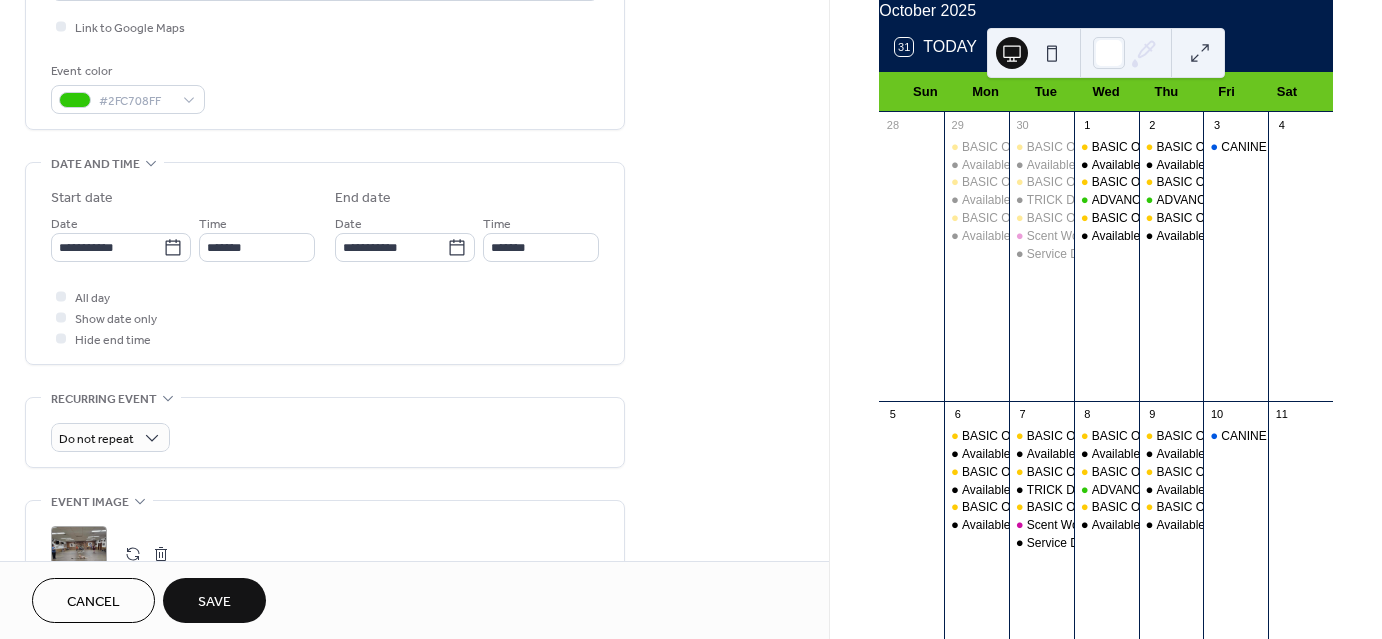 scroll, scrollTop: 491, scrollLeft: 0, axis: vertical 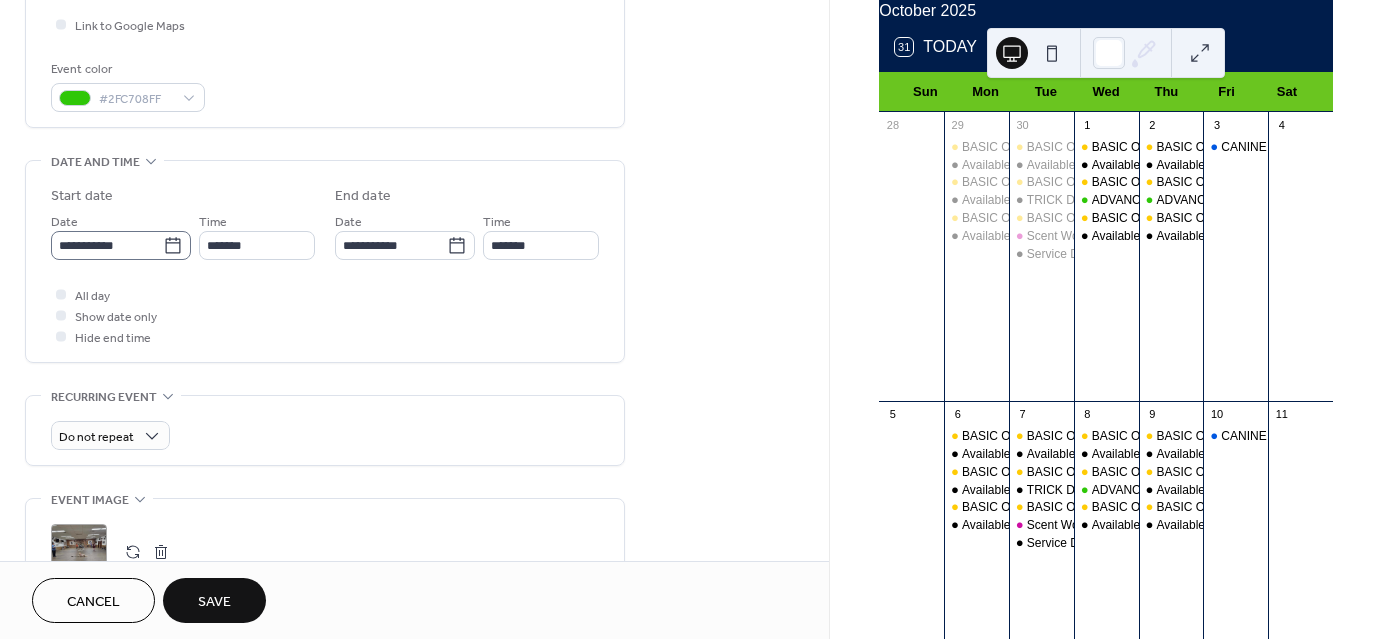 type on "**********" 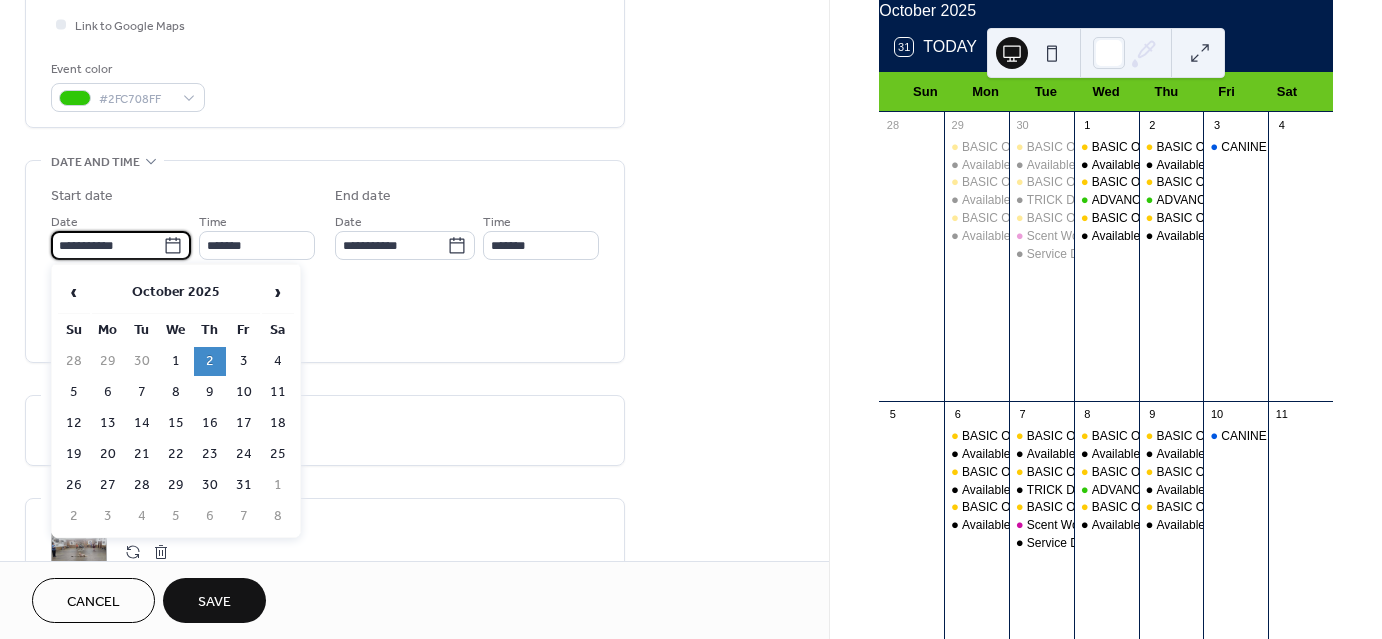 click on "**********" at bounding box center (107, 245) 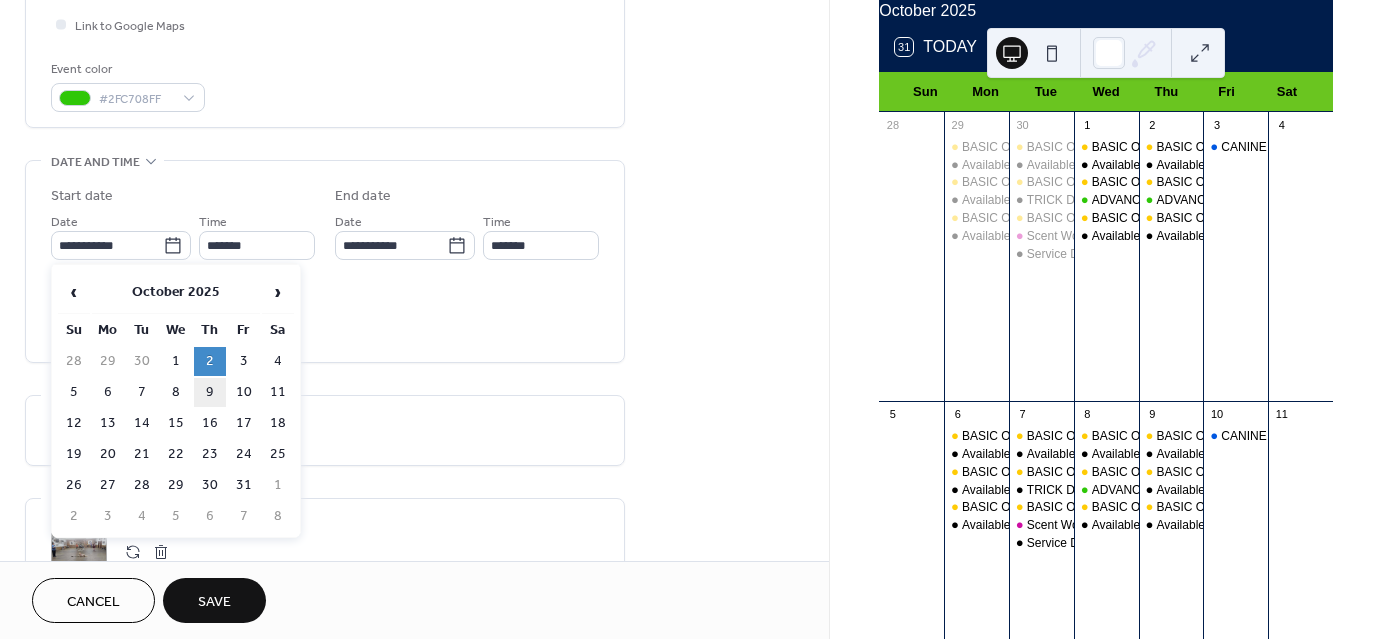click on "9" at bounding box center (210, 392) 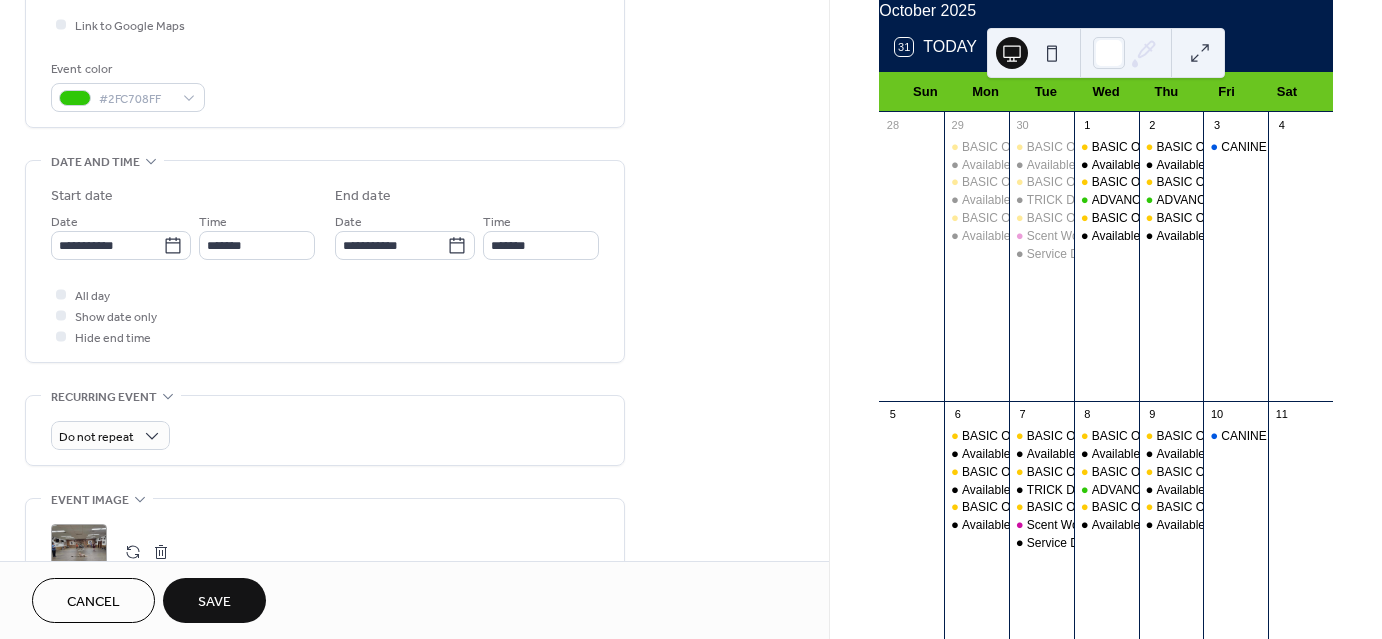 click on "Save" at bounding box center [214, 600] 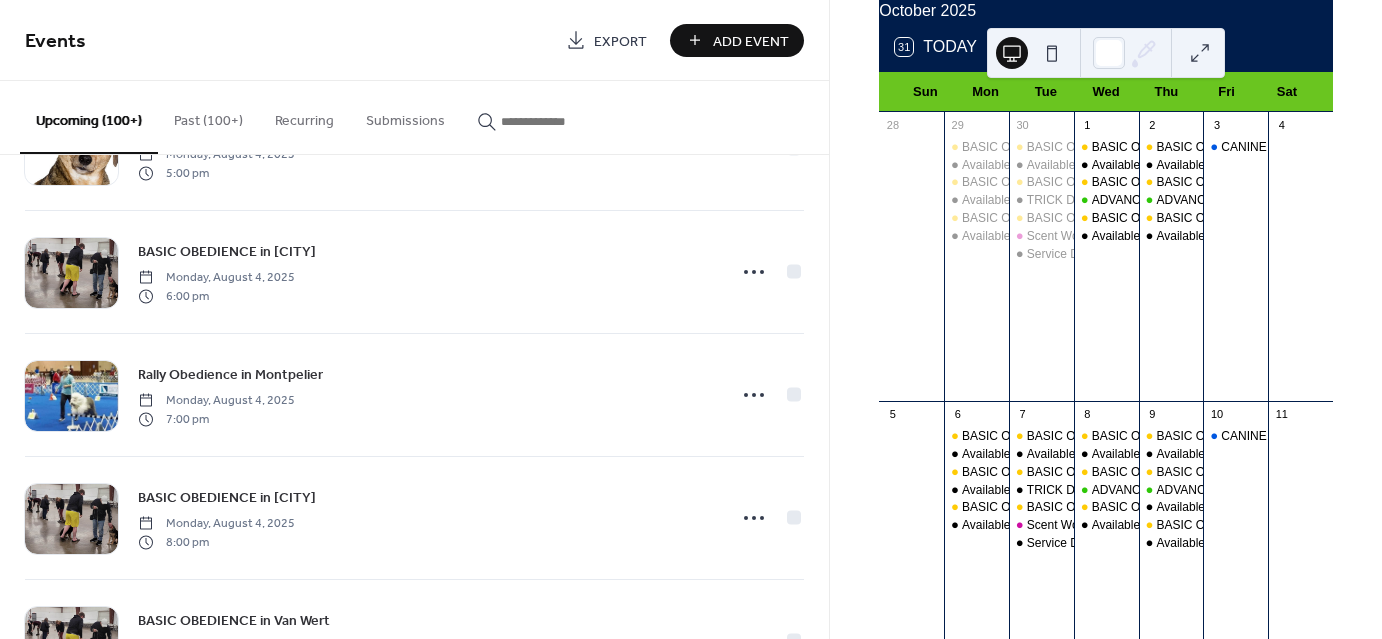scroll, scrollTop: 2120, scrollLeft: 0, axis: vertical 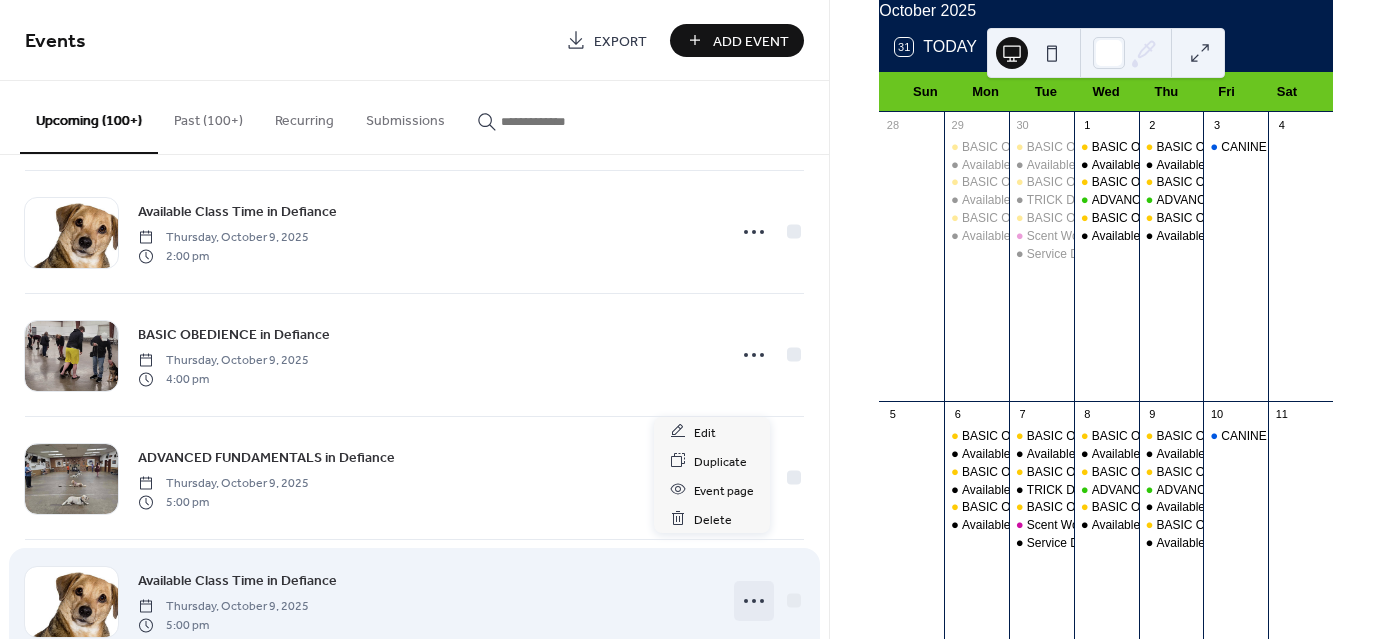 click 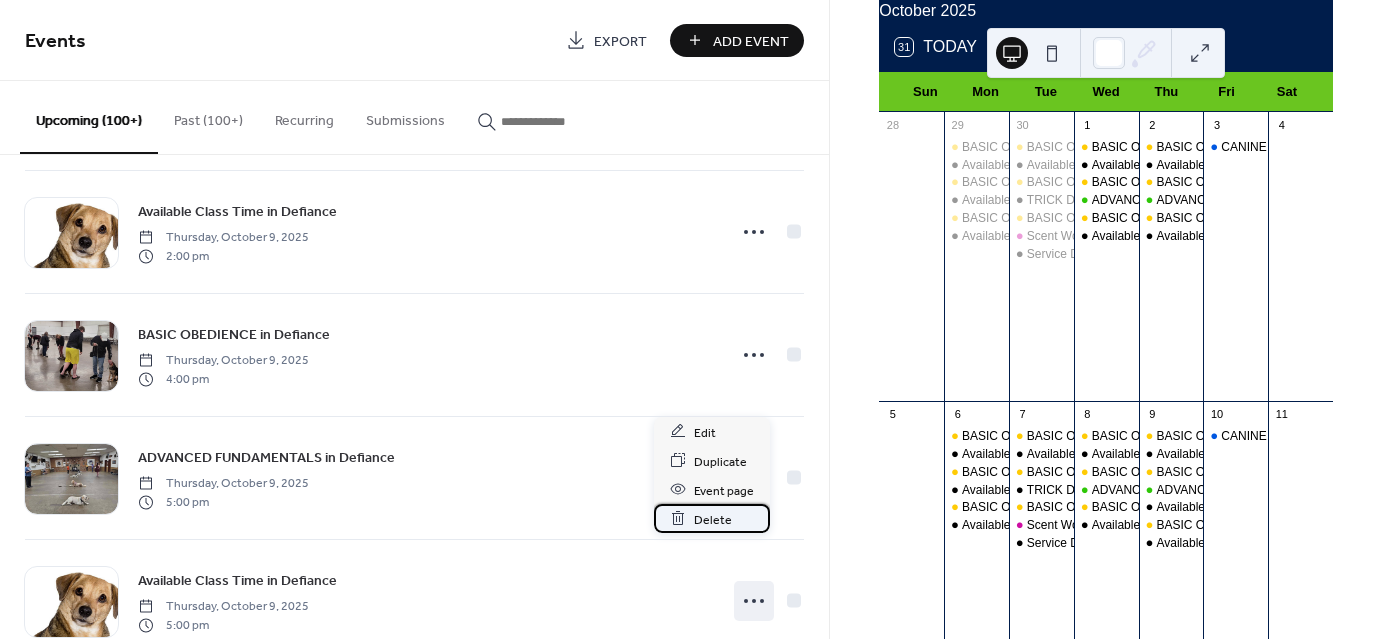 click on "Delete" at bounding box center (713, 519) 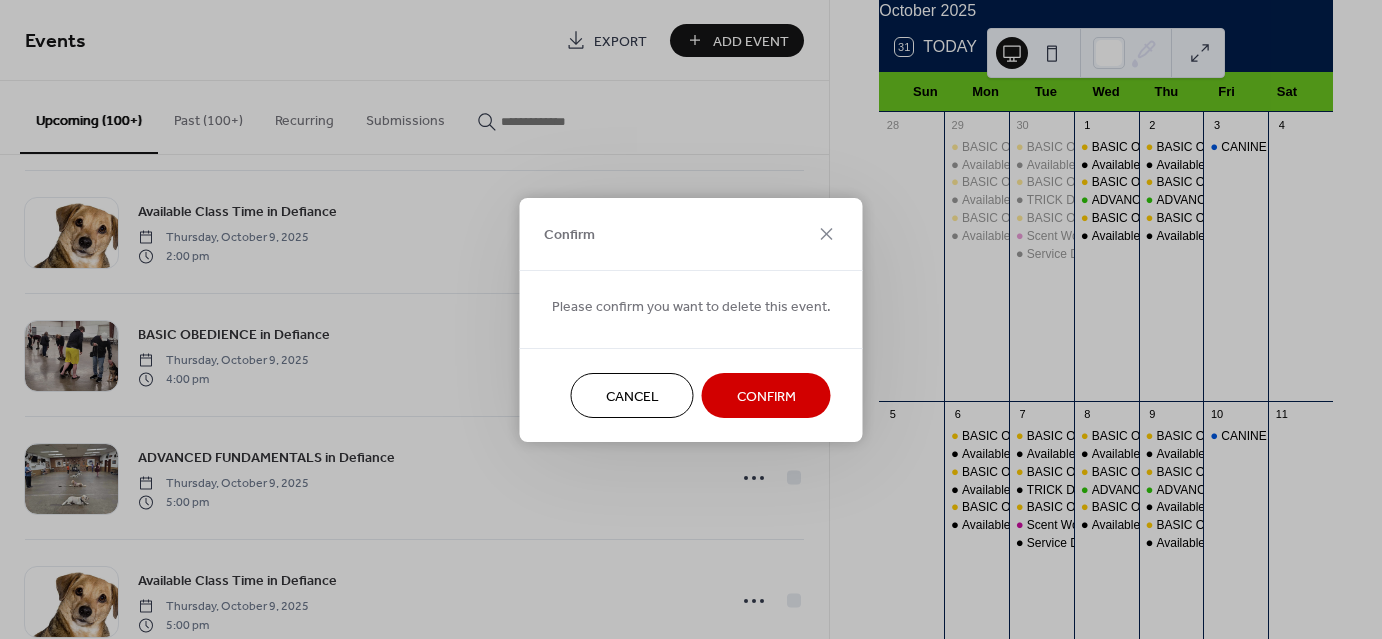 click on "Confirm" at bounding box center (766, 396) 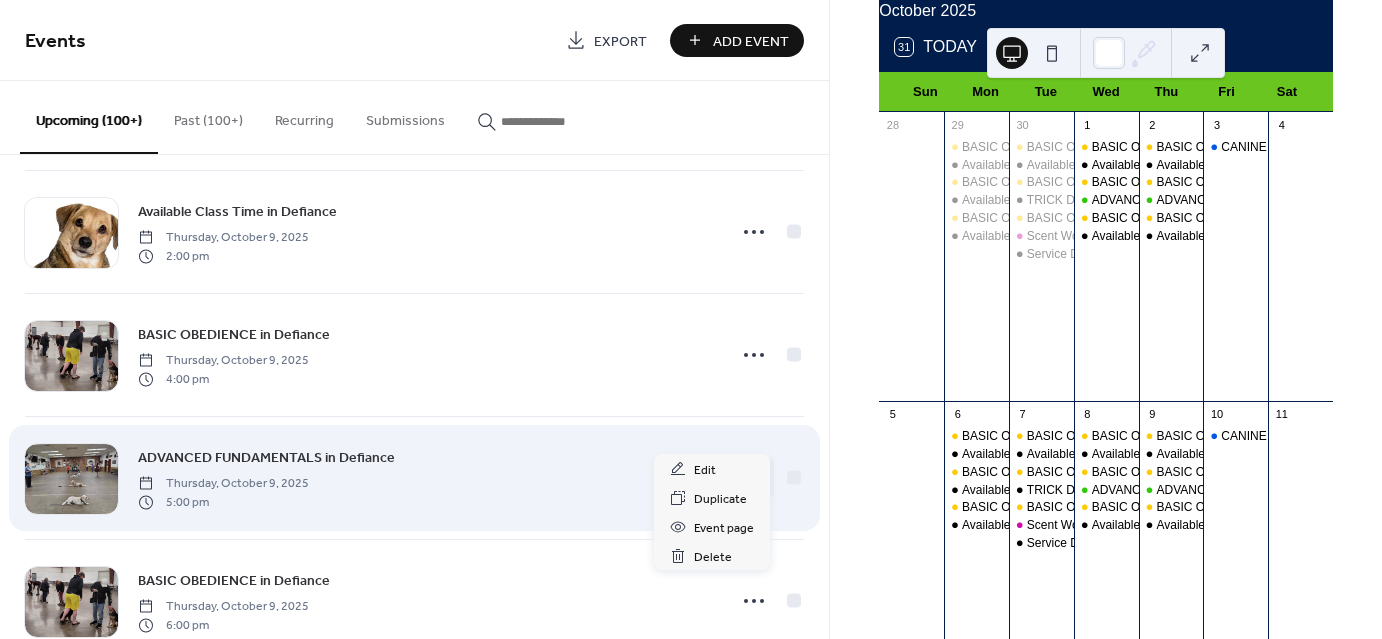 click 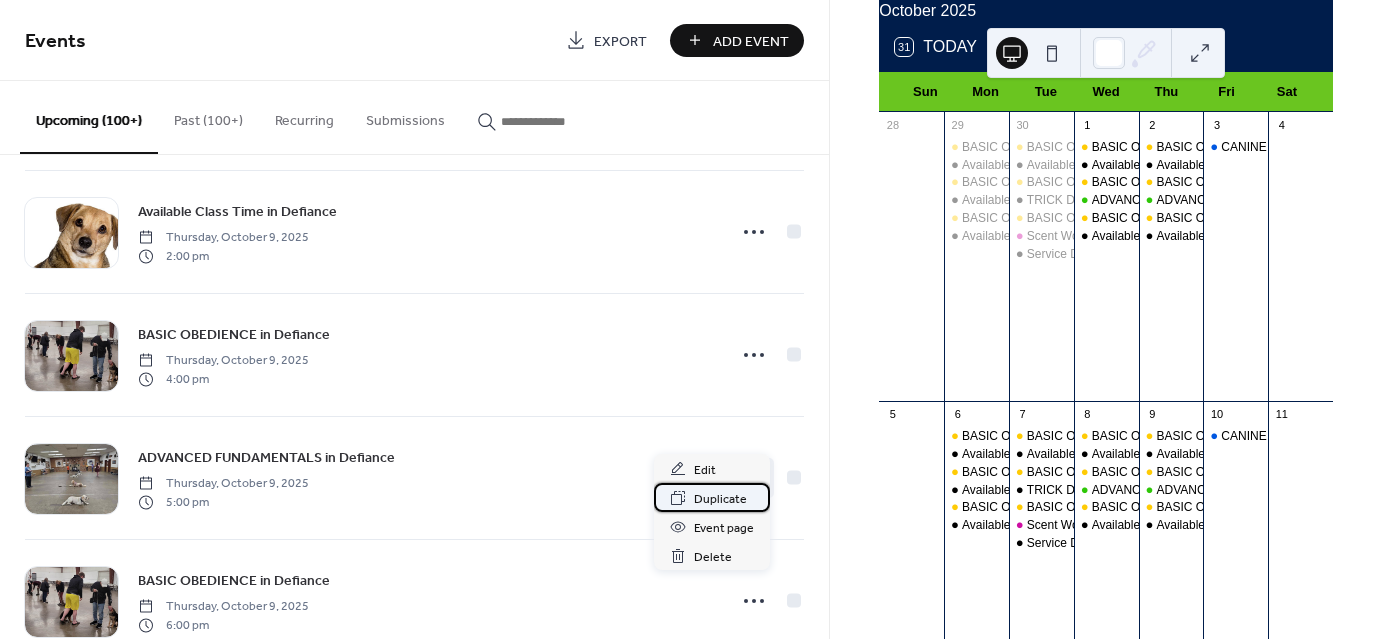 click on "Duplicate" at bounding box center (720, 499) 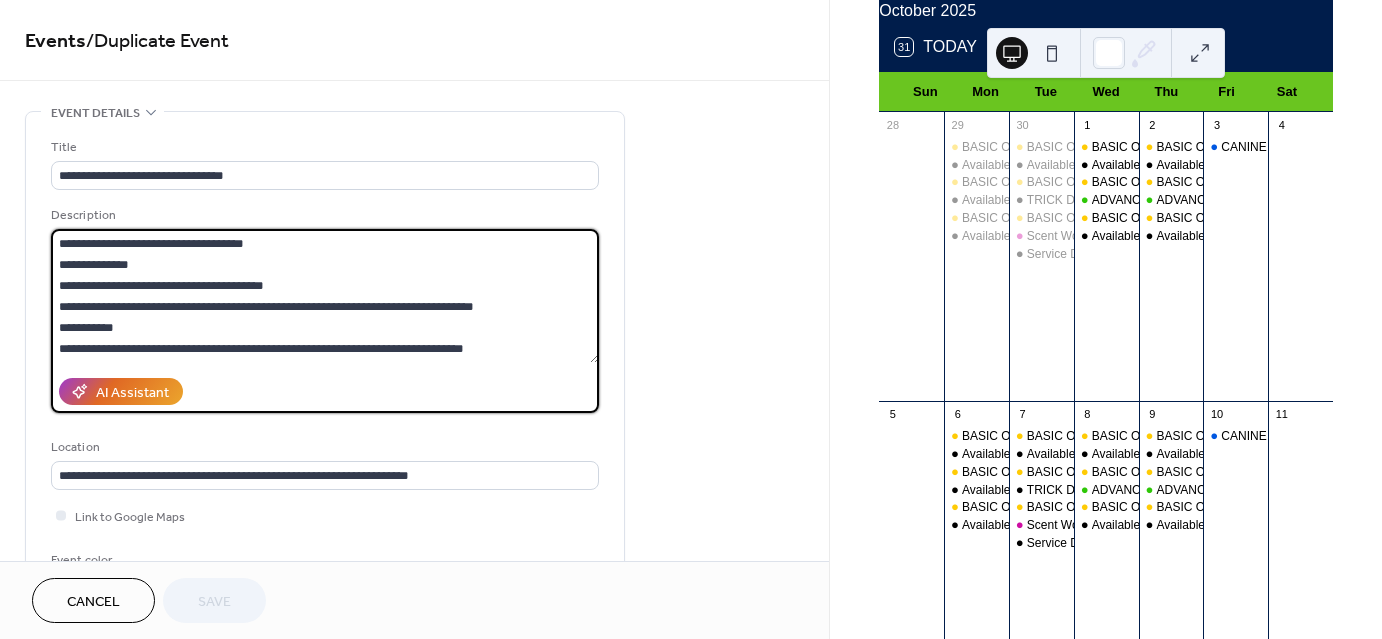 click on "**********" at bounding box center (325, 296) 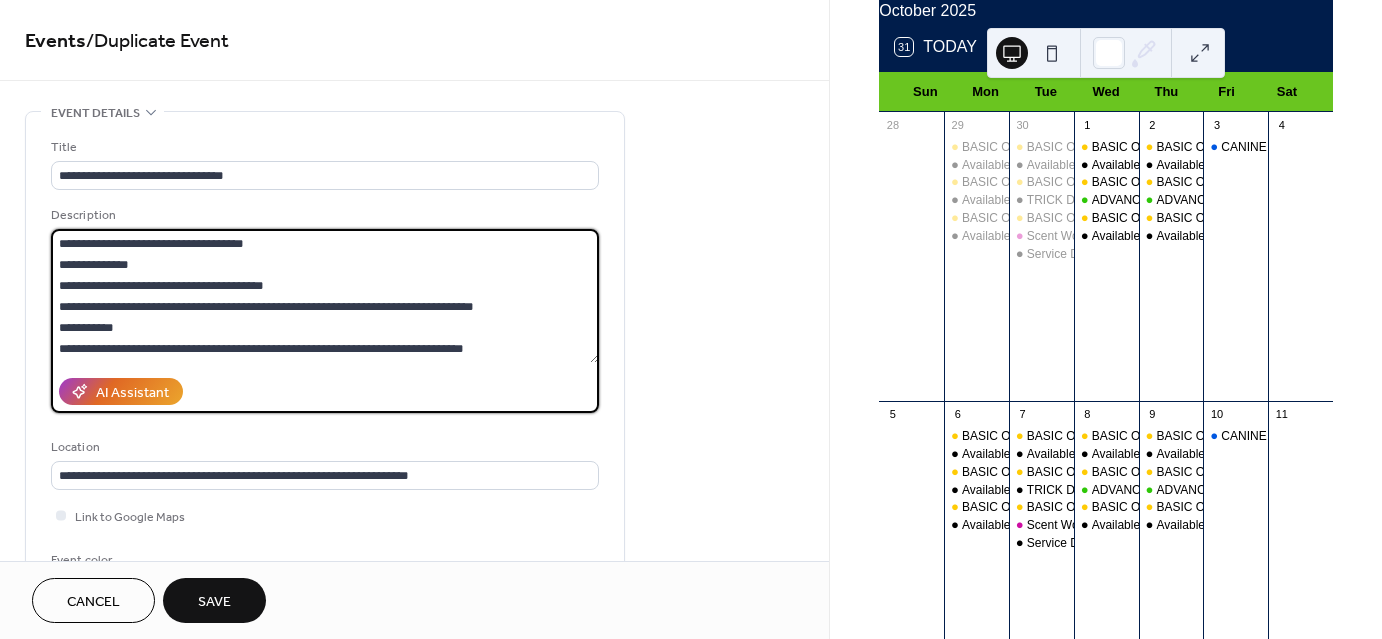 scroll, scrollTop: 491, scrollLeft: 0, axis: vertical 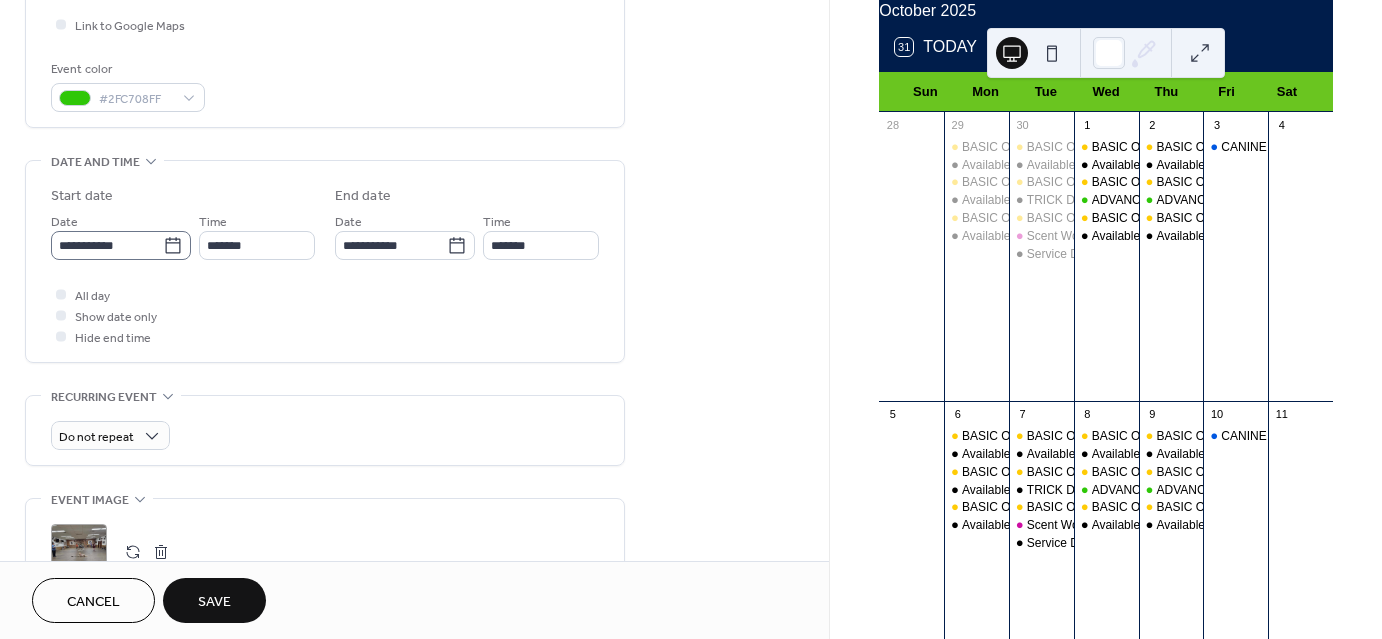 type on "**********" 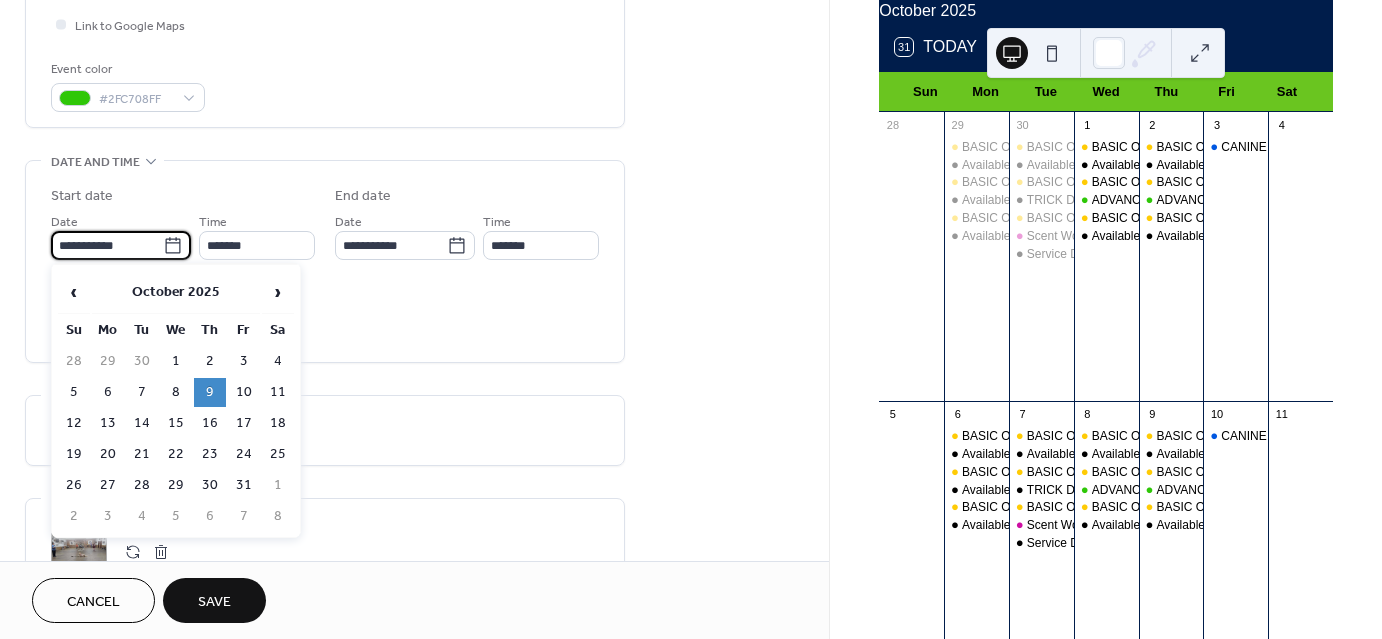 click on "**********" at bounding box center [107, 245] 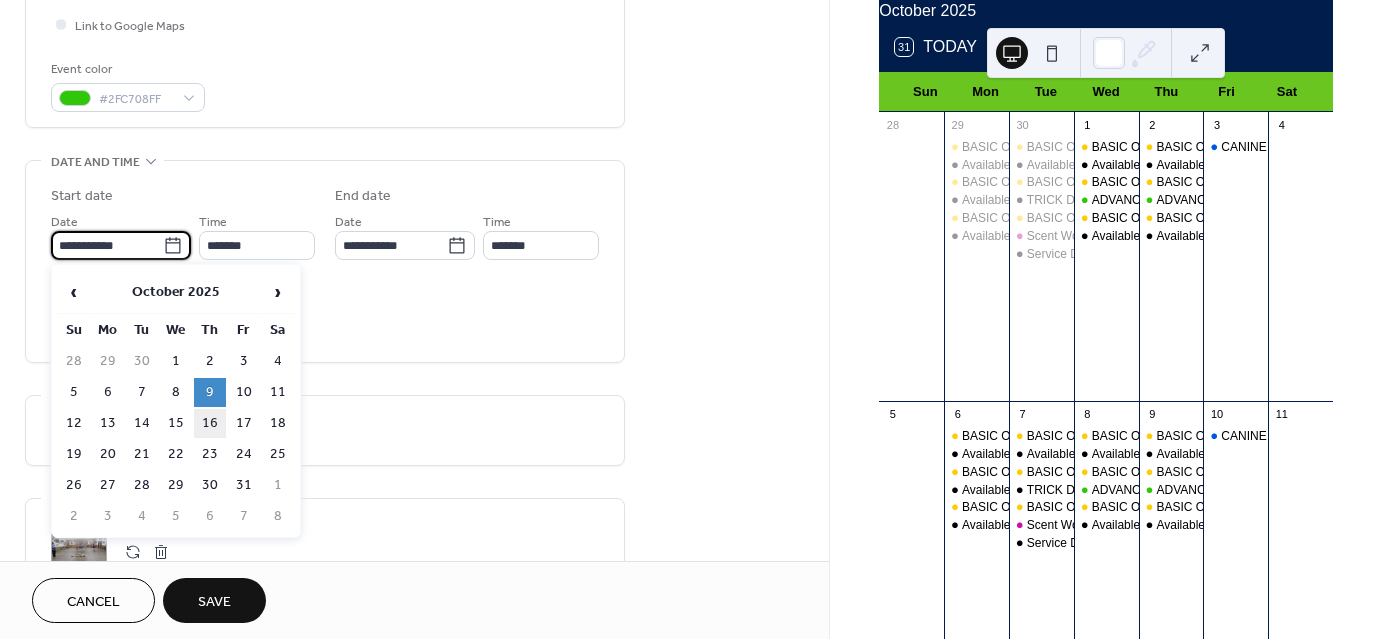 click on "16" at bounding box center (210, 423) 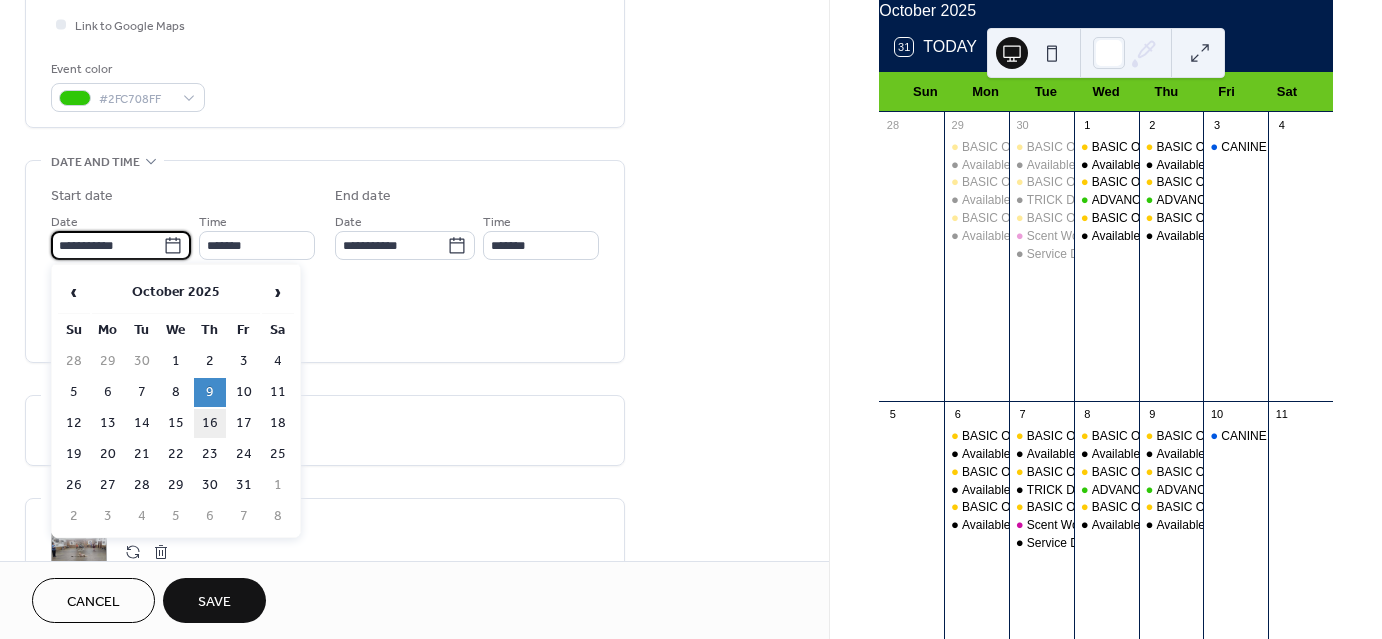 type on "**********" 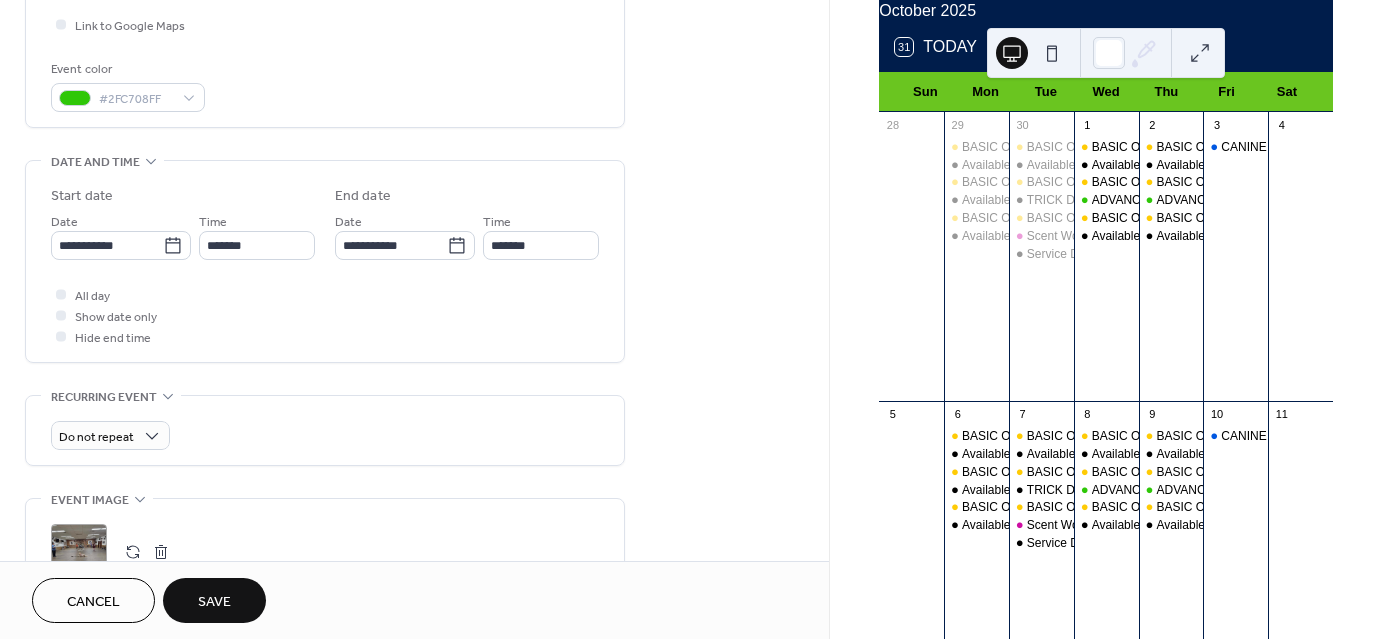 click on "Save" at bounding box center [214, 600] 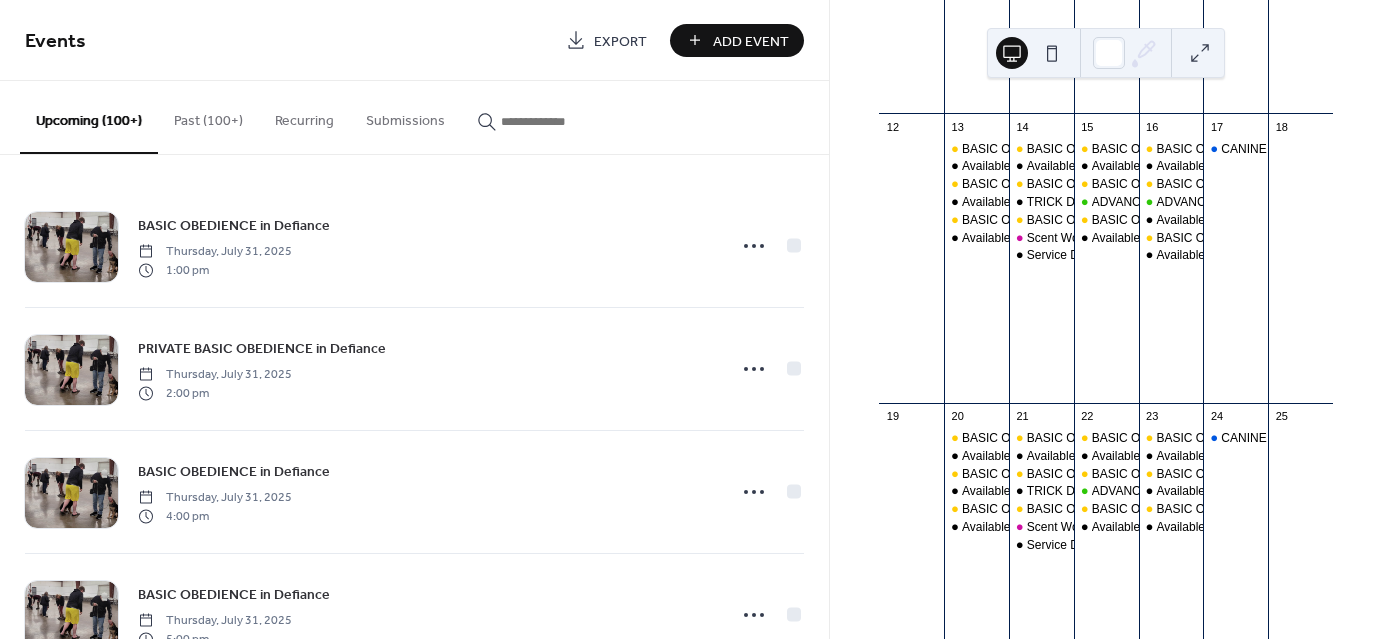 scroll, scrollTop: 688, scrollLeft: 0, axis: vertical 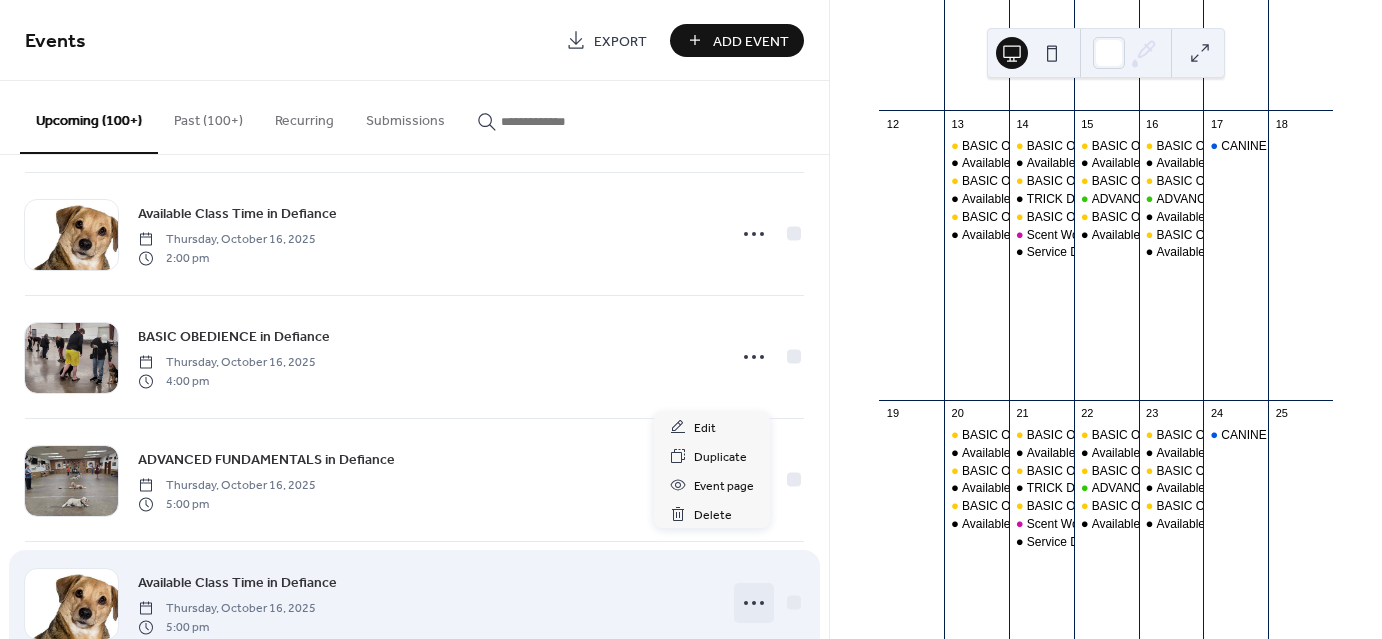 click 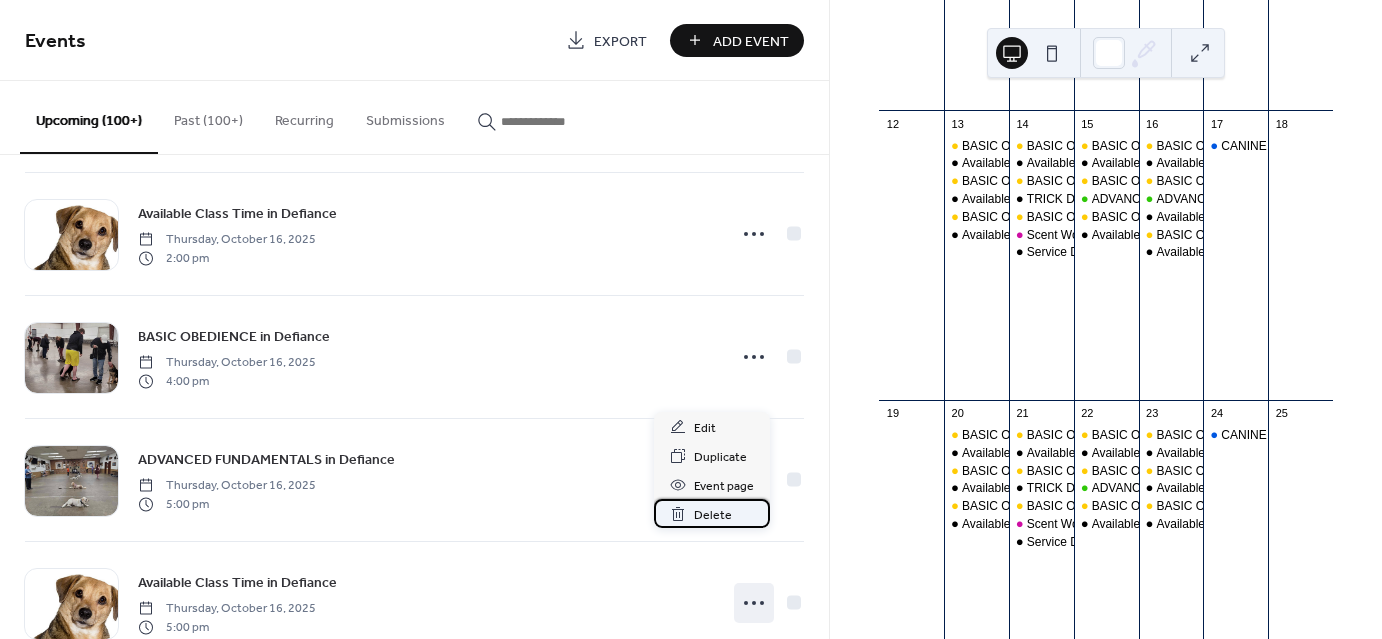 click on "Delete" at bounding box center (713, 515) 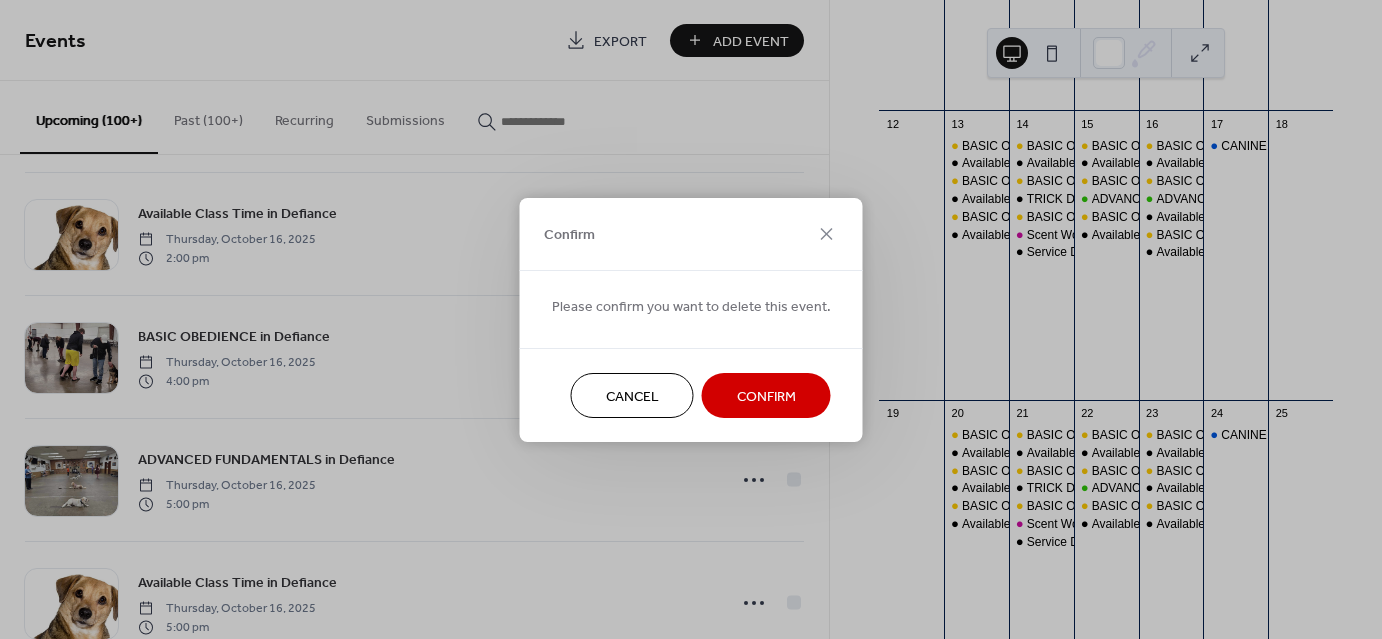click on "Confirm" at bounding box center [766, 396] 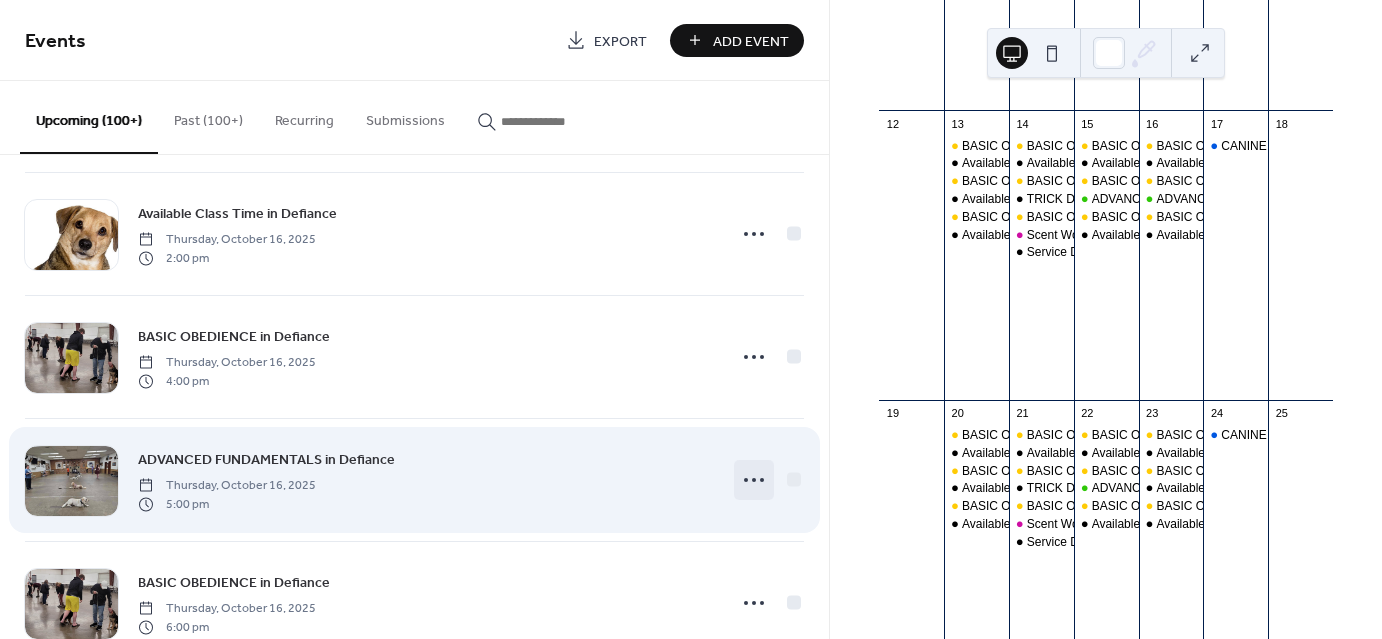 click 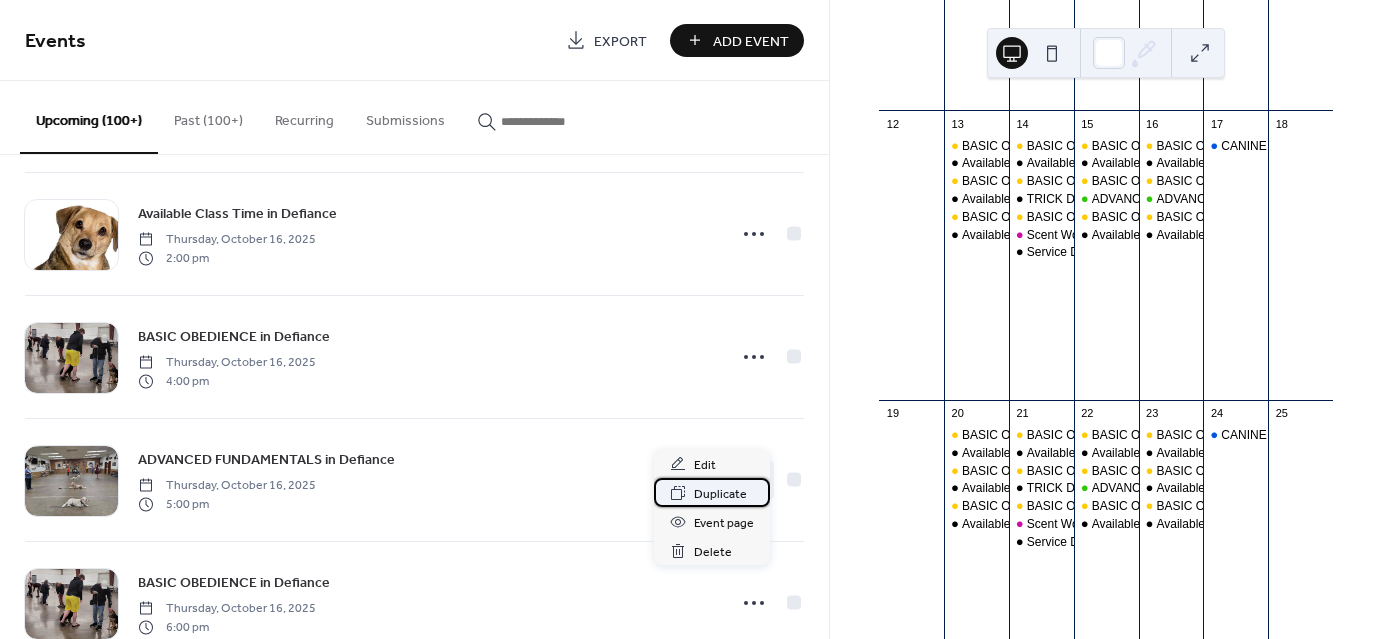 click on "Duplicate" at bounding box center (720, 494) 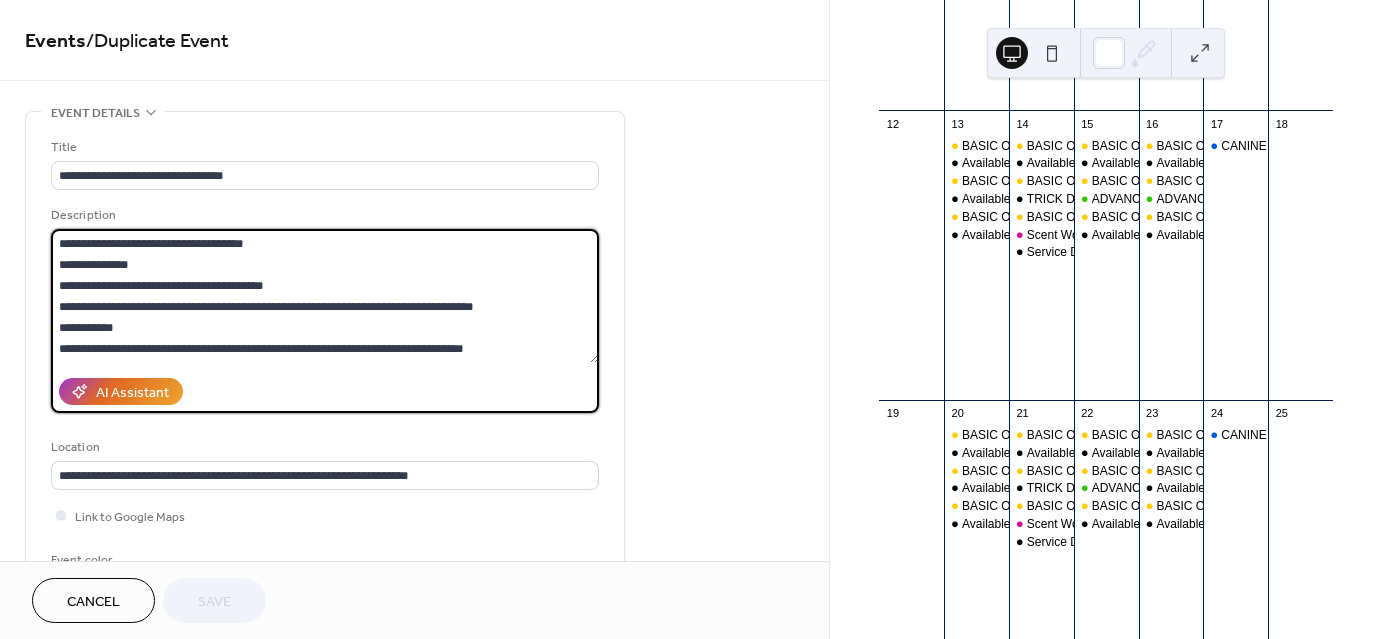 click on "**********" at bounding box center [325, 296] 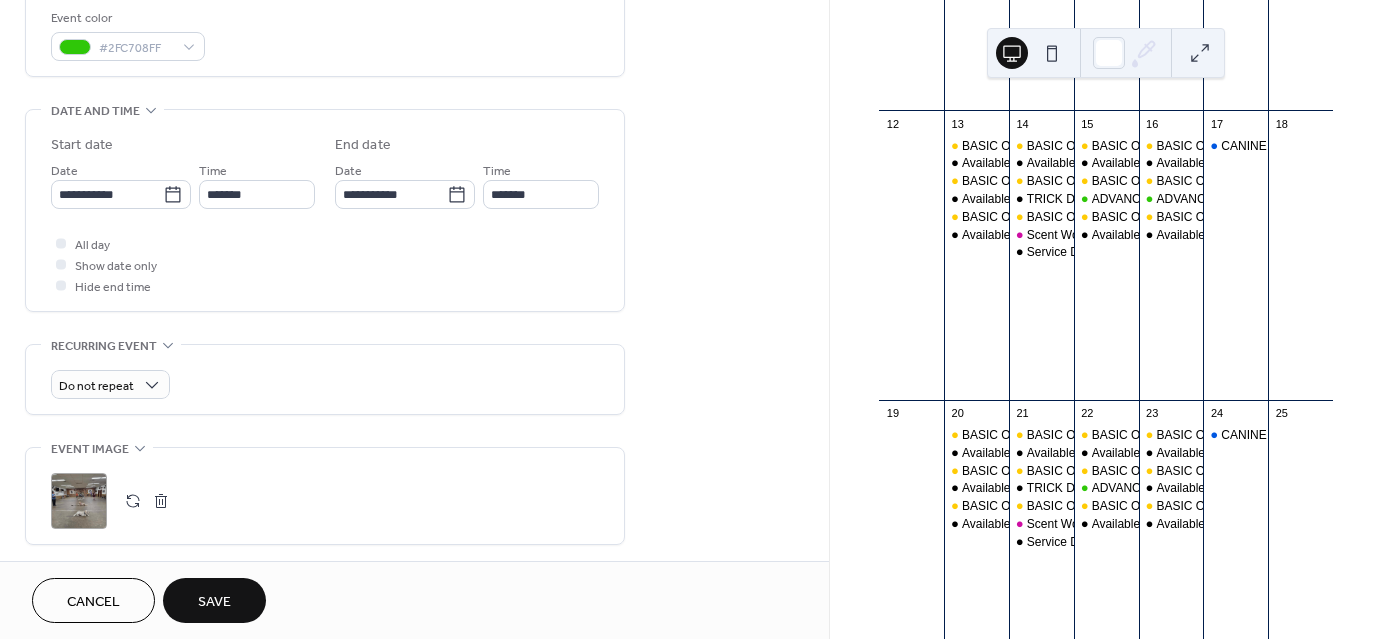 scroll, scrollTop: 515, scrollLeft: 0, axis: vertical 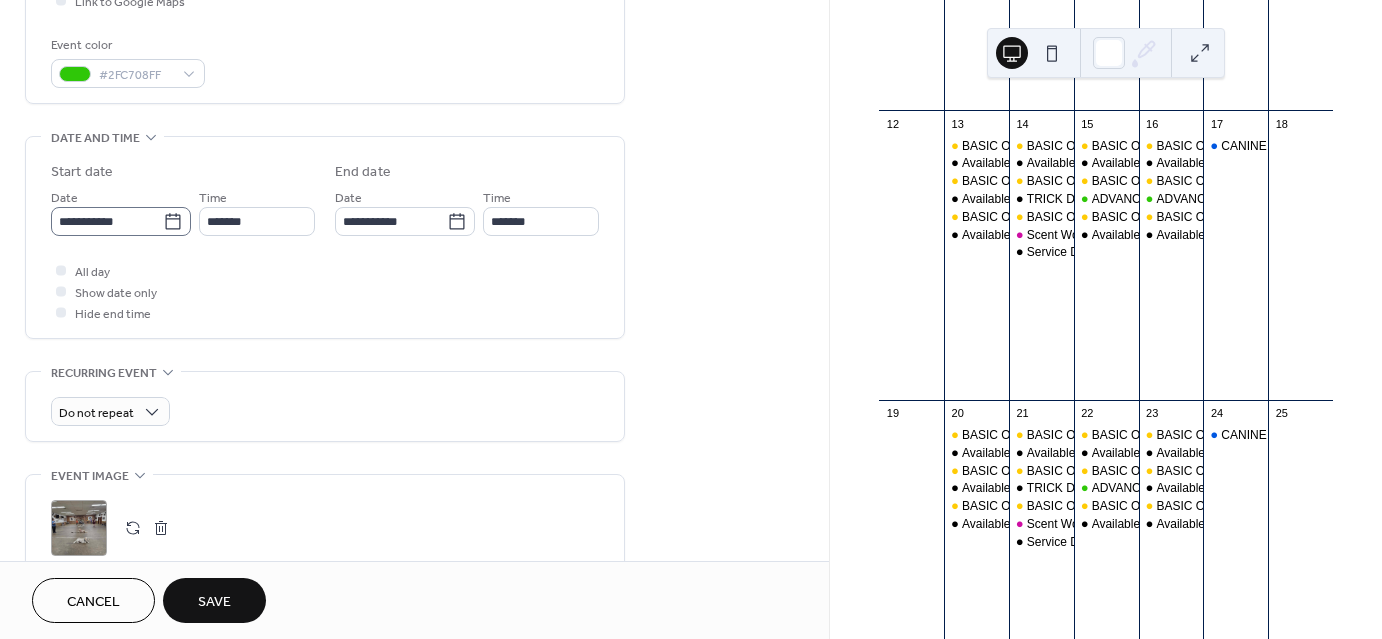 type on "**********" 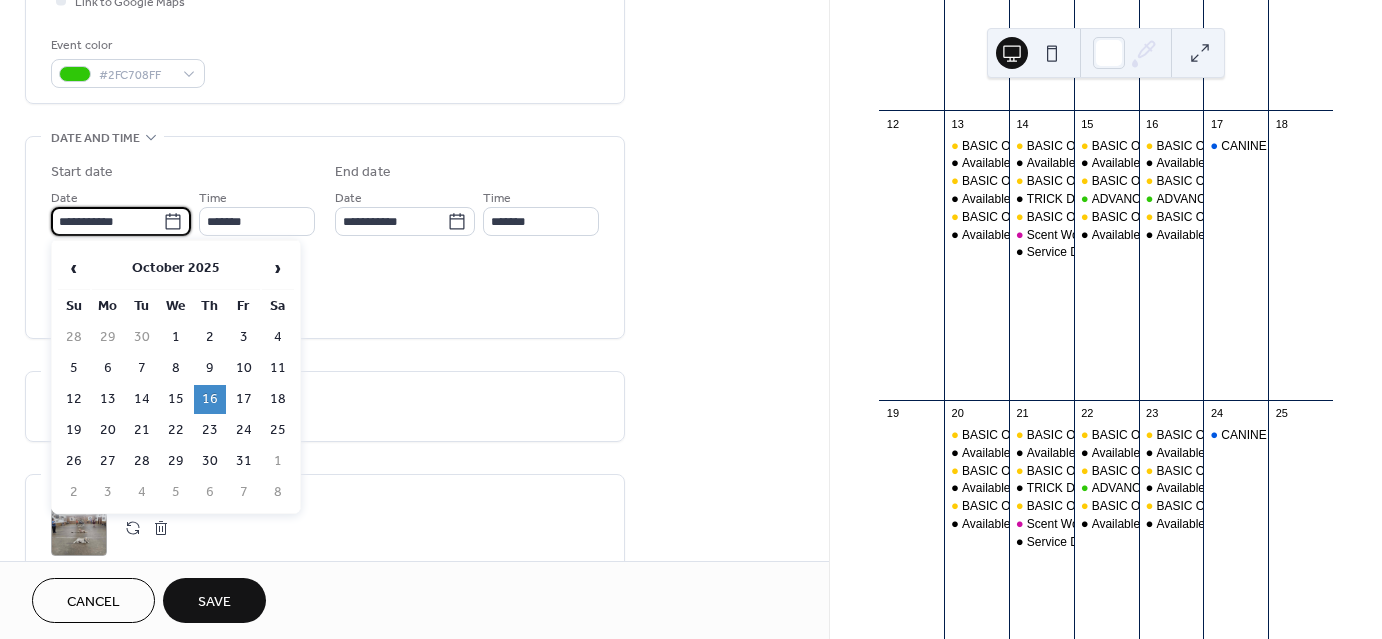 click on "**********" at bounding box center [107, 221] 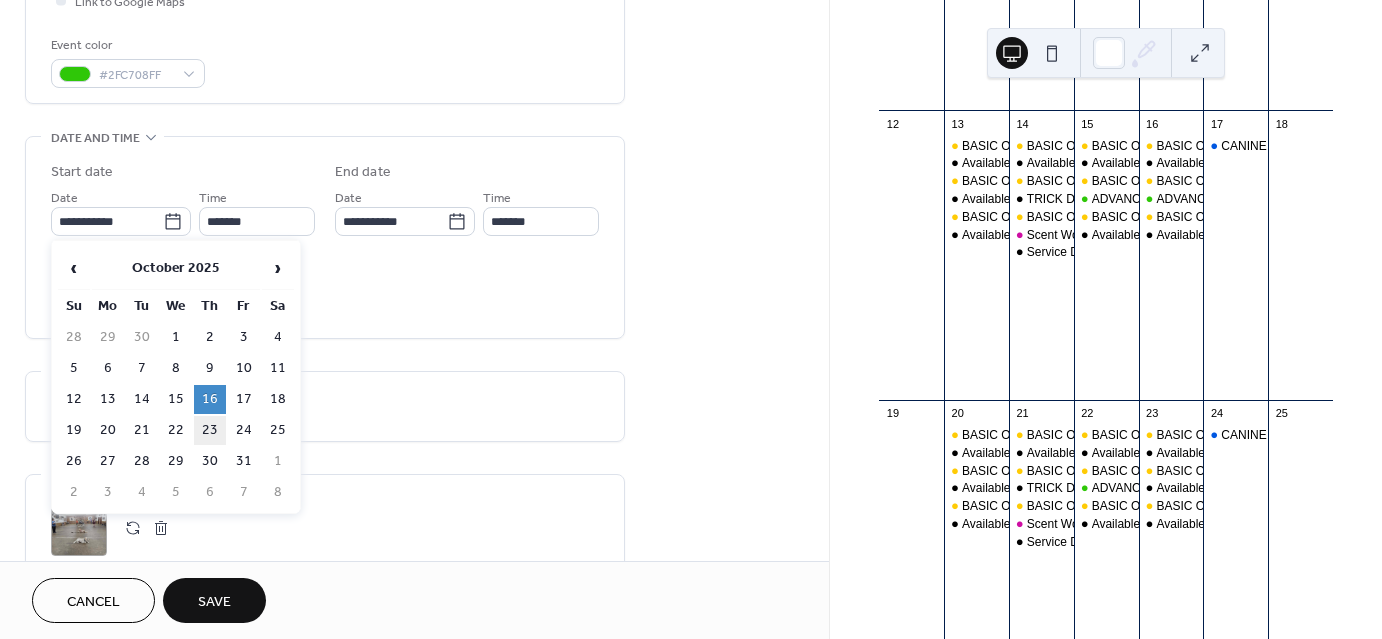 click on "23" at bounding box center [210, 430] 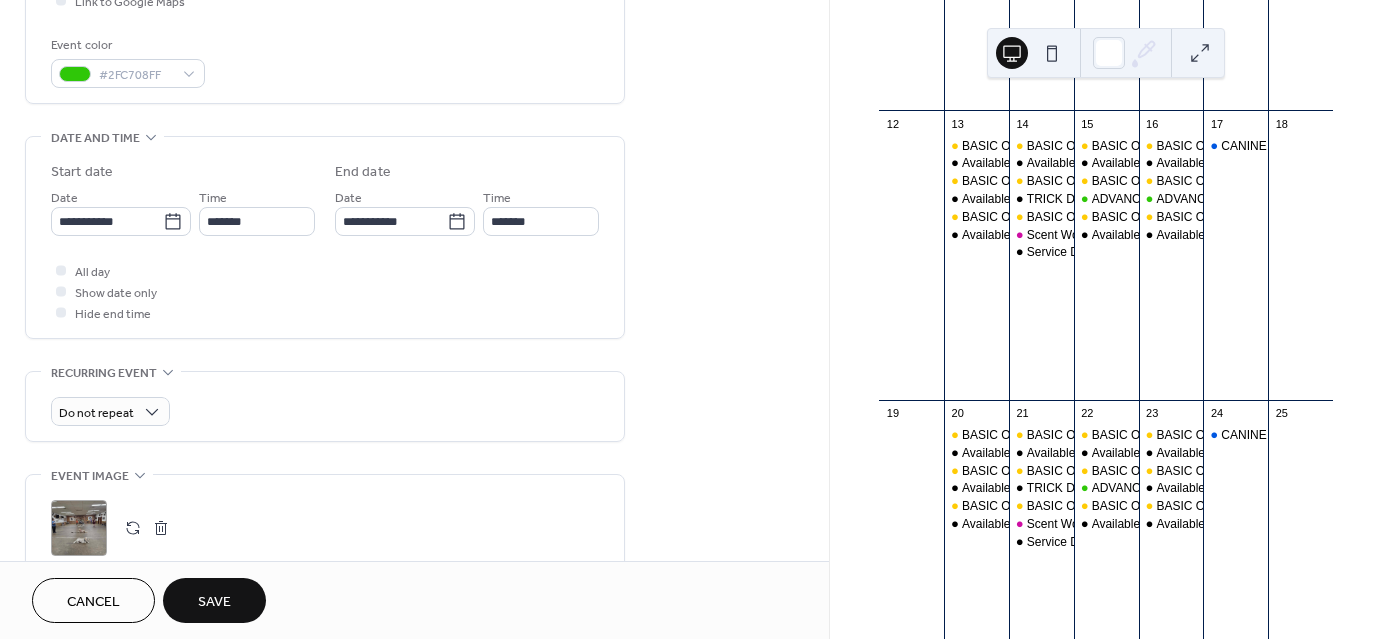 click on "Save" at bounding box center (214, 600) 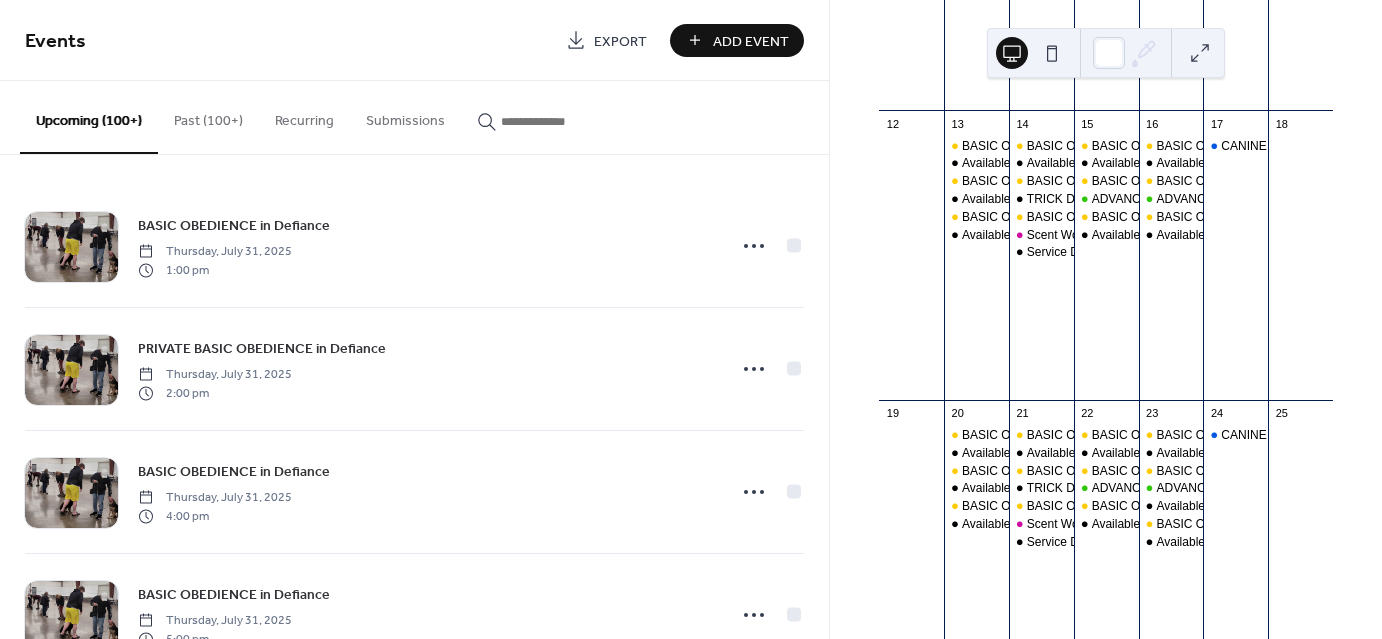 scroll, scrollTop: 760, scrollLeft: 0, axis: vertical 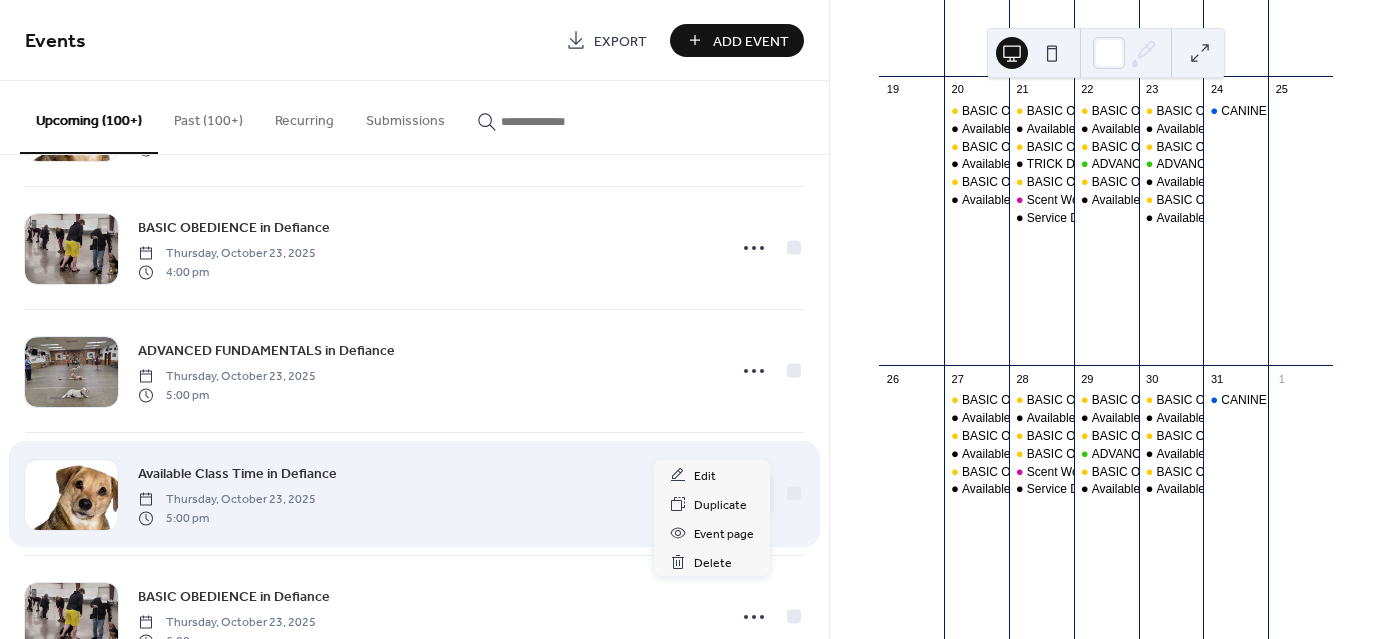 click 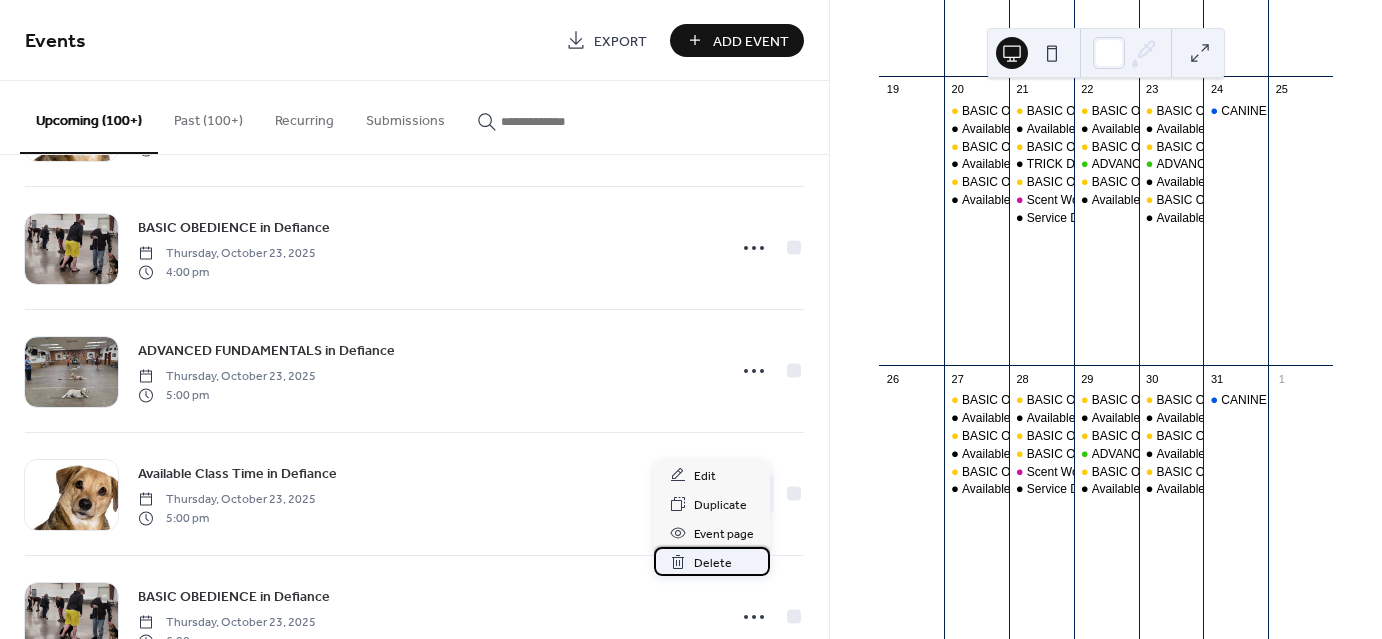 click on "Delete" at bounding box center (713, 563) 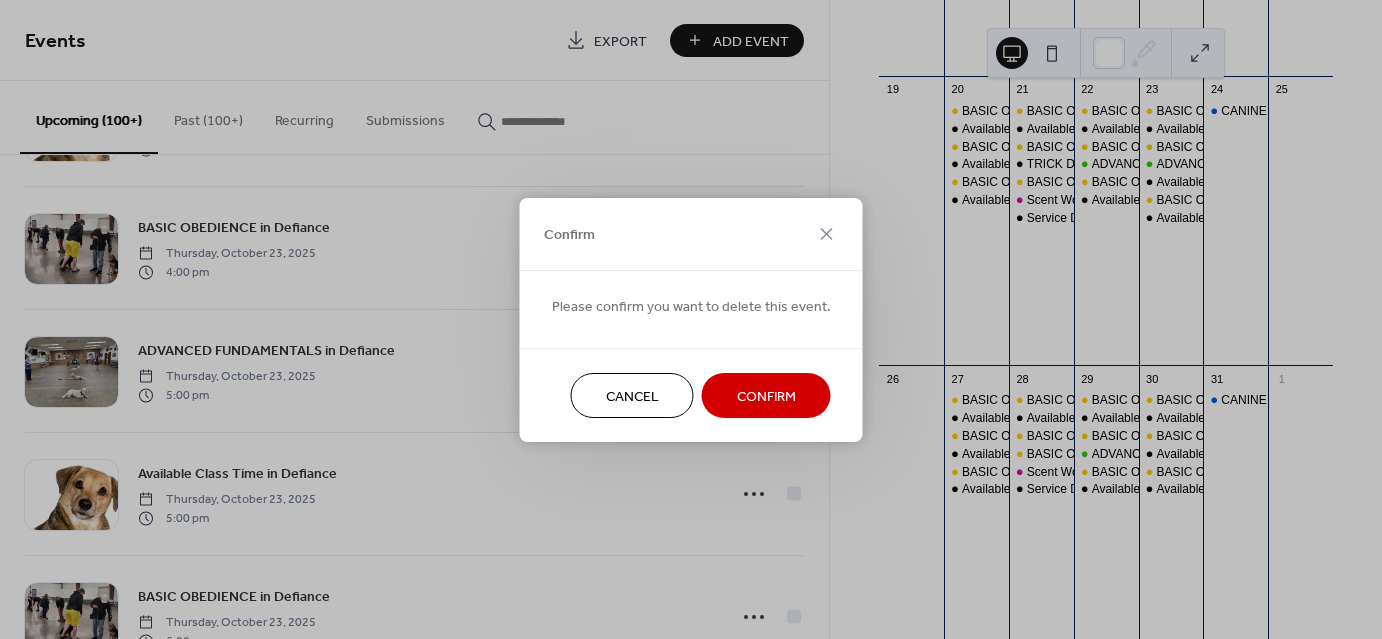 click on "Confirm" at bounding box center (766, 395) 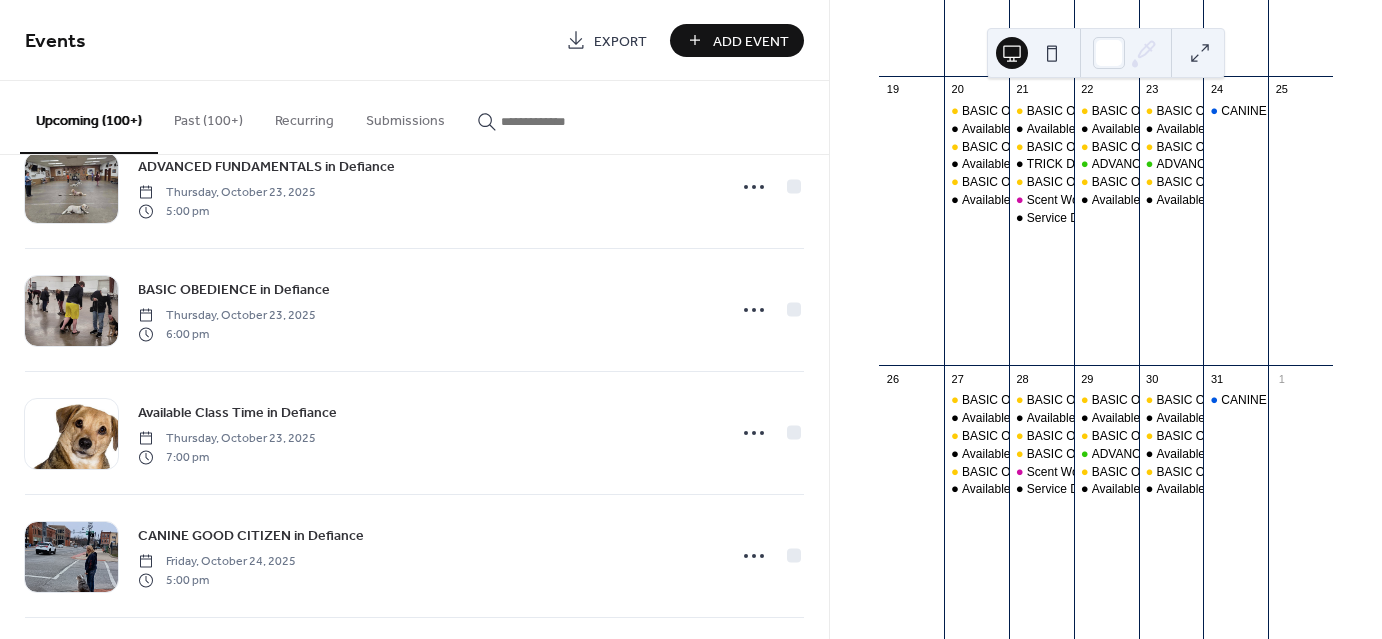 scroll, scrollTop: 35487, scrollLeft: 0, axis: vertical 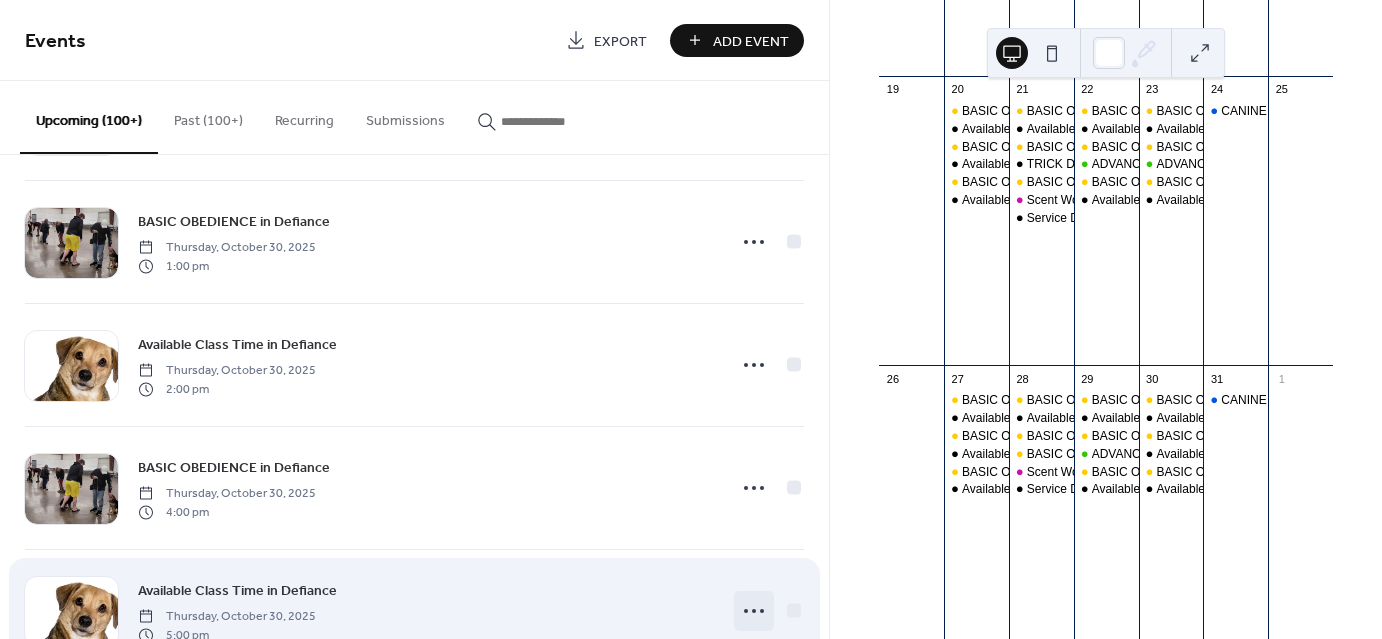 click 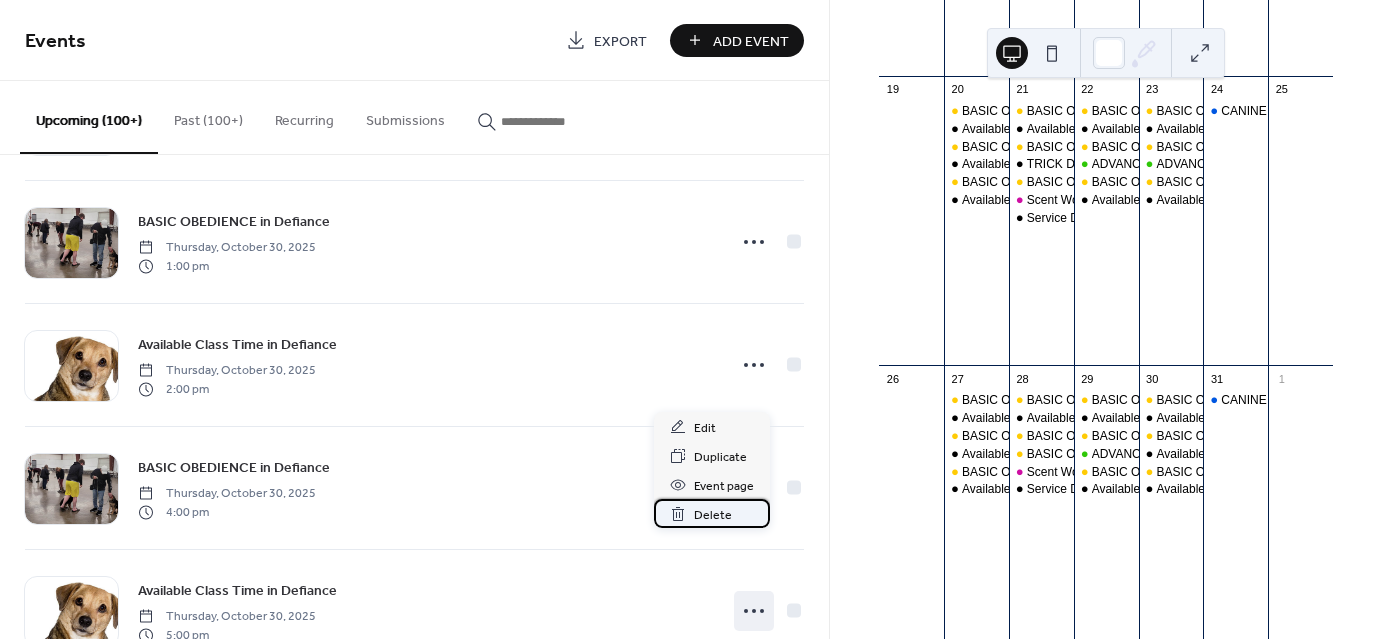 click on "Delete" at bounding box center [713, 515] 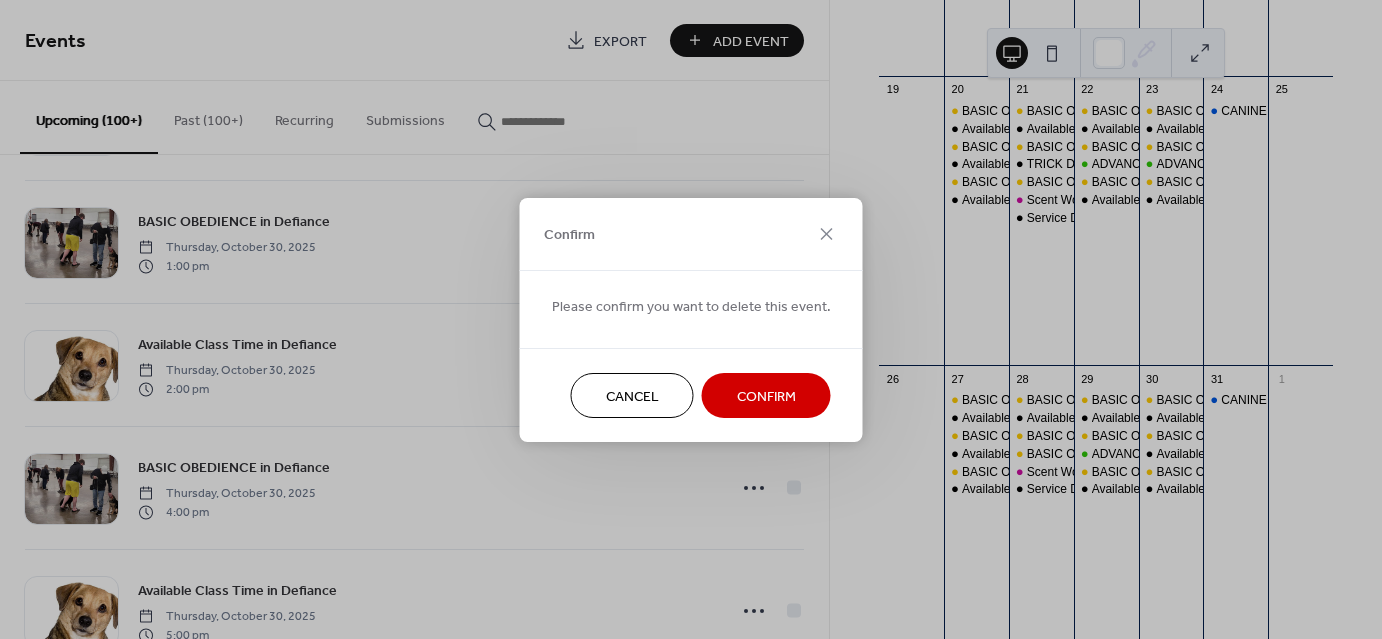click on "Confirm" at bounding box center [766, 396] 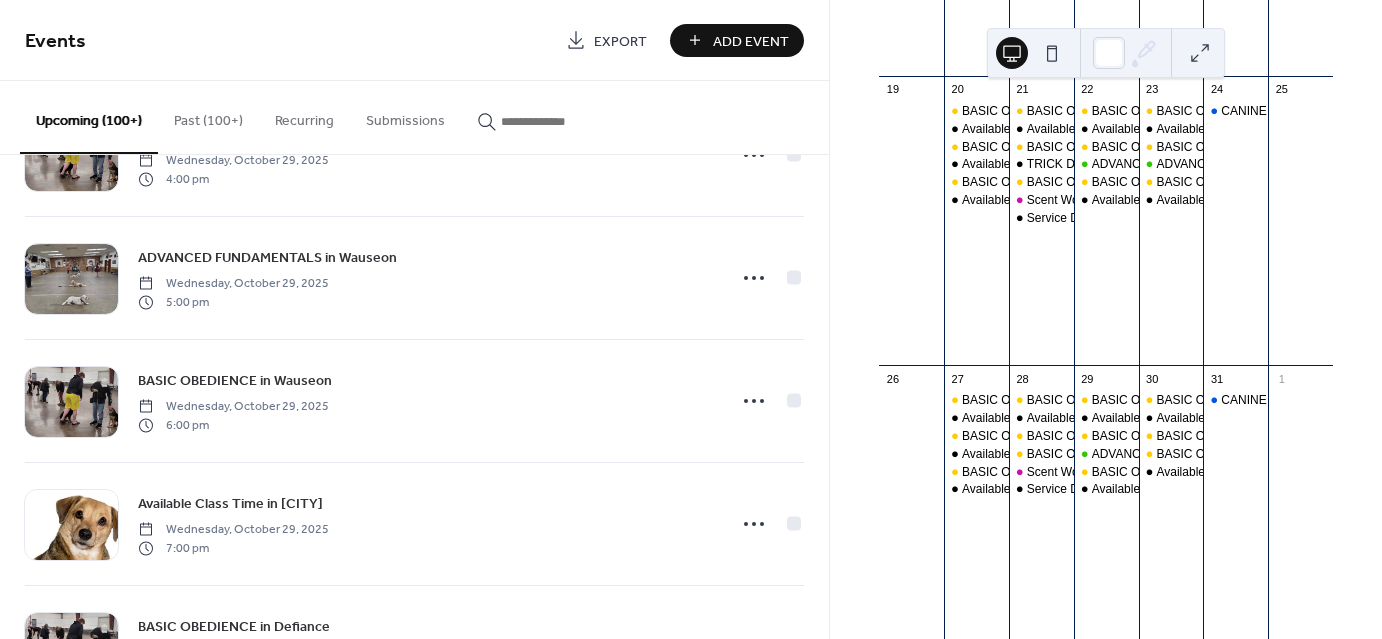 scroll, scrollTop: 37095, scrollLeft: 0, axis: vertical 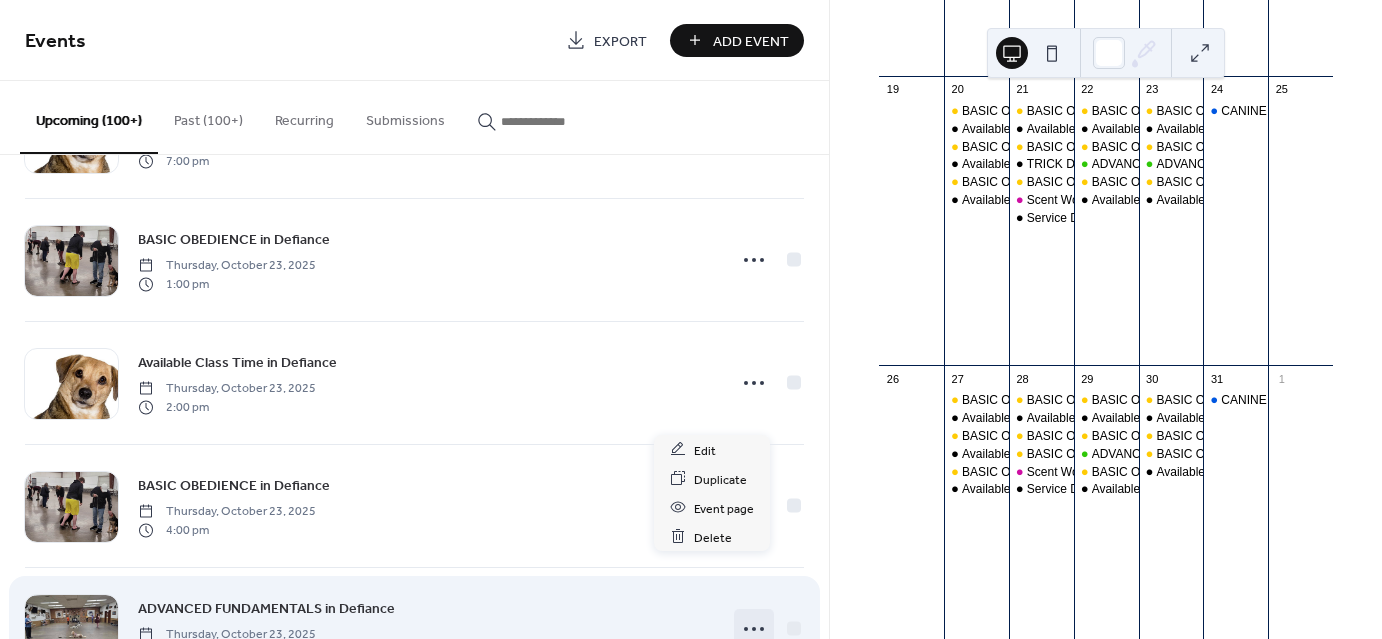 click 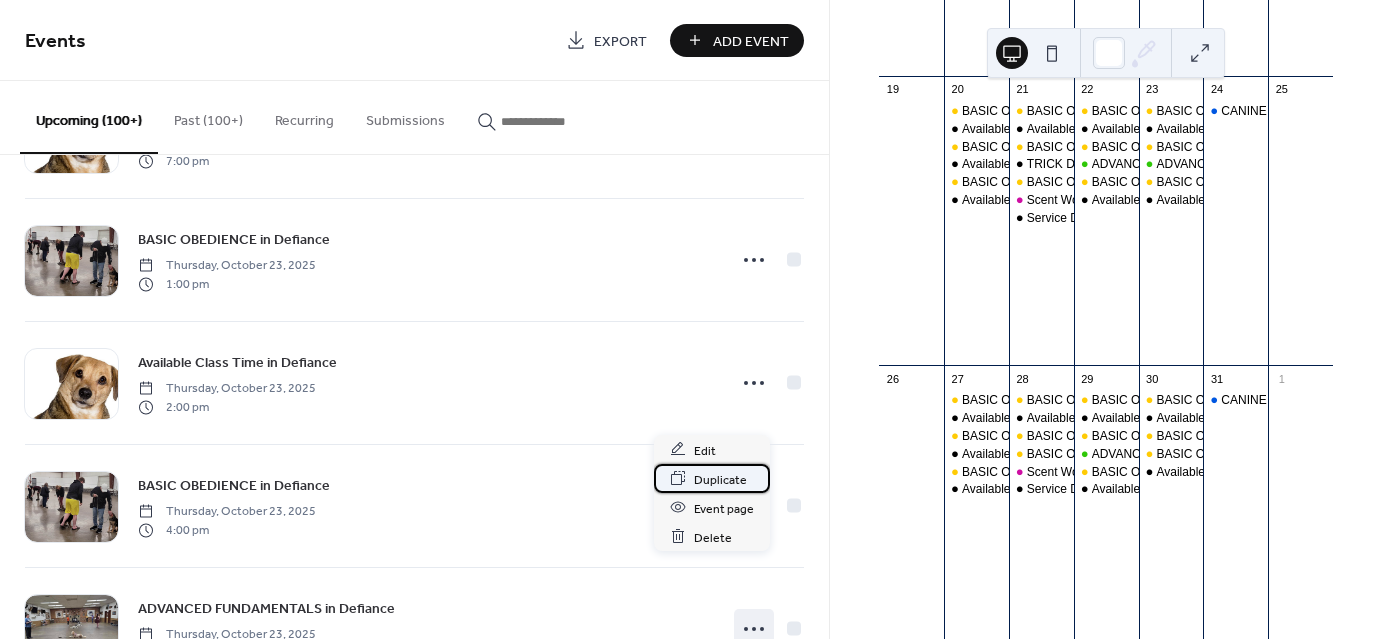 click on "Duplicate" at bounding box center [720, 479] 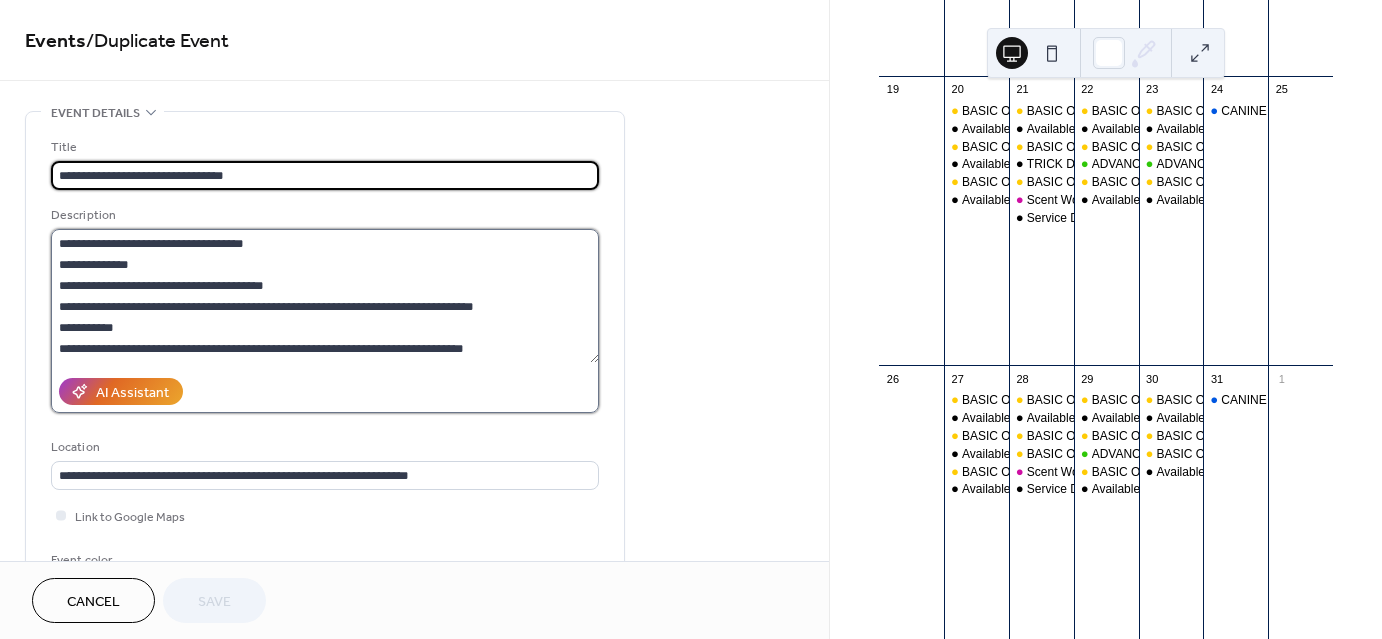 click on "**********" at bounding box center (325, 296) 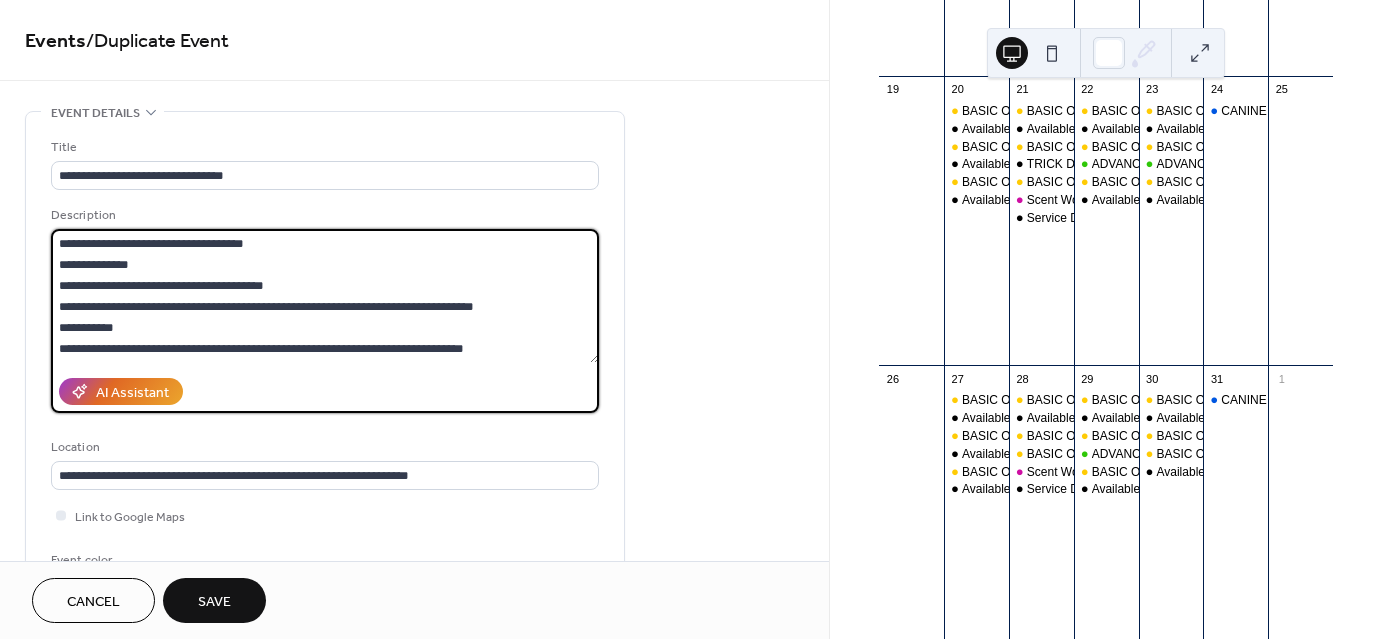 scroll, scrollTop: 491, scrollLeft: 0, axis: vertical 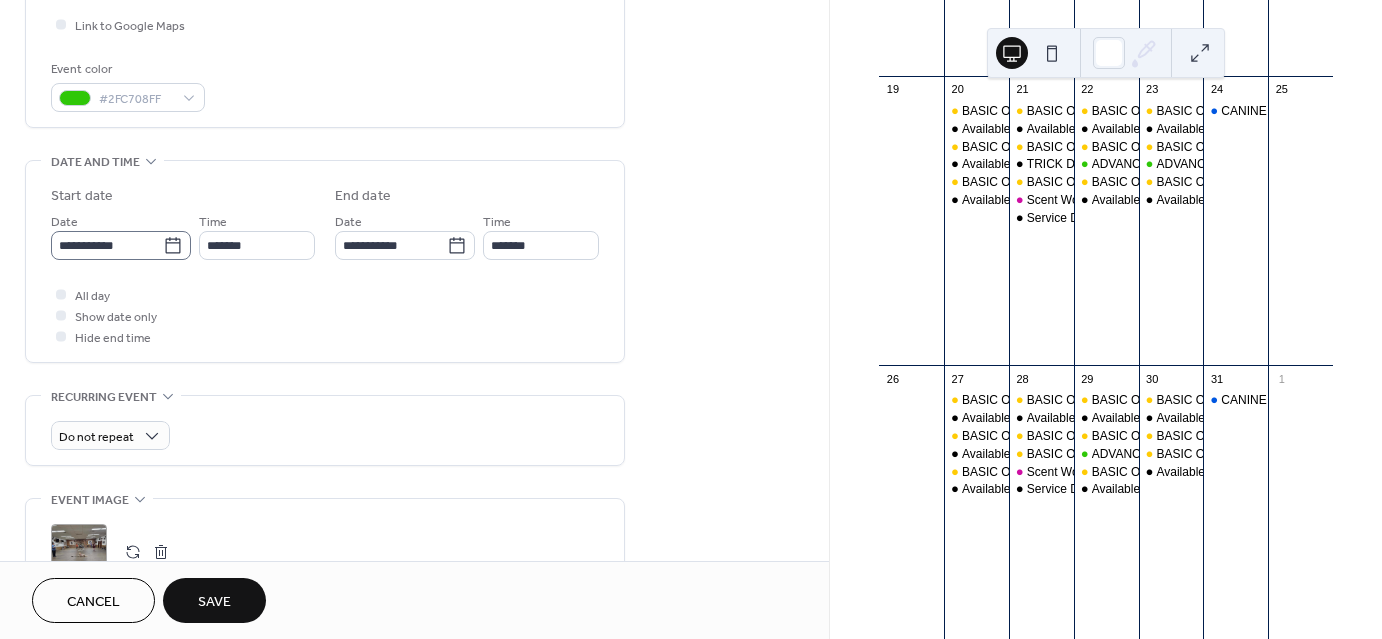 type on "**********" 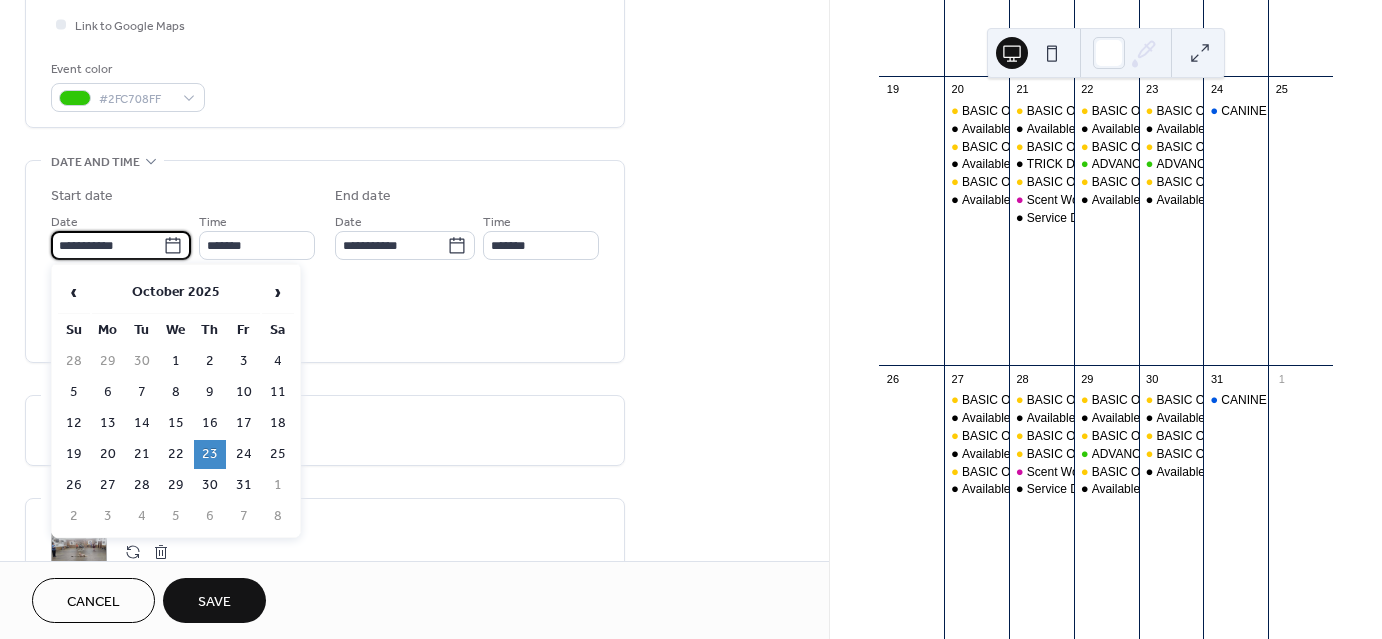 click on "**********" at bounding box center (107, 245) 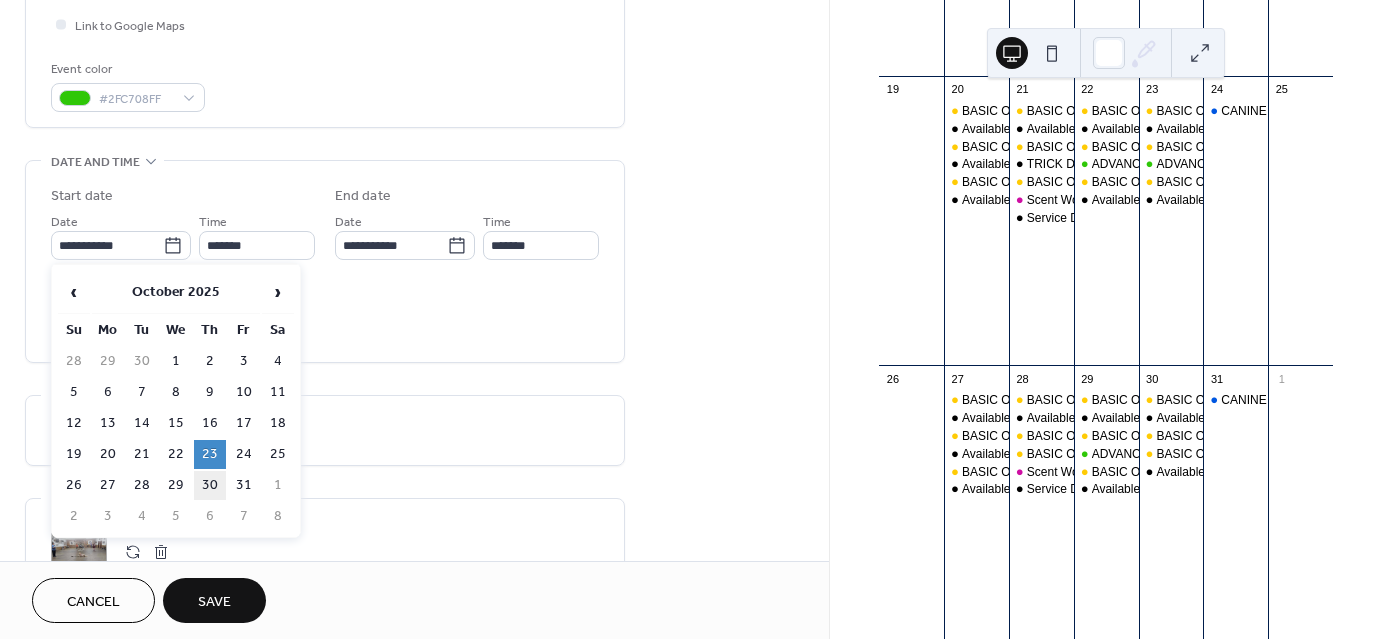 click on "30" at bounding box center (210, 485) 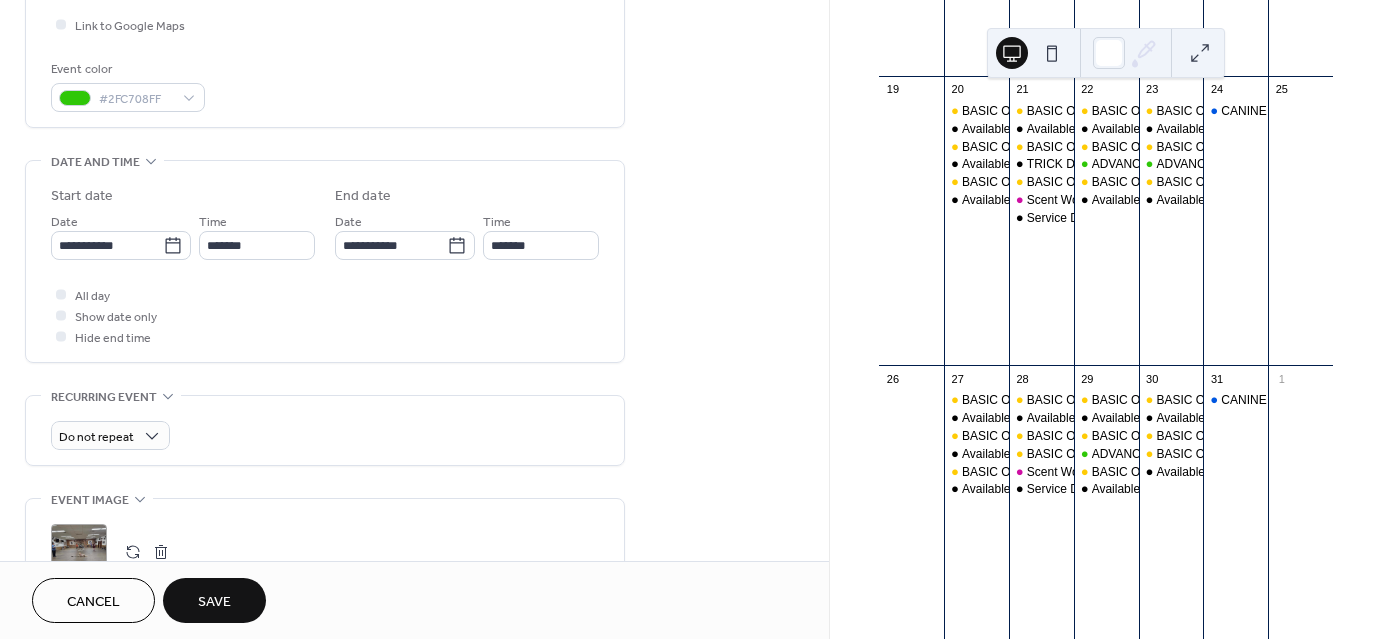 click on "Save" at bounding box center [214, 600] 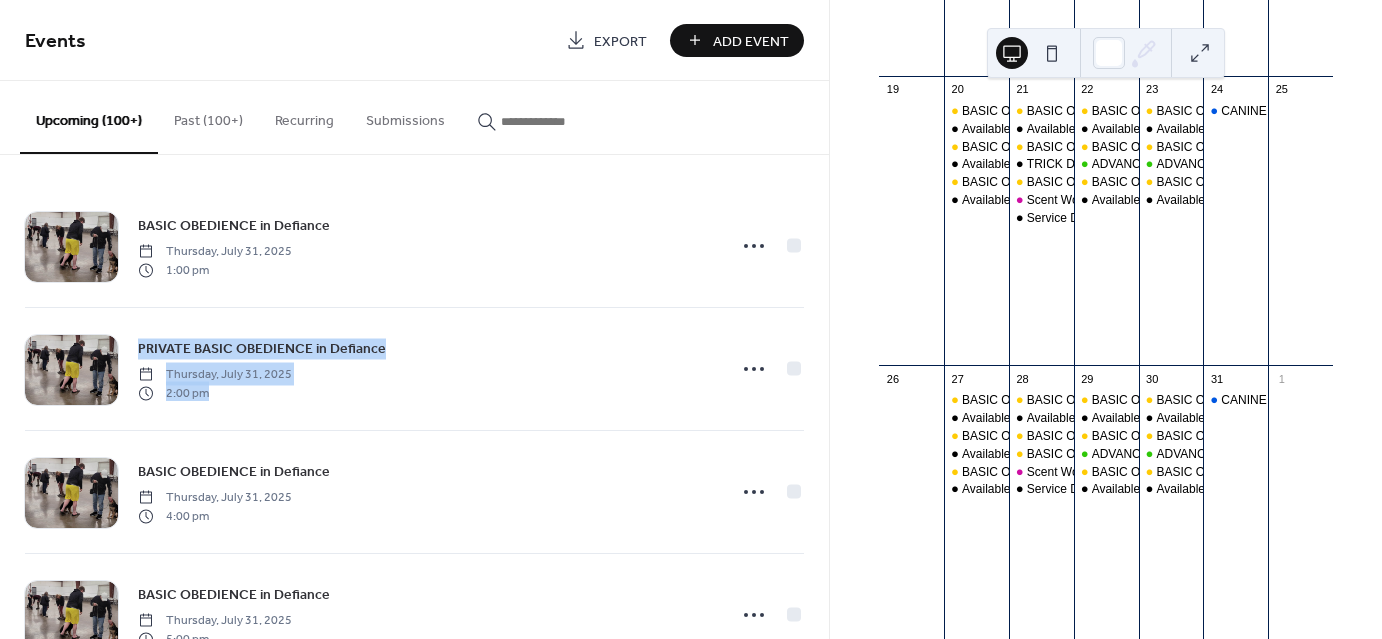 drag, startPoint x: 11, startPoint y: 439, endPoint x: 7, endPoint y: 395, distance: 44.181442 